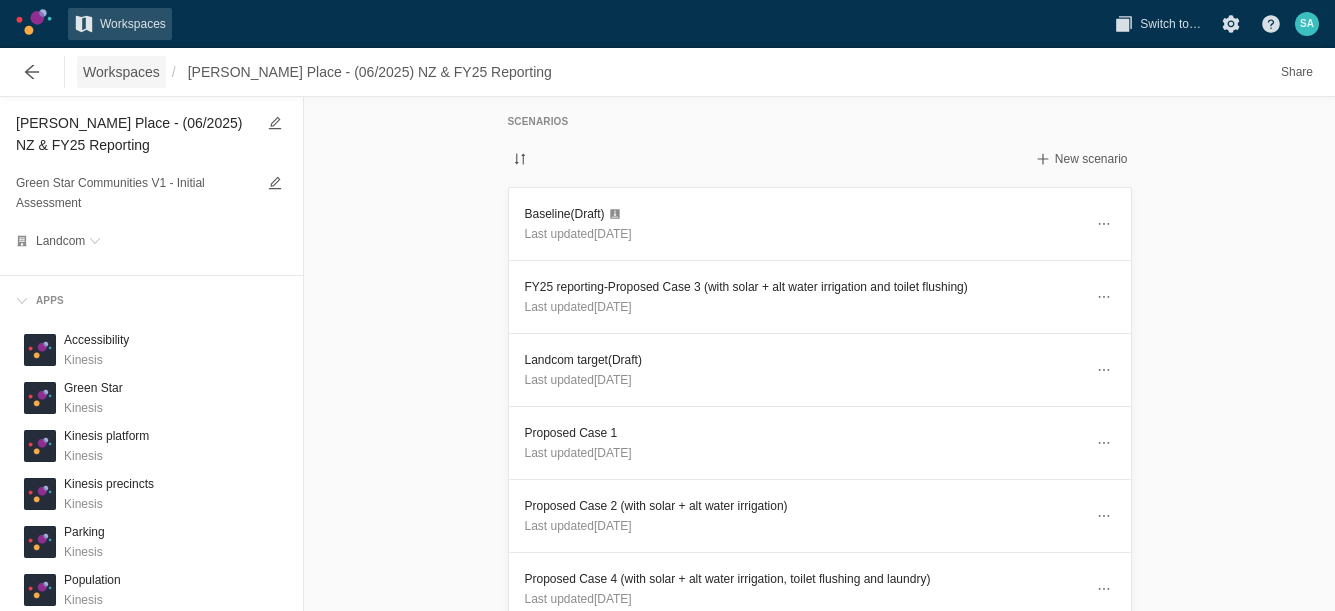 scroll, scrollTop: 0, scrollLeft: 0, axis: both 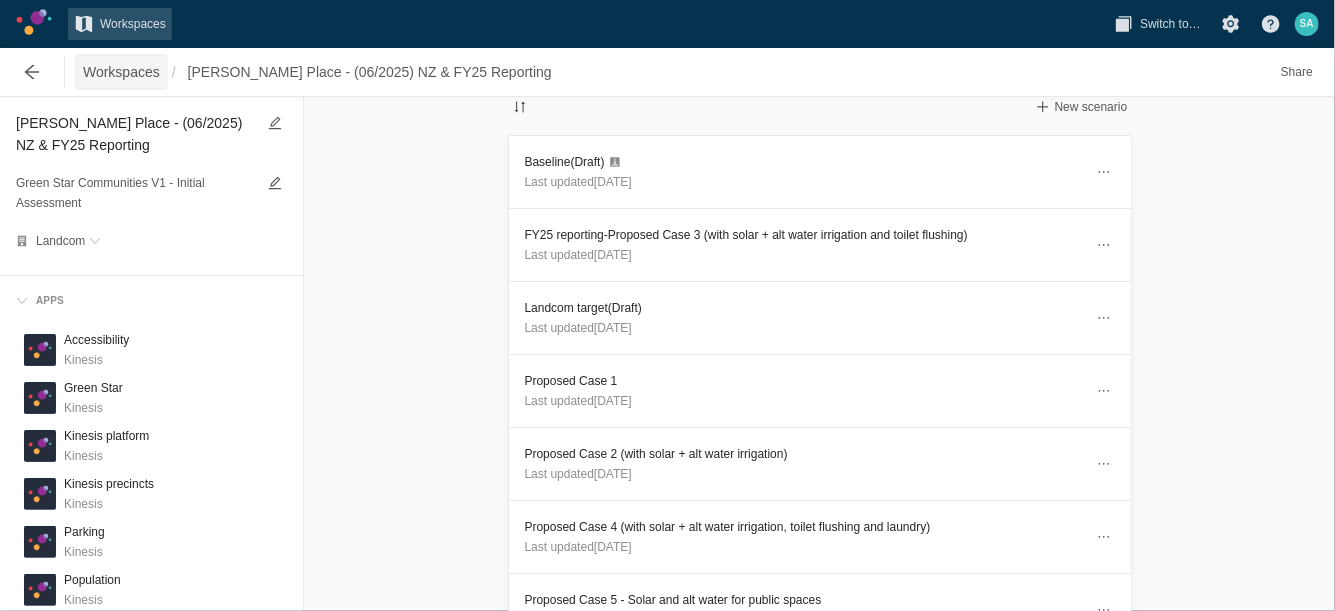 click on "Workspaces" at bounding box center [121, 72] 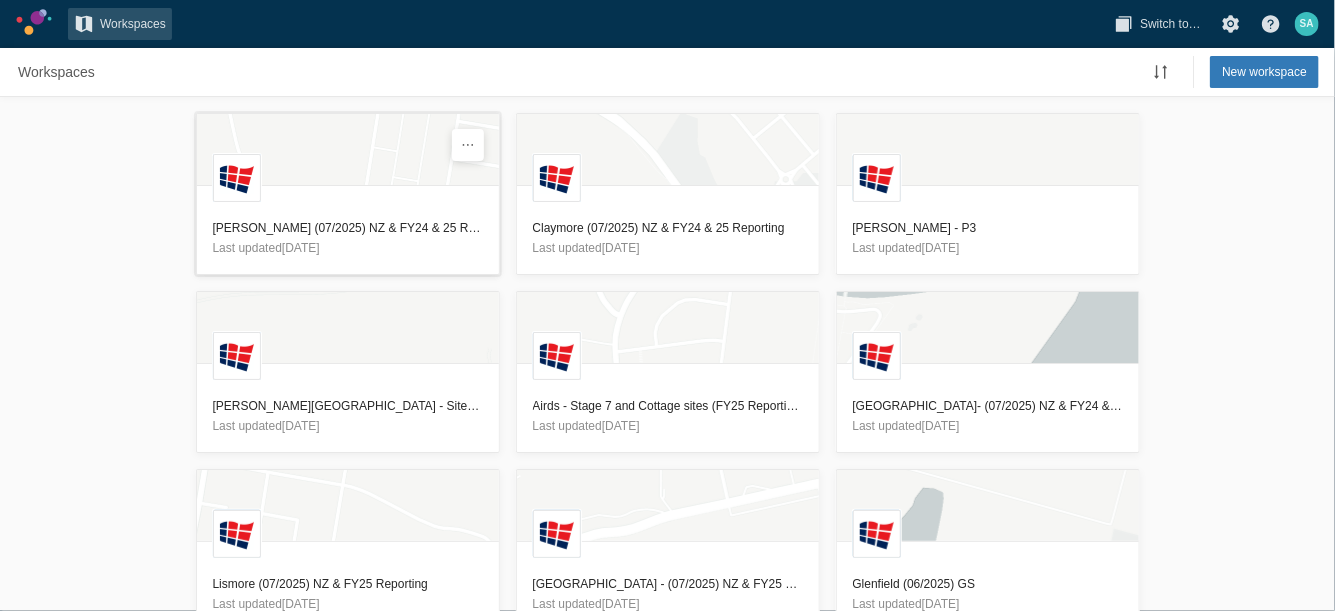 click on "[PERSON_NAME] (07/2025) NZ & FY24 & 25 Reporting" at bounding box center (348, 228) 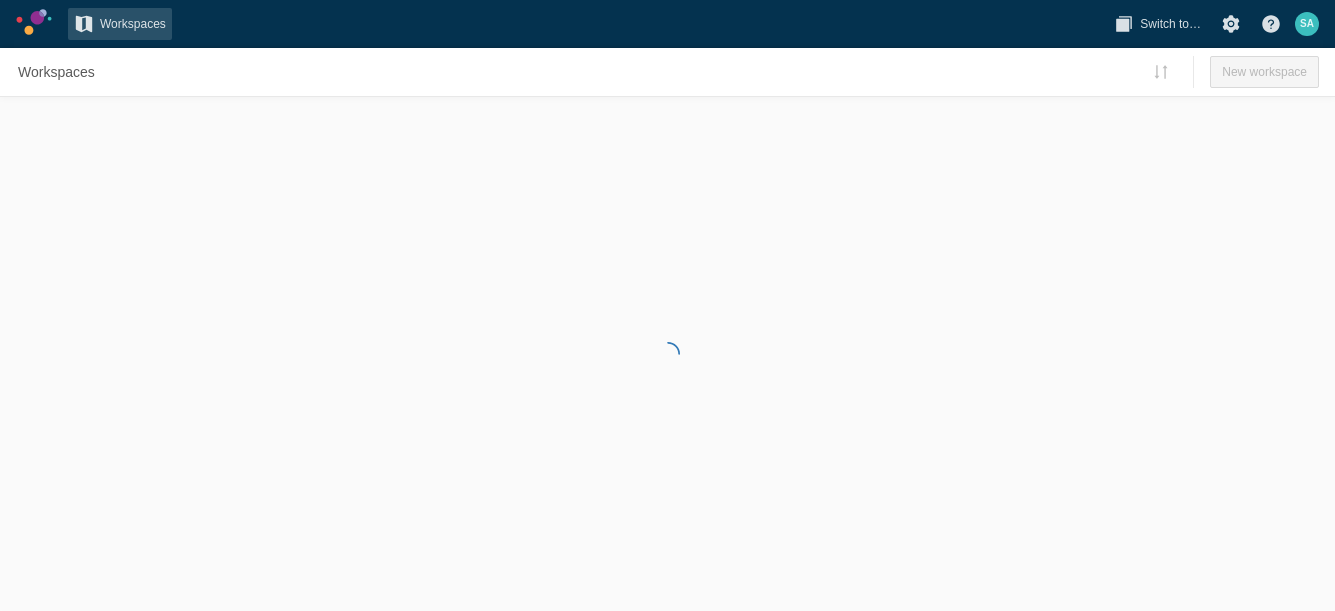 scroll, scrollTop: 0, scrollLeft: 0, axis: both 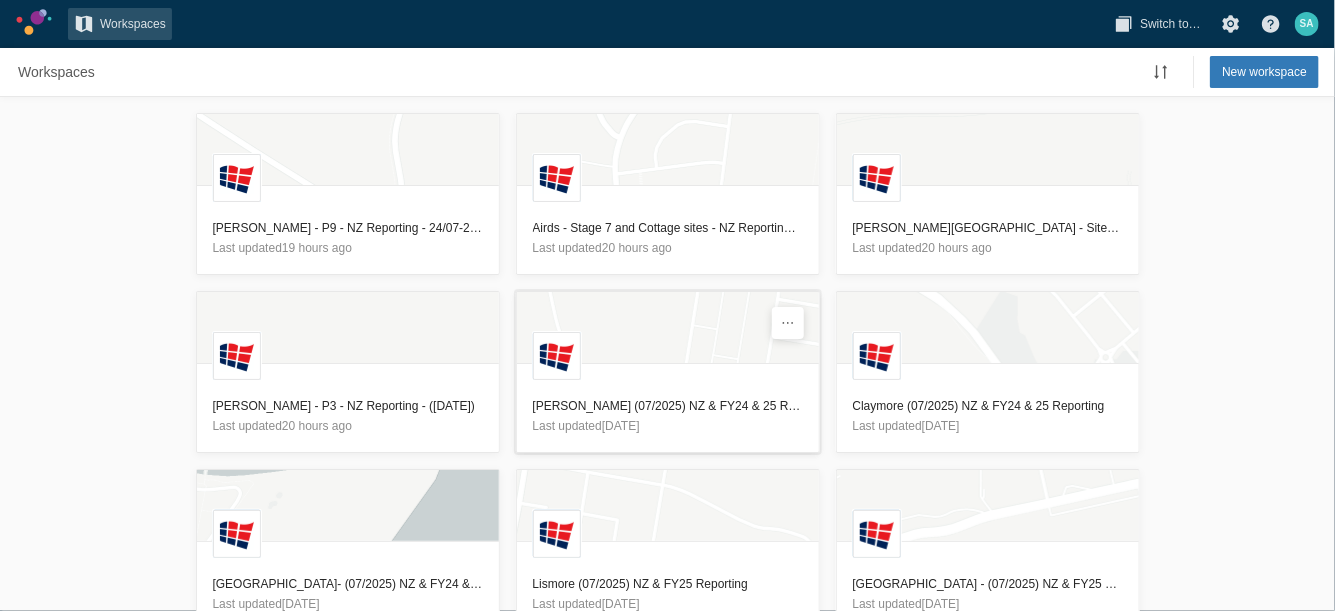 click on "[PERSON_NAME] (07/2025) NZ & FY24 & 25 Reporting" at bounding box center [668, 406] 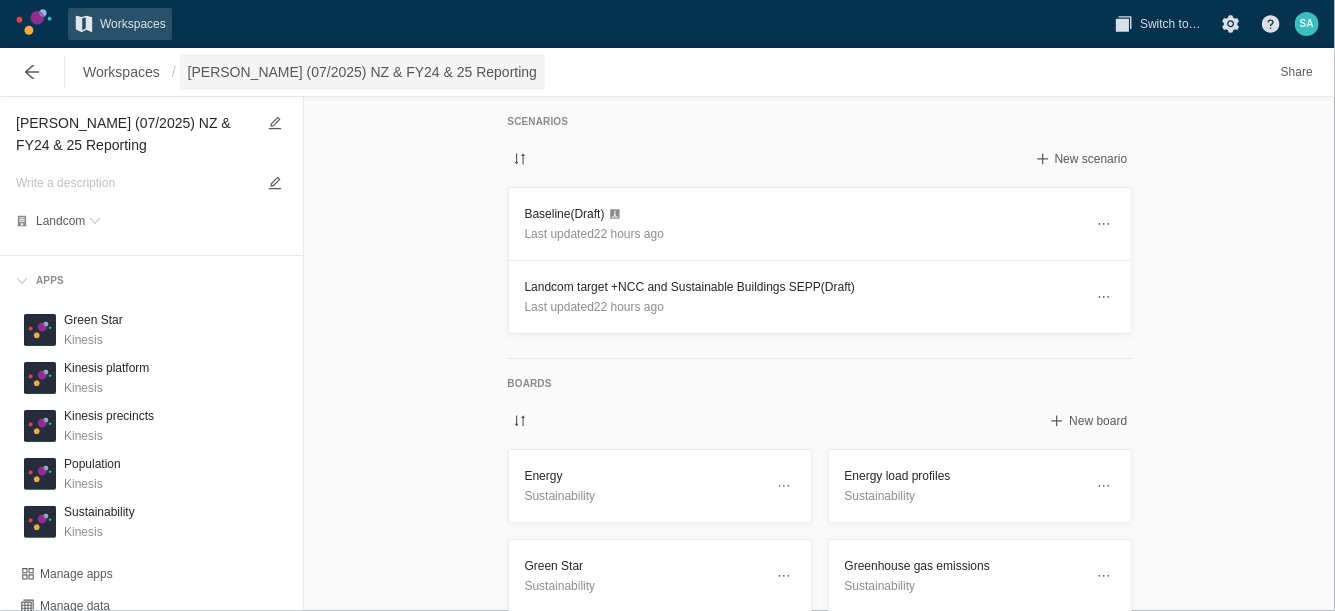 click on "[PERSON_NAME] (07/2025) NZ & FY24 & 25 Reporting" at bounding box center (362, 72) 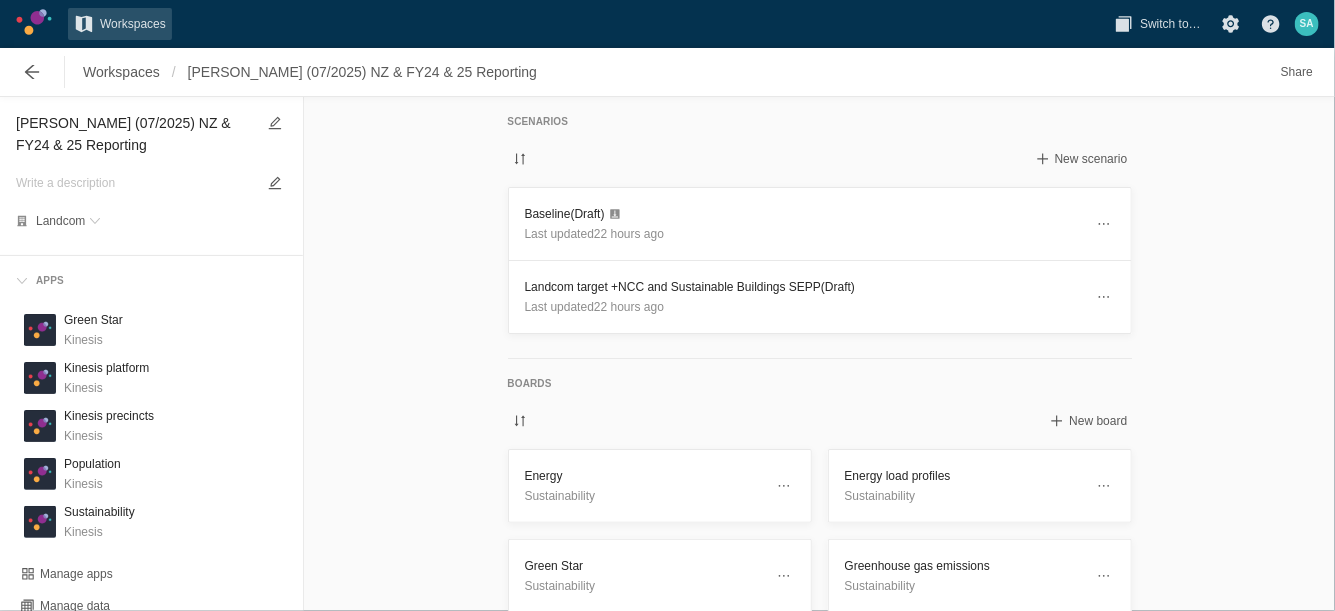 drag, startPoint x: 17, startPoint y: 121, endPoint x: 100, endPoint y: 151, distance: 88.25531 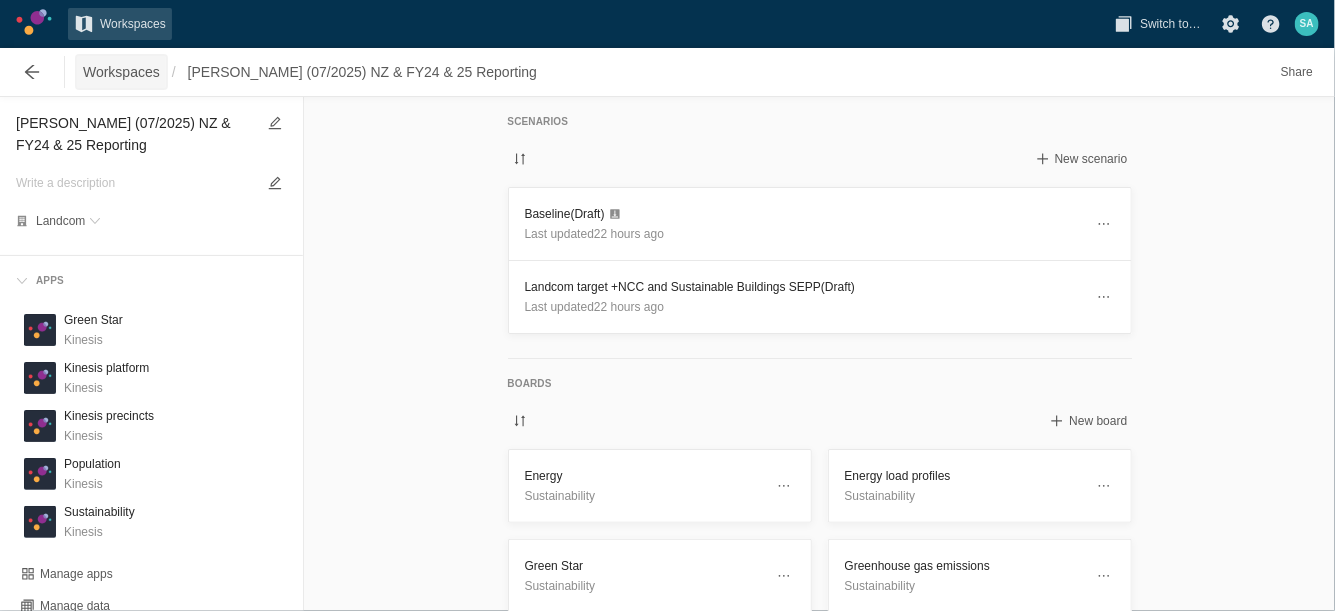 click on "Workspaces" at bounding box center [121, 72] 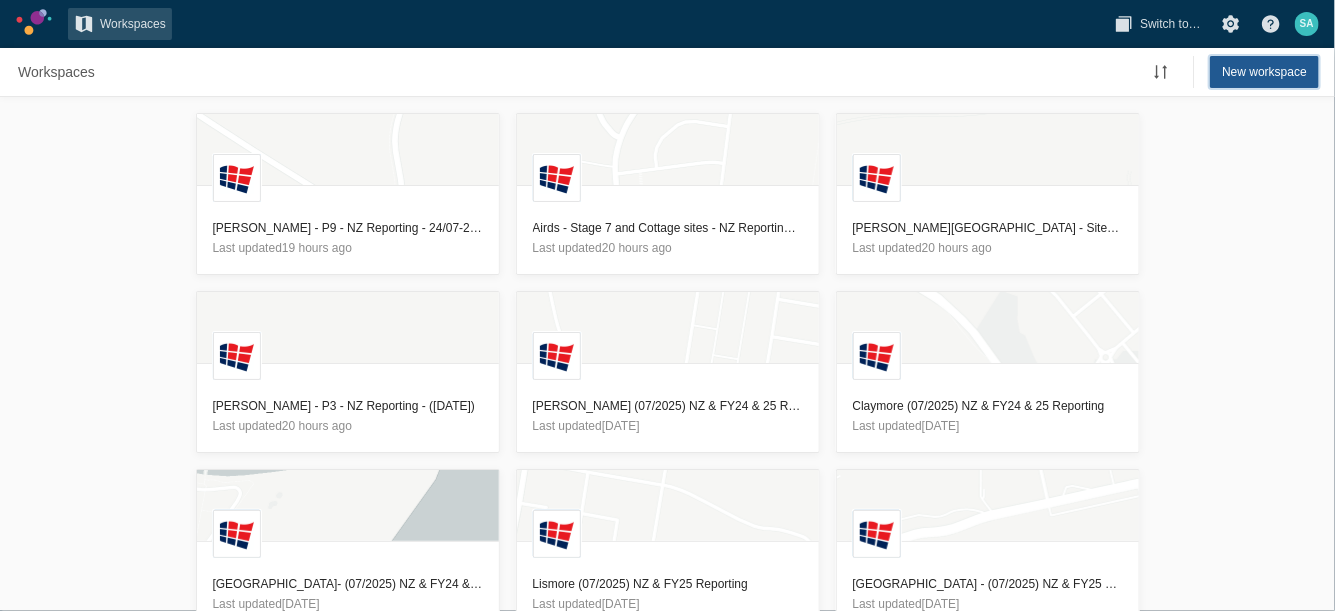 click on "New workspace" at bounding box center (1264, 72) 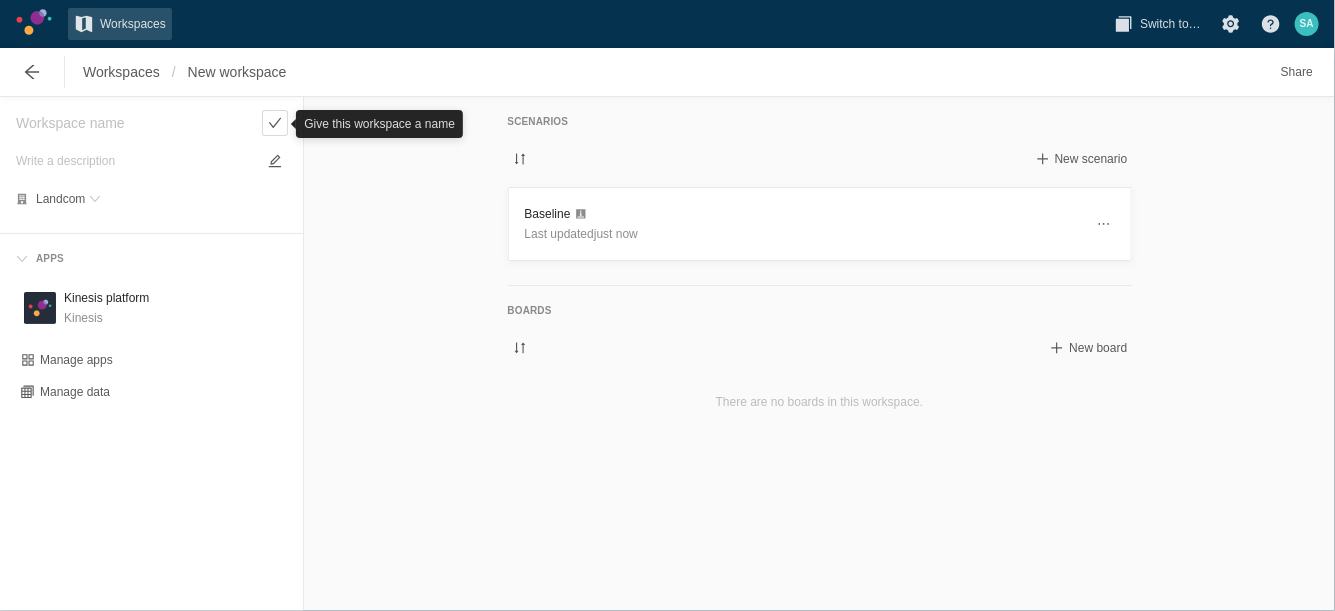 click at bounding box center [135, 123] 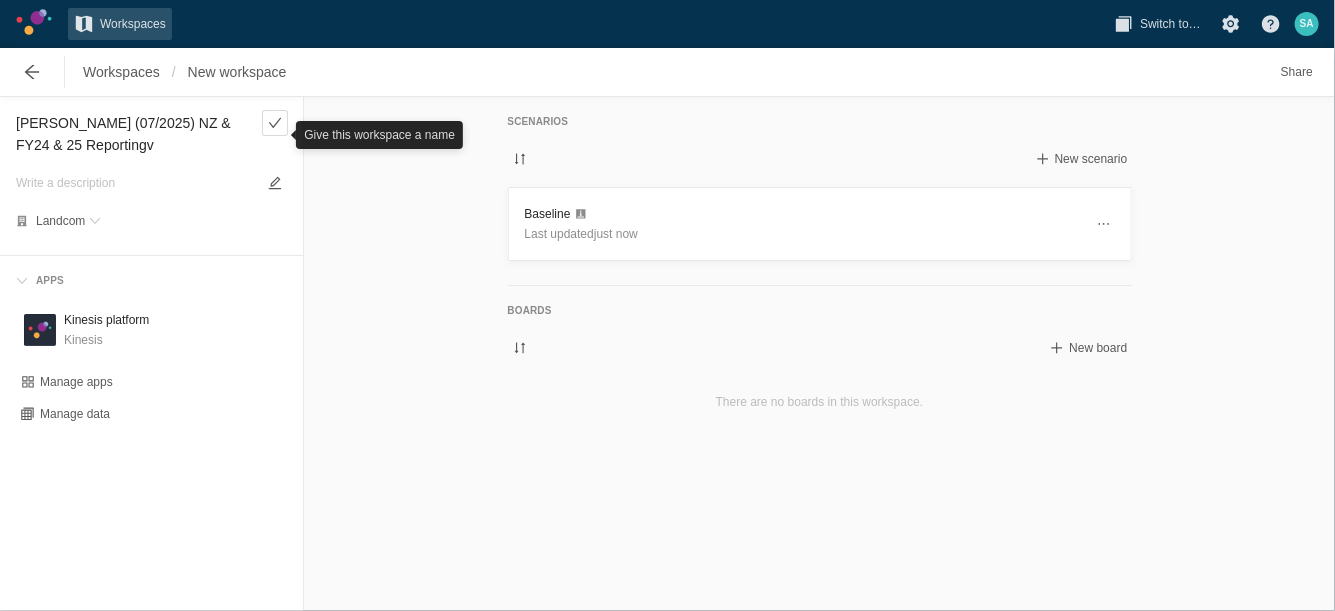 click on "Schofield (07/2025) NZ & FY24 & 25 Reportingv" at bounding box center [135, 134] 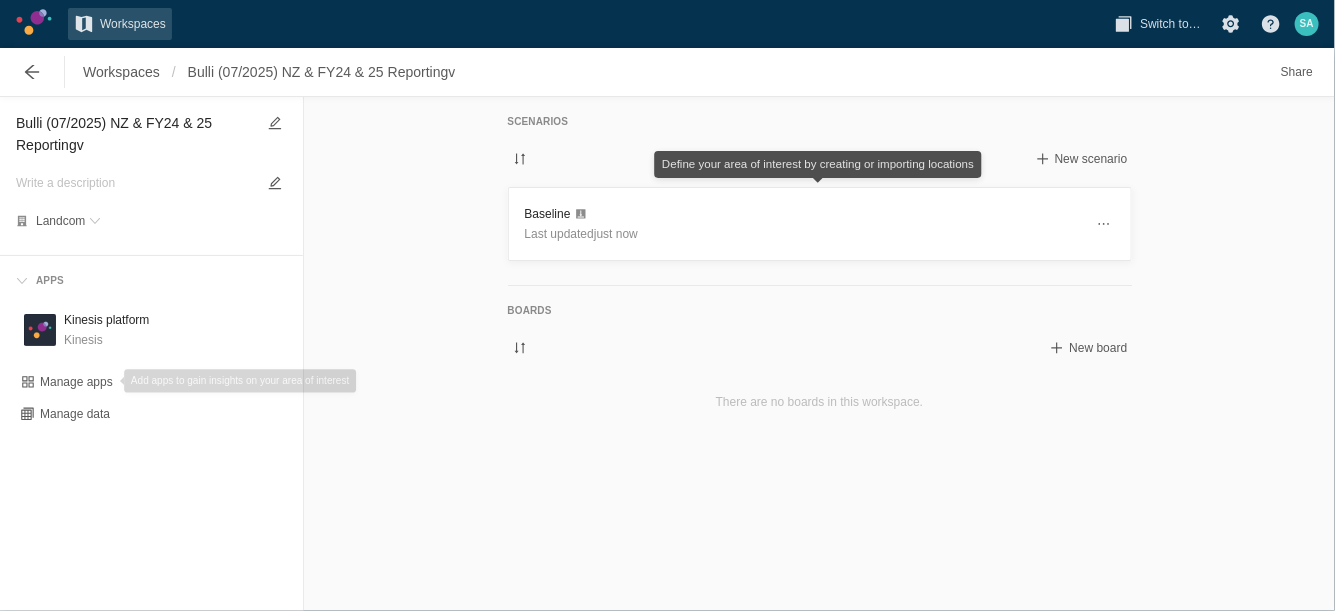 click on "Bulli (07/2025) NZ & FY24 & 25 Reportingv" at bounding box center [135, 134] 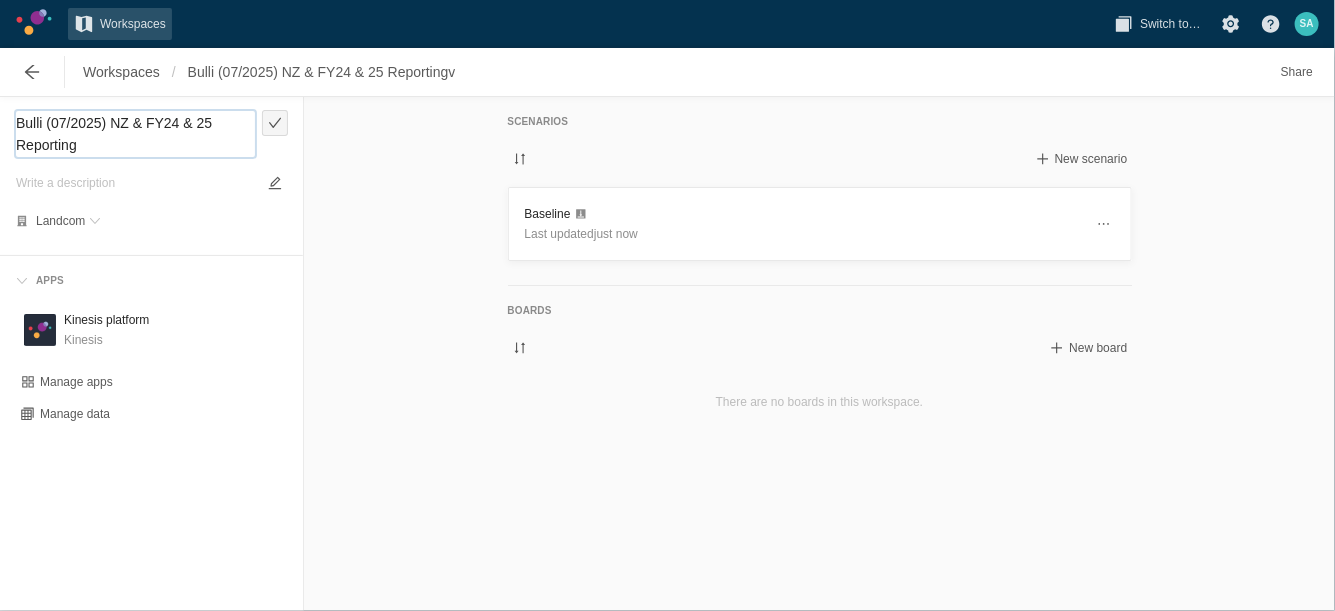 type on "Bulli (07/2025) NZ & FY24 & 25 Reporting" 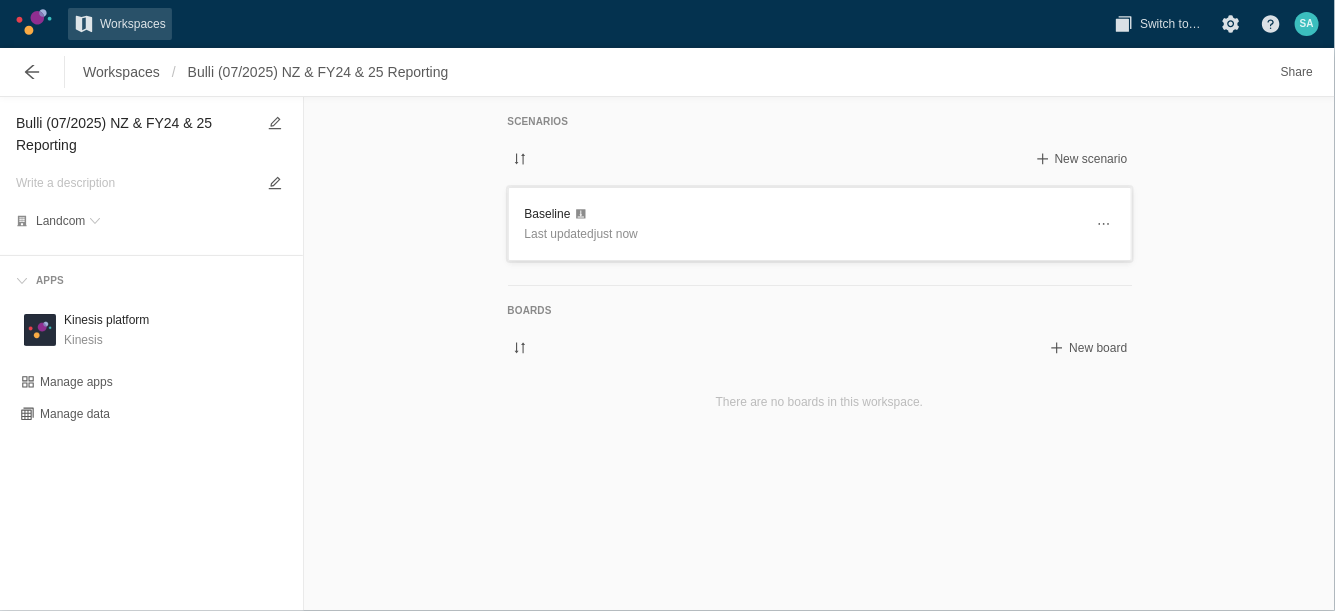 click on "Baseline" at bounding box center [804, 214] 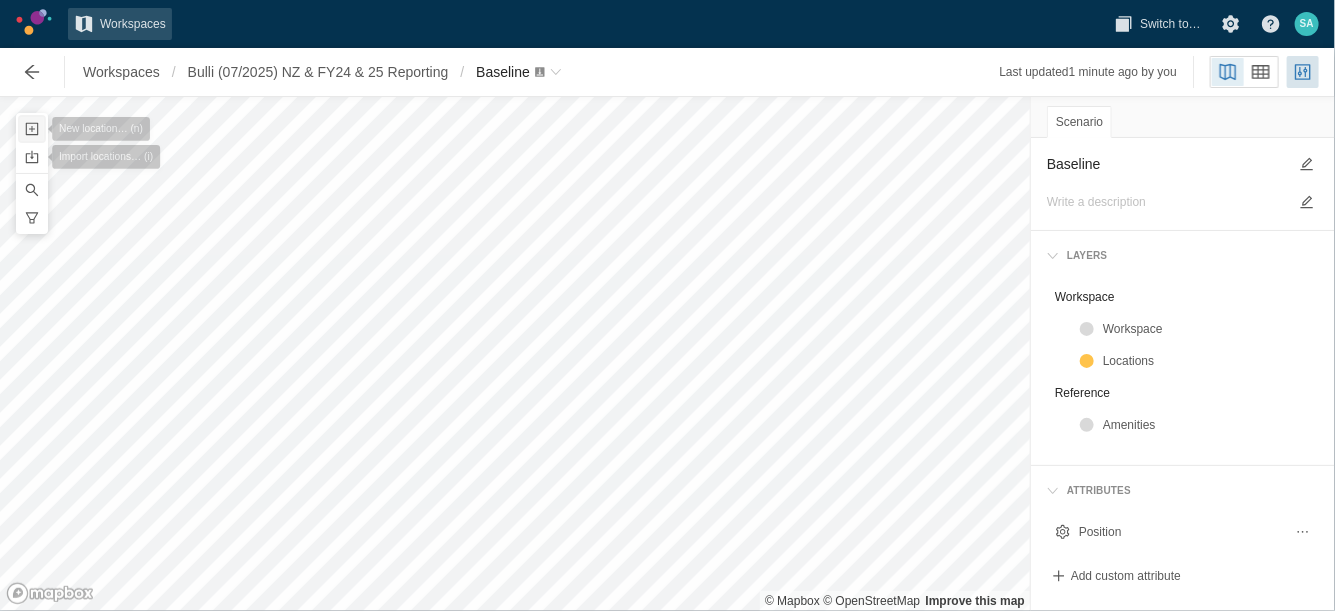 click at bounding box center (32, 129) 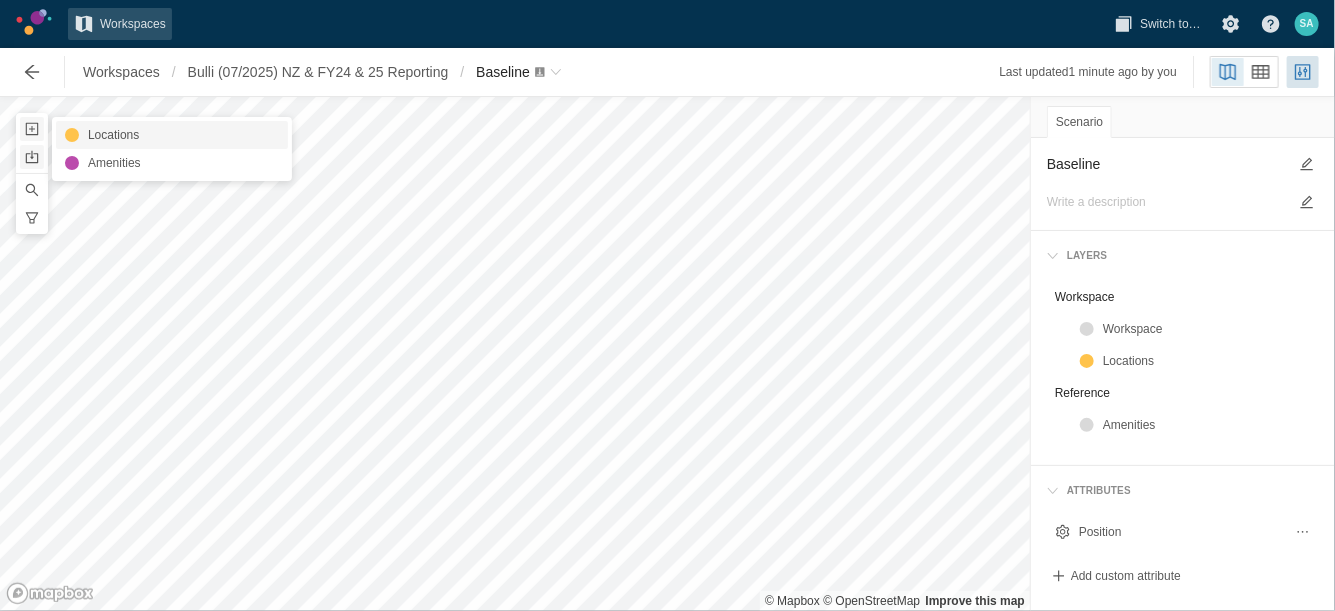 click on "Locations" at bounding box center [109, 135] 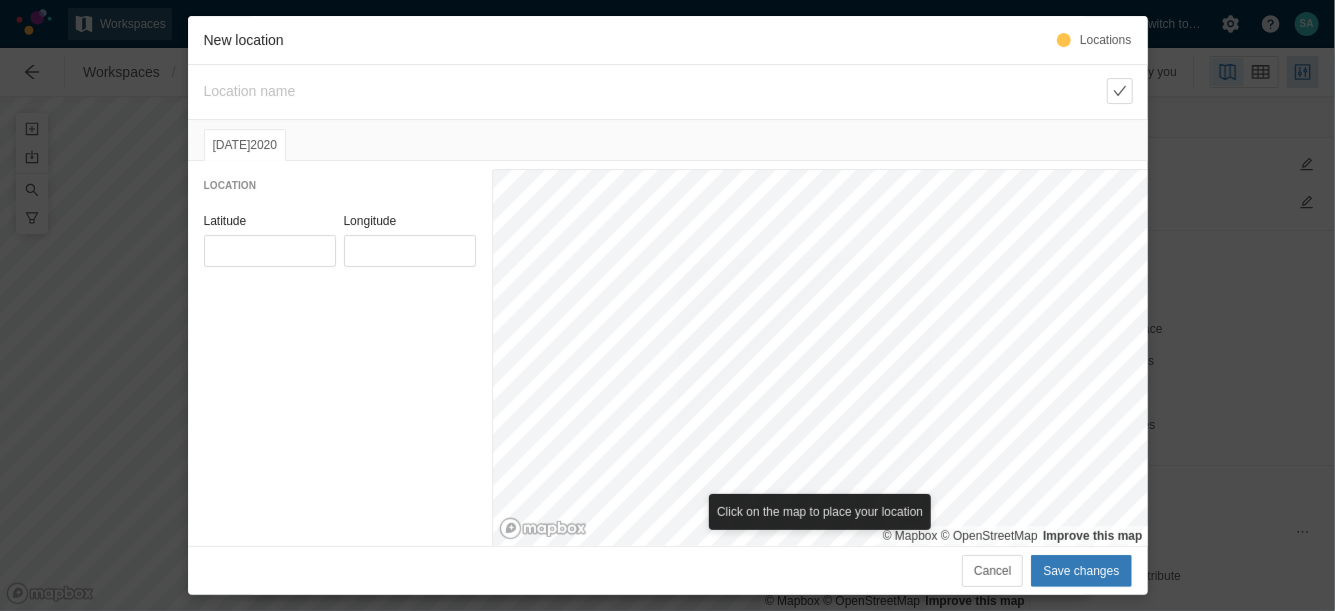 click at bounding box center [652, 91] 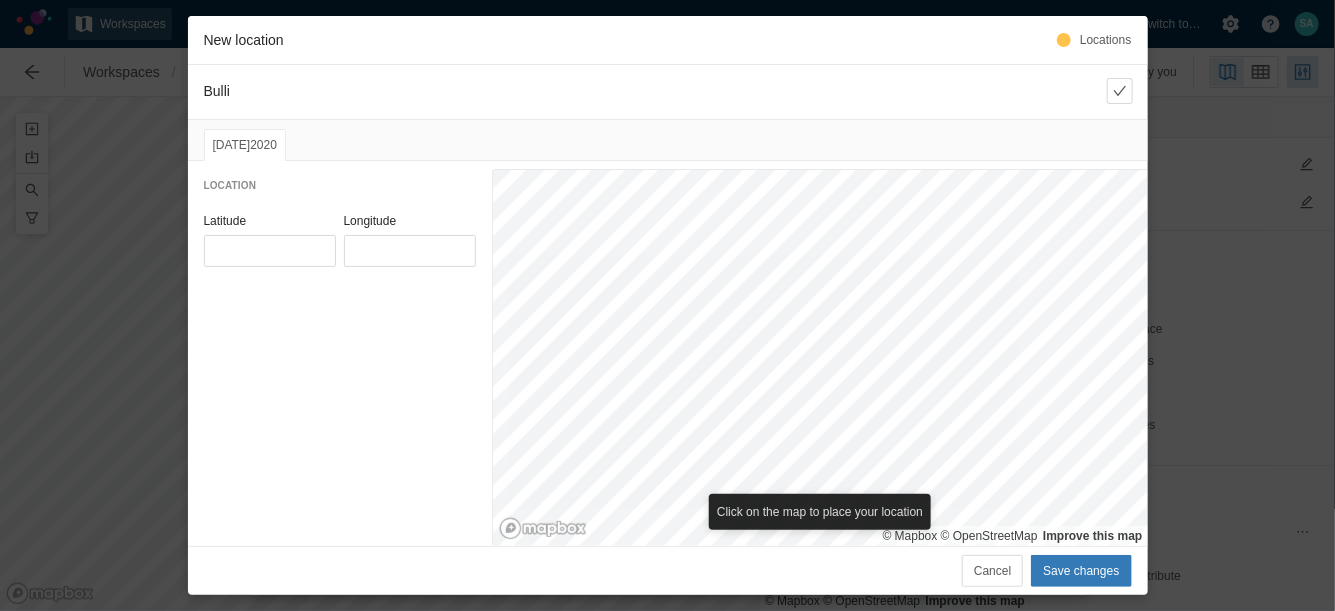 type on "Bulli" 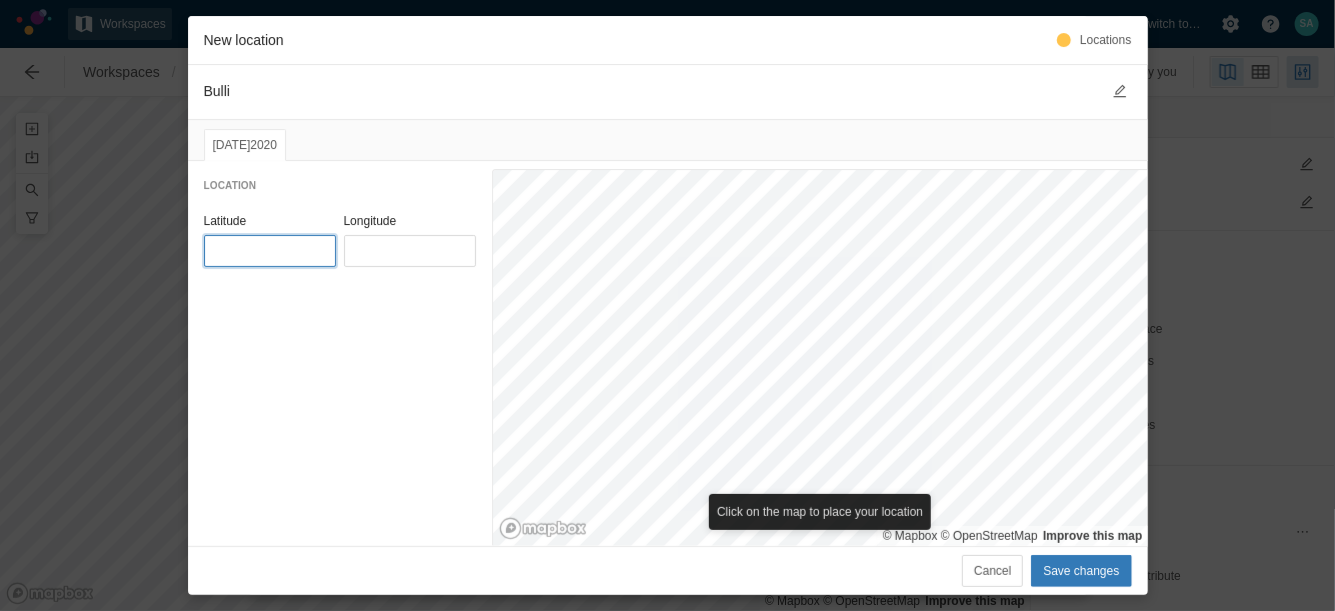 click on "Latitude" at bounding box center (270, 251) 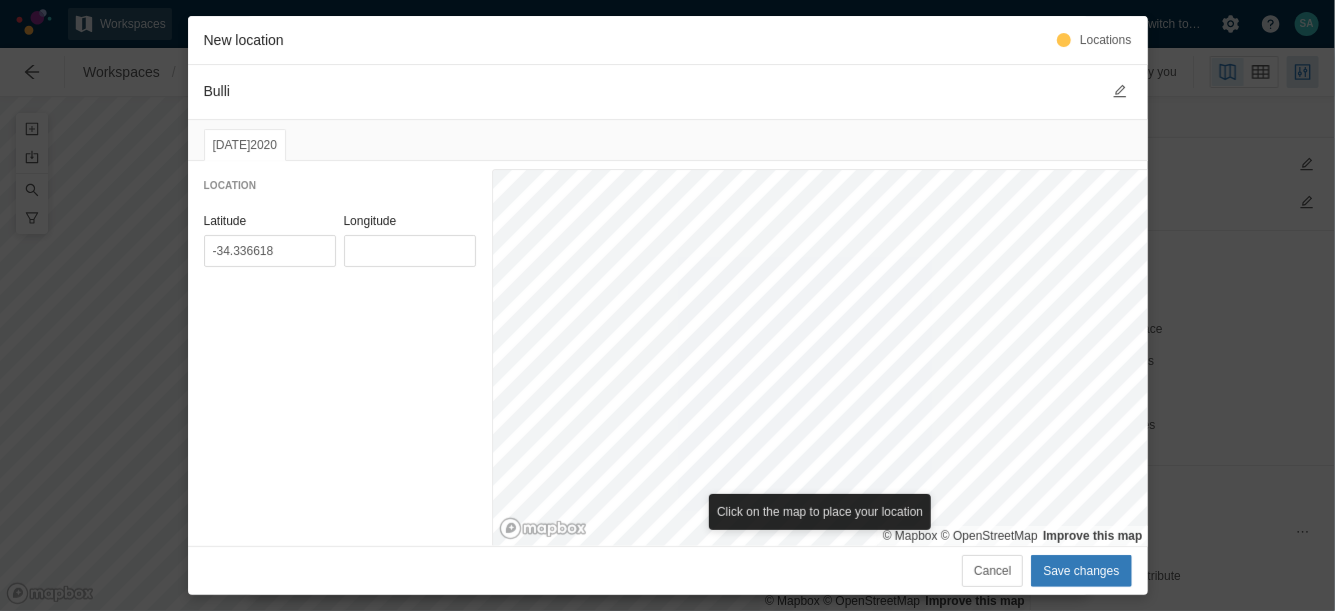 type on "-34.33662" 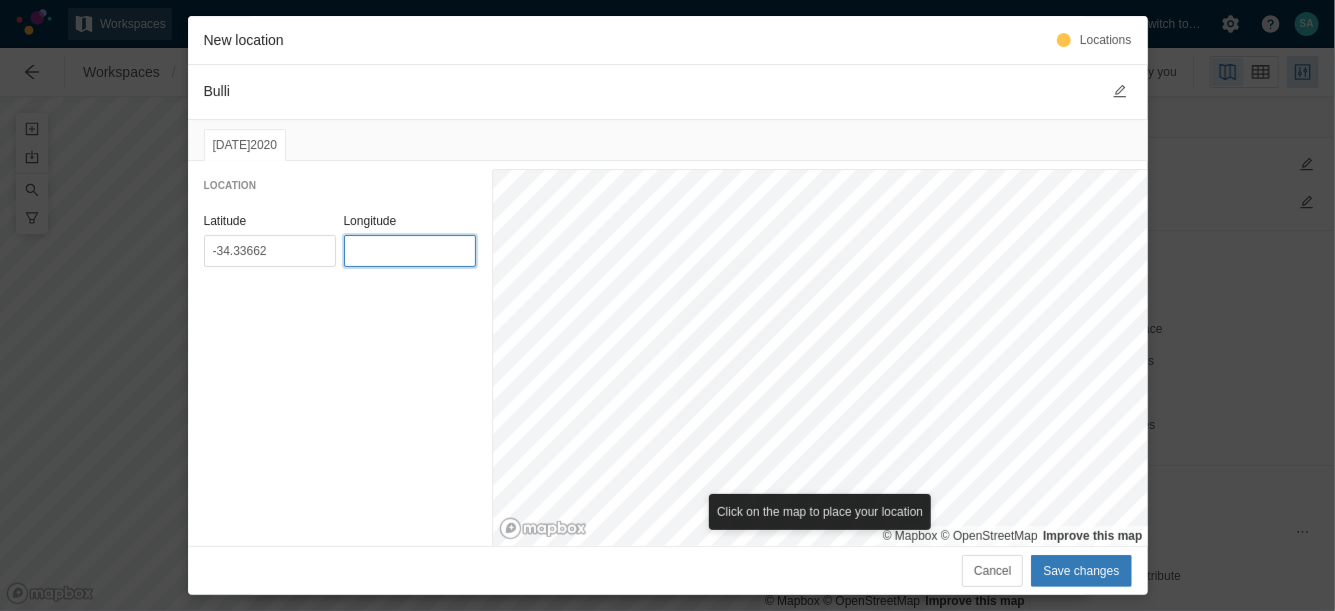 click on "Longitude" at bounding box center (410, 251) 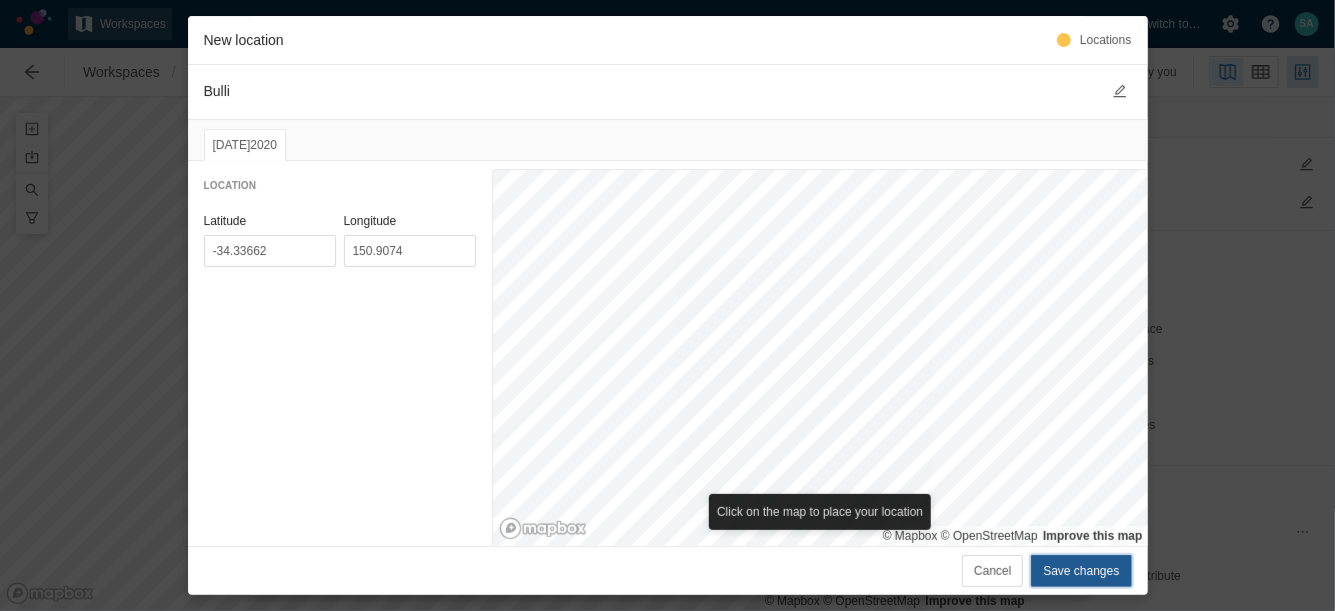 type on "150.90740" 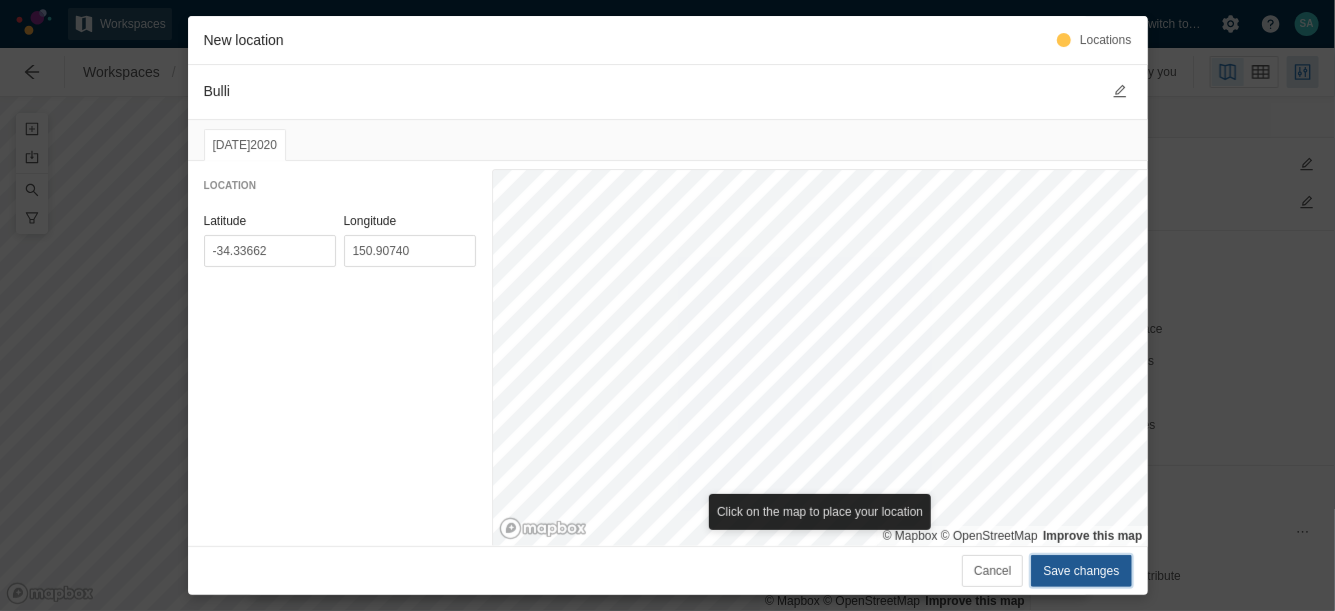 click on "Save changes" at bounding box center (1081, 571) 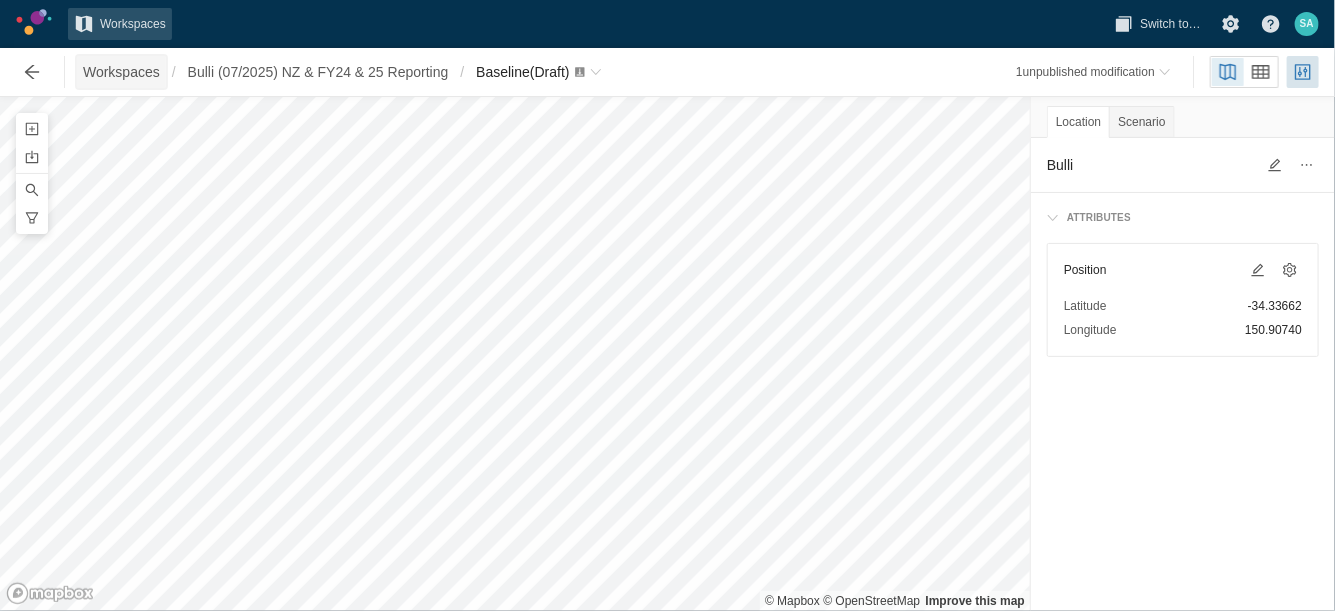 click on "Workspaces" at bounding box center [121, 72] 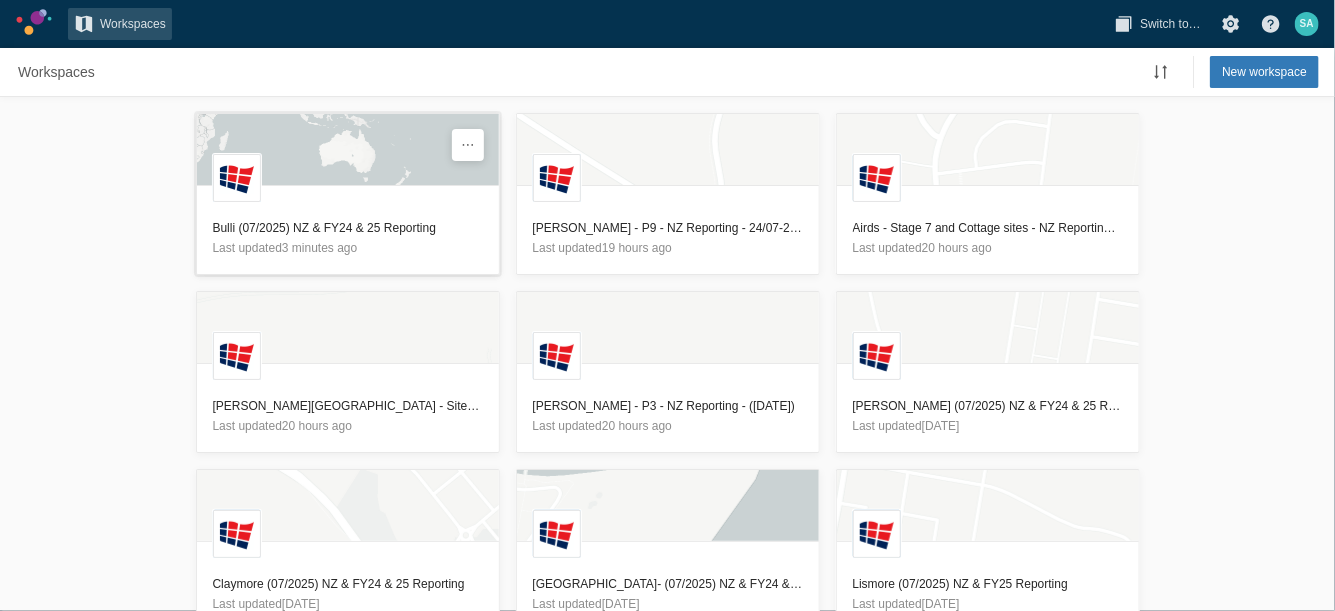 click on "Bulli (07/2025) NZ & FY24 & 25 Reporting" at bounding box center (348, 228) 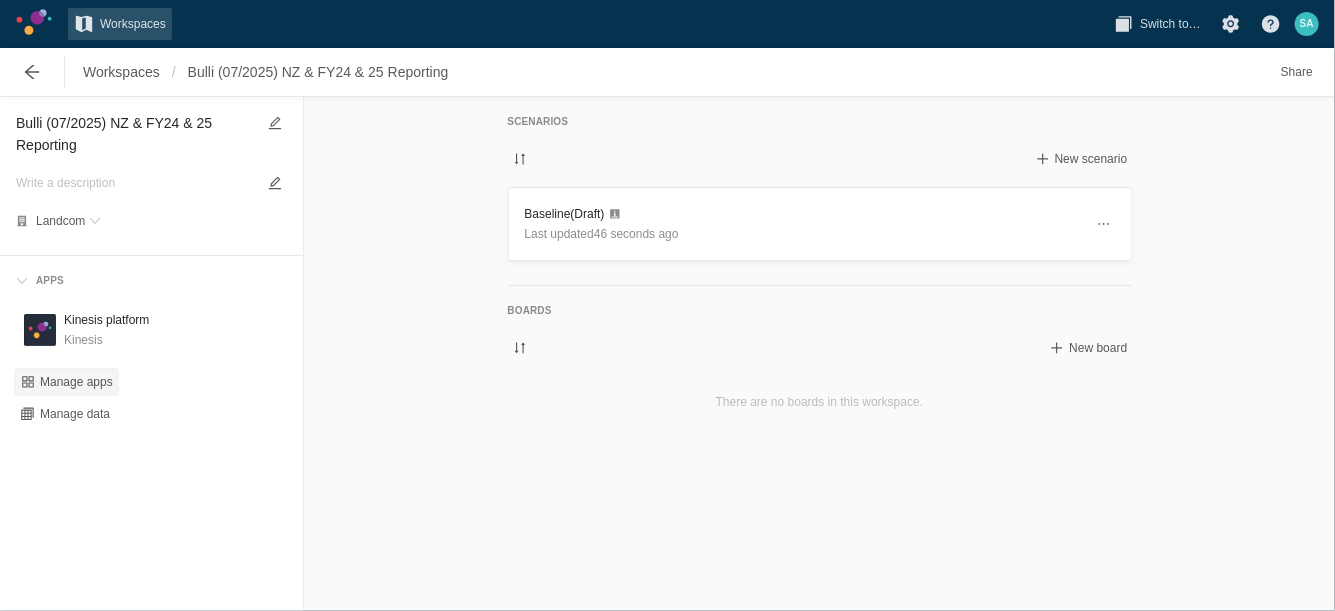 click on "Manage apps" at bounding box center (76, 382) 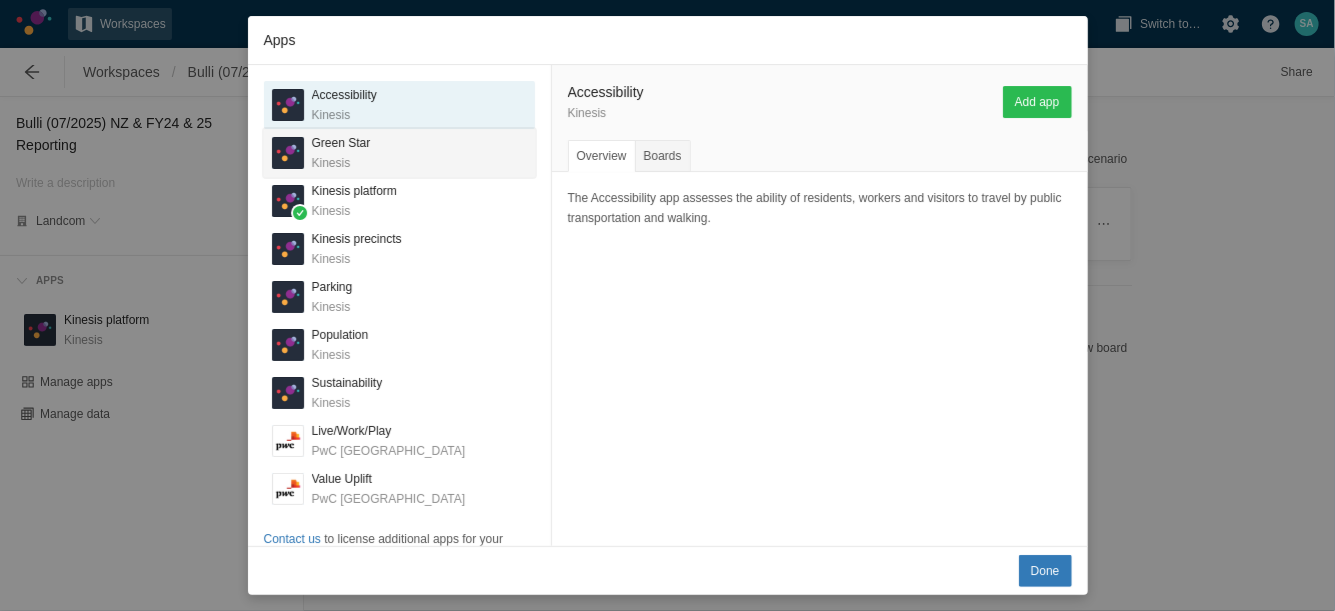 click on "Green Star" at bounding box center (341, 143) 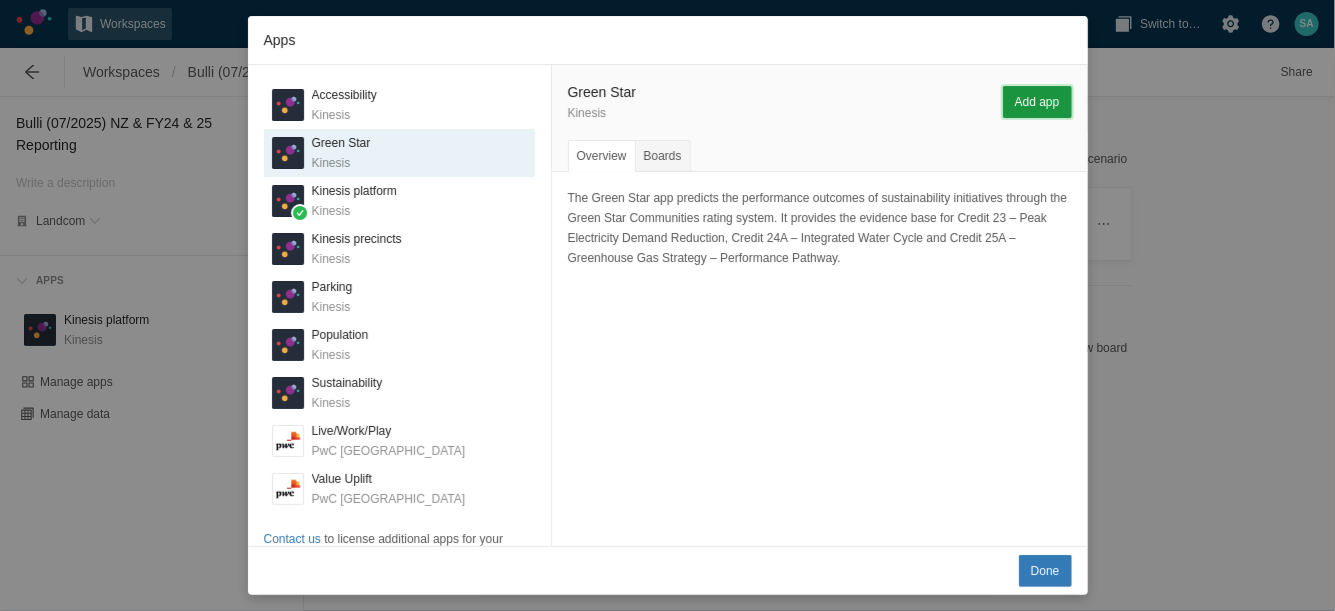 click on "Add app" at bounding box center (1037, 102) 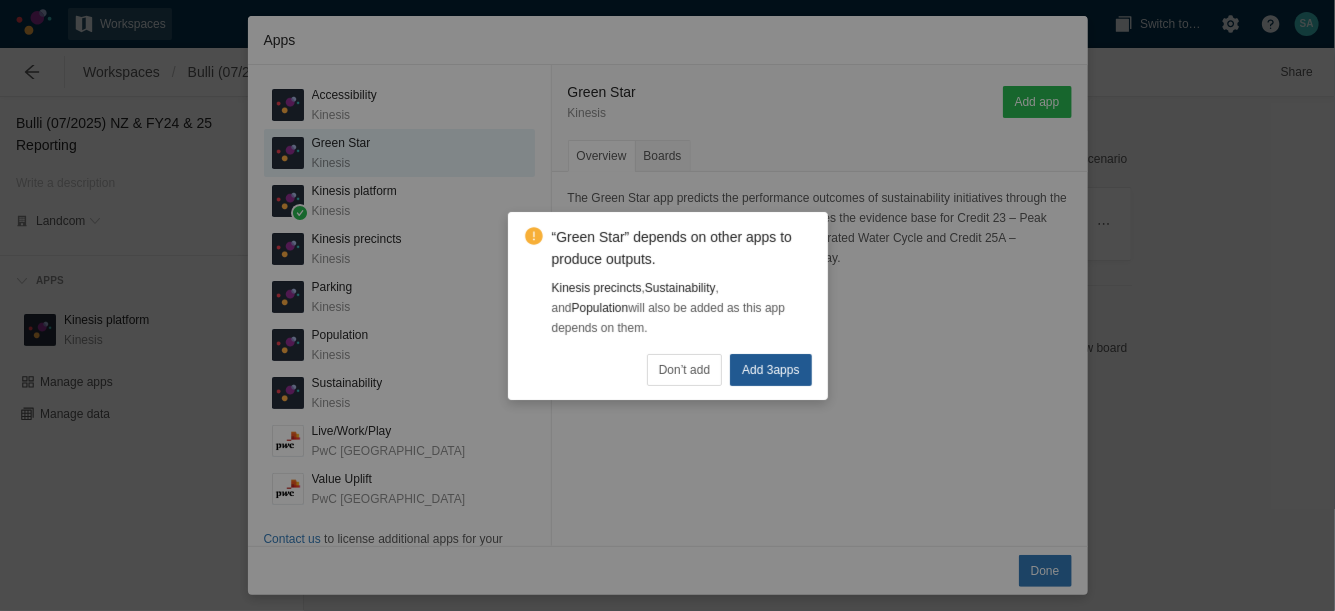 click on "Add   3   apps" at bounding box center [770, 370] 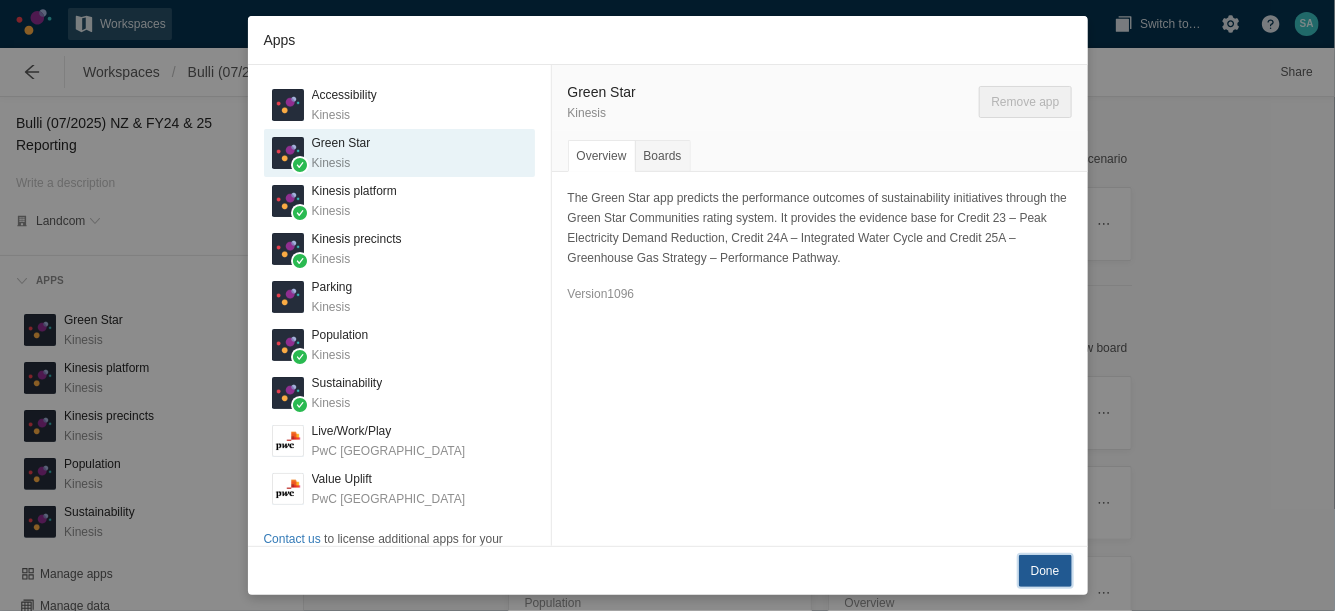click on "Done" at bounding box center [1045, 571] 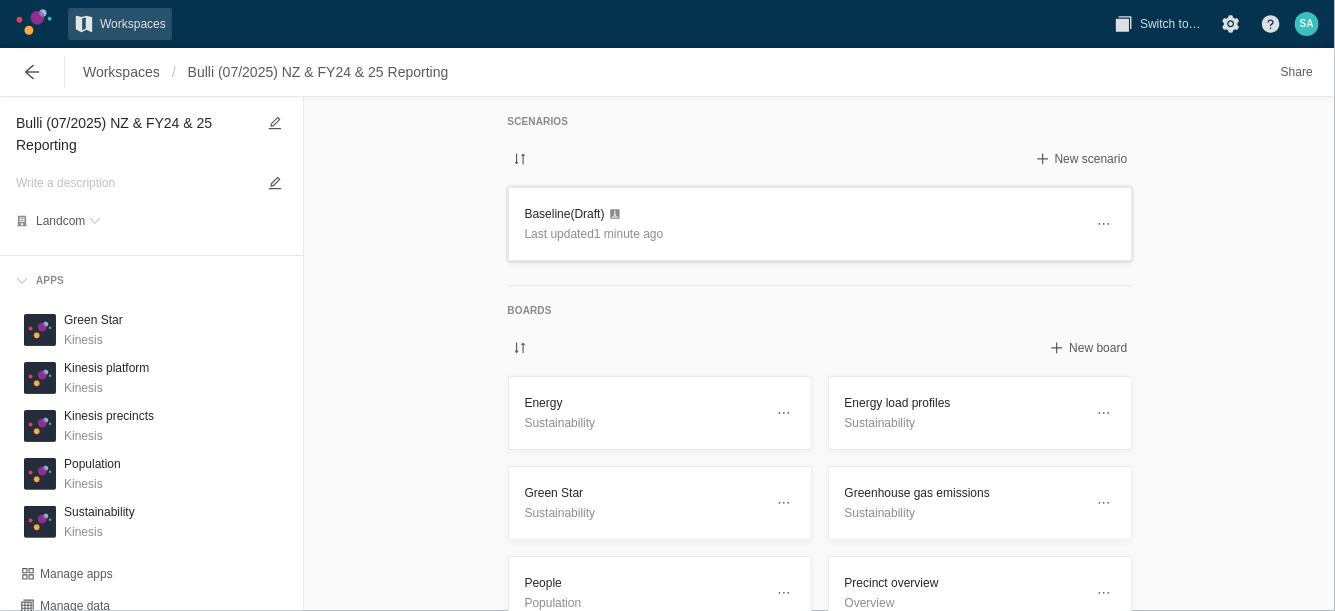 click on "Baseline  (Draft)" at bounding box center (804, 214) 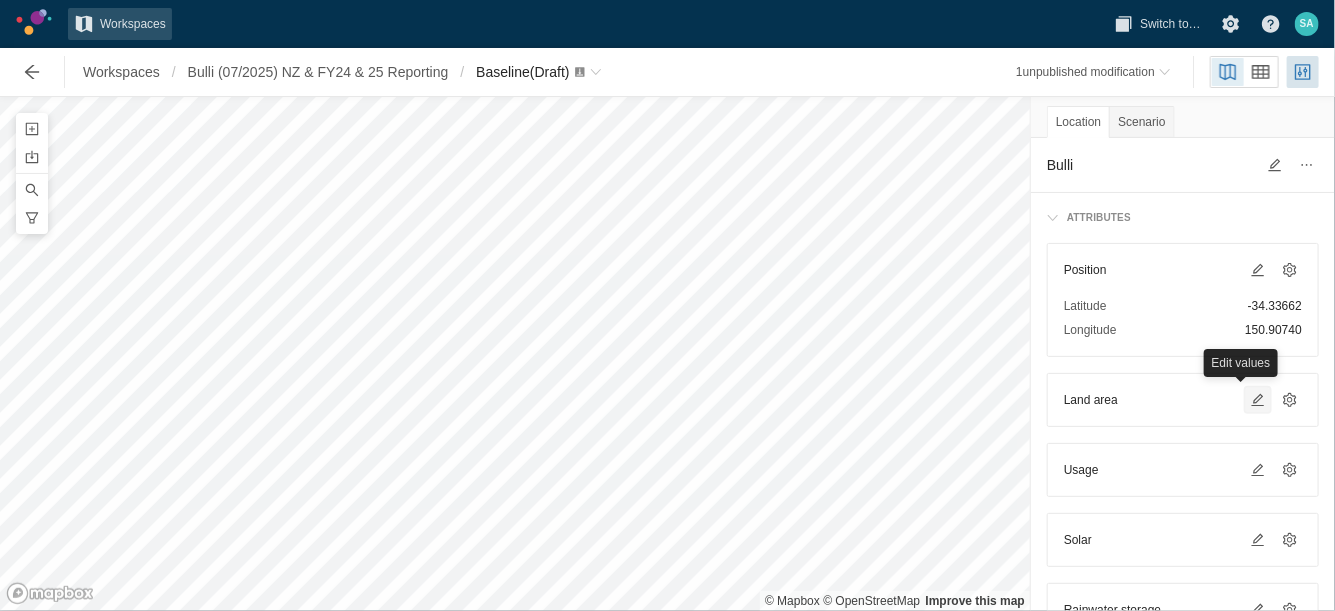 click at bounding box center (1258, 400) 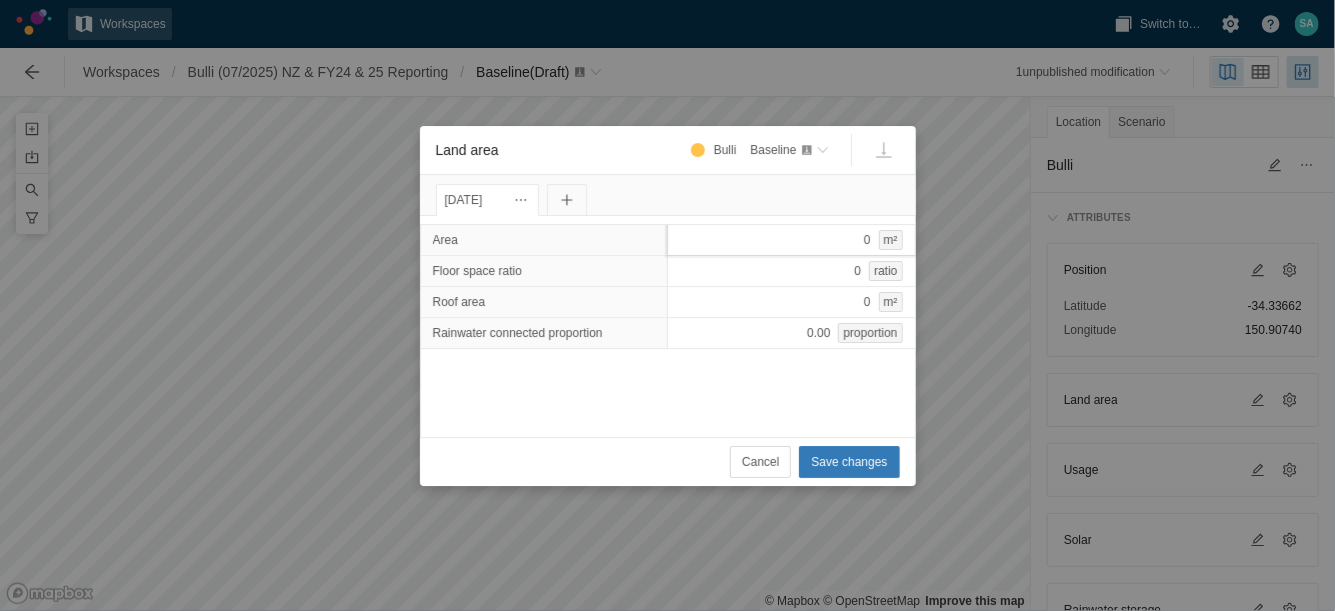 click on "0 m²" at bounding box center (791, 240) 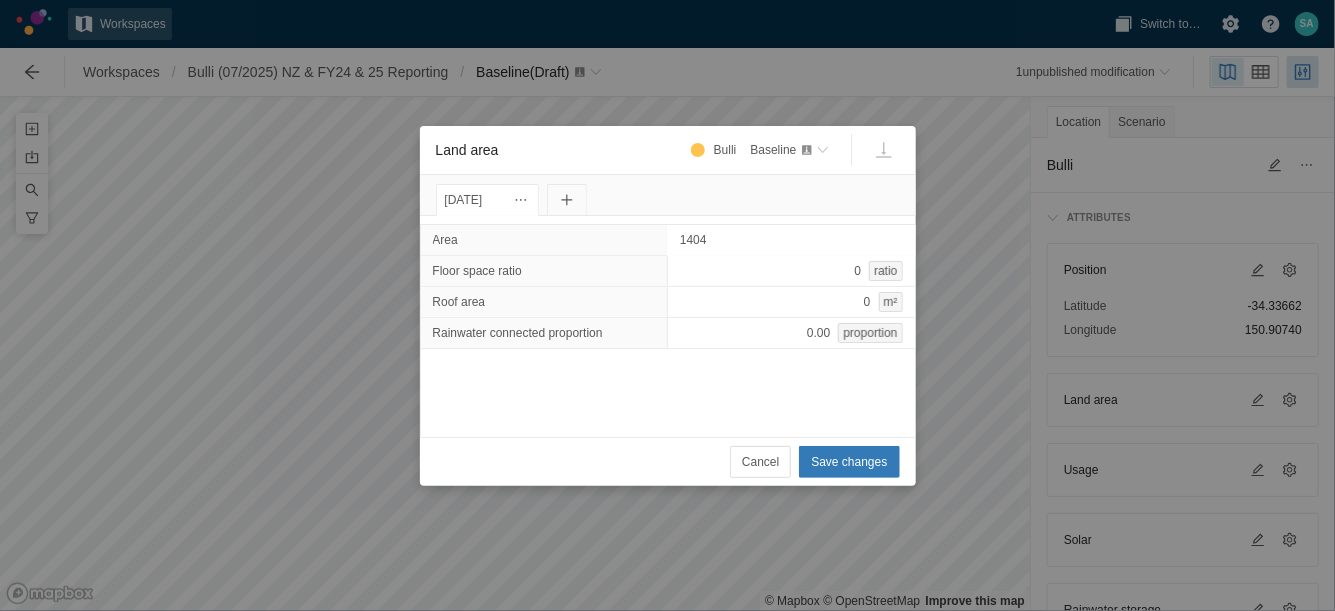 type on "14041" 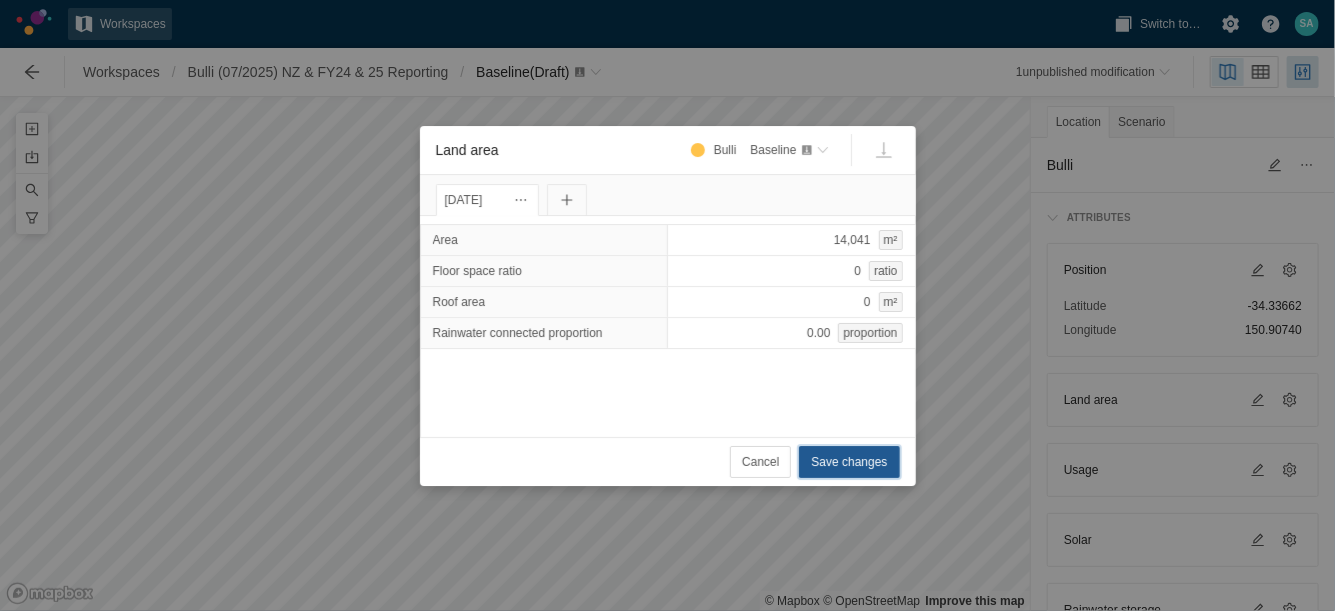 click on "Save changes" at bounding box center (849, 462) 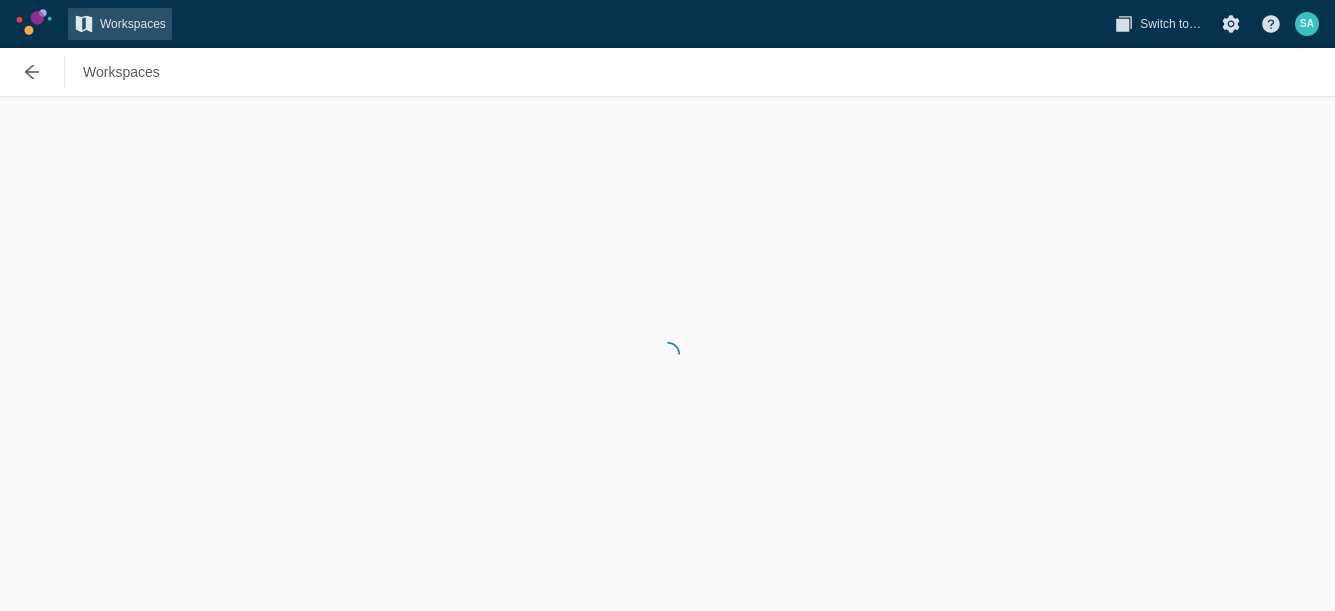 scroll, scrollTop: 0, scrollLeft: 0, axis: both 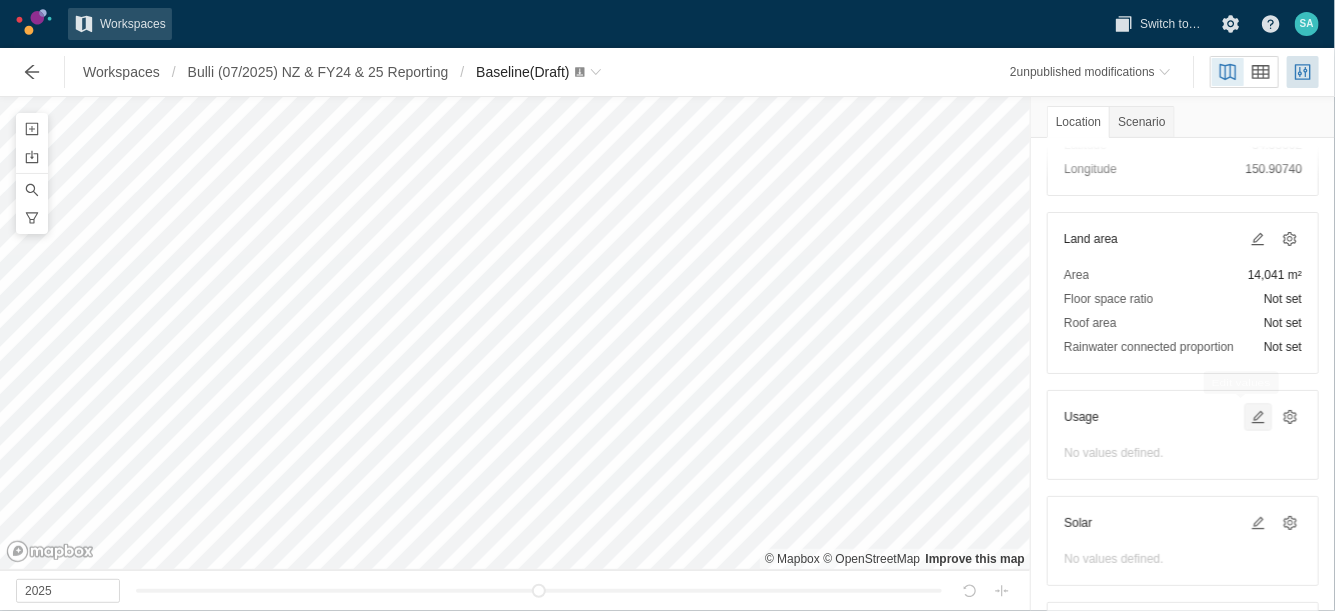 click at bounding box center [1258, 417] 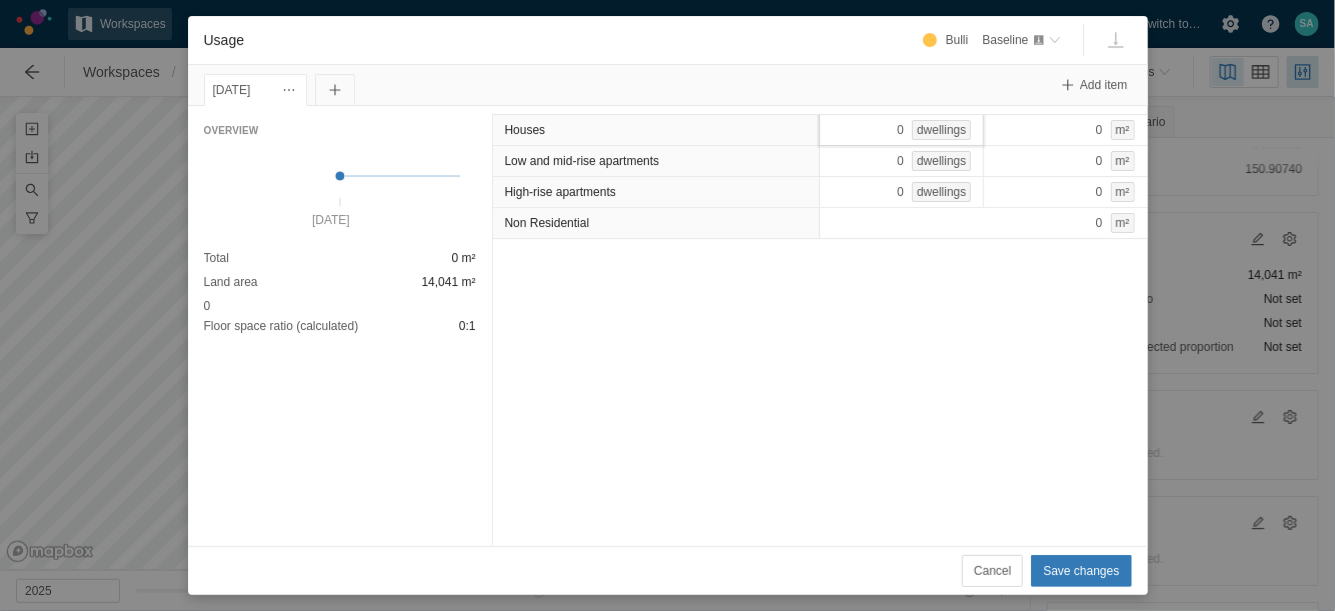 click on "0 dwellings" at bounding box center [901, 130] 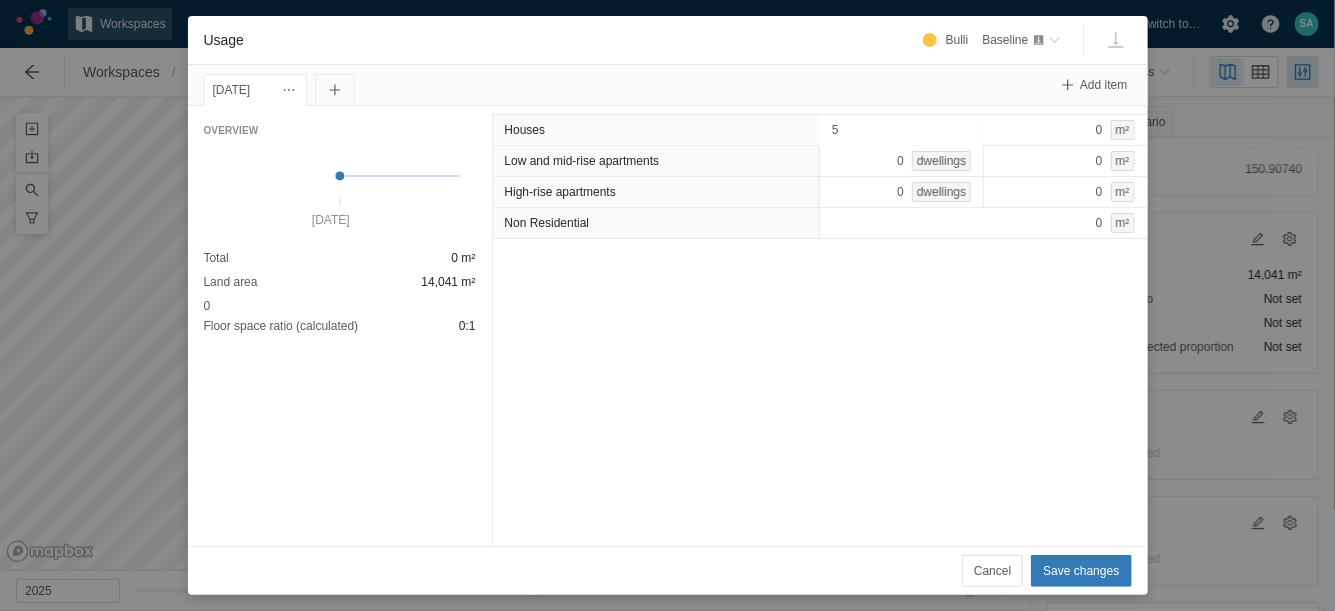 type on "50" 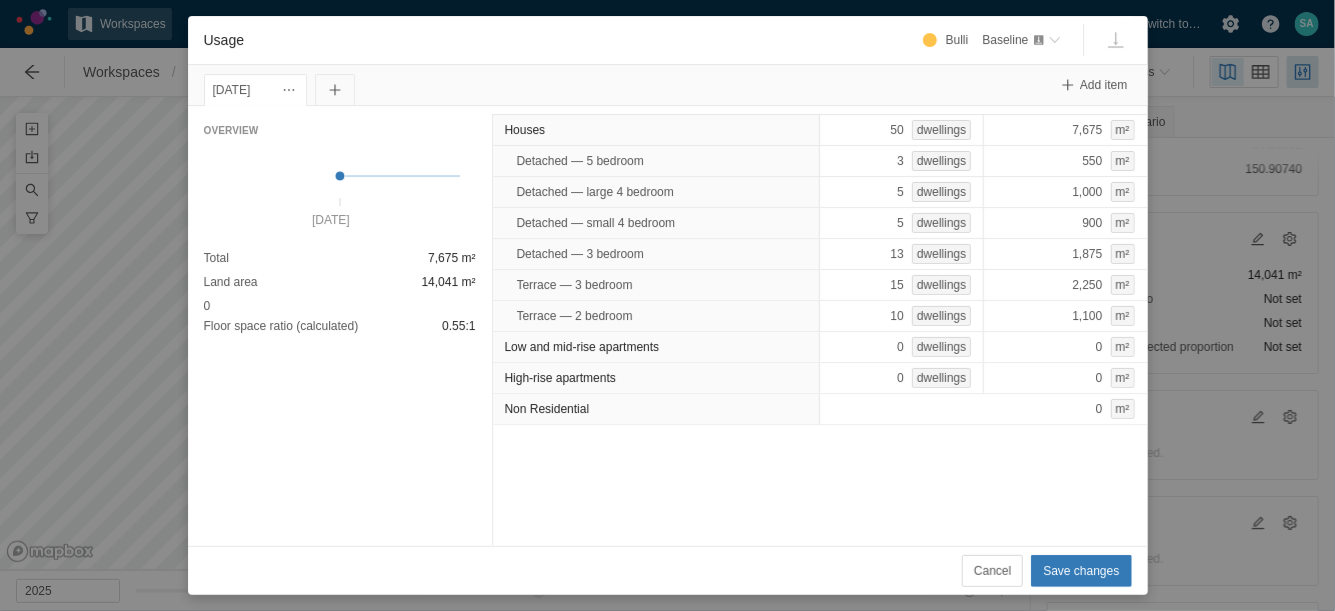 click on "Houses 50 dwellings 7,675 m² Detached — 5 bedroom 3 dwellings 550 m² Detached — large 4 bedroom 5 dwellings 1,000 m² Detached — small 4 bedroom 5 dwellings 900 m² Detached — 3 bedroom 13 dwellings 1,875 m² Terrace — 3 bedroom 15 dwellings 2,250 m² Terrace — 2 bedroom 10 dwellings 1,100 m² Low and mid-rise apartments 0 dwellings 0 m² High-rise apartments 0 dwellings 0 m² Non Residential 0 m²" at bounding box center [820, 326] 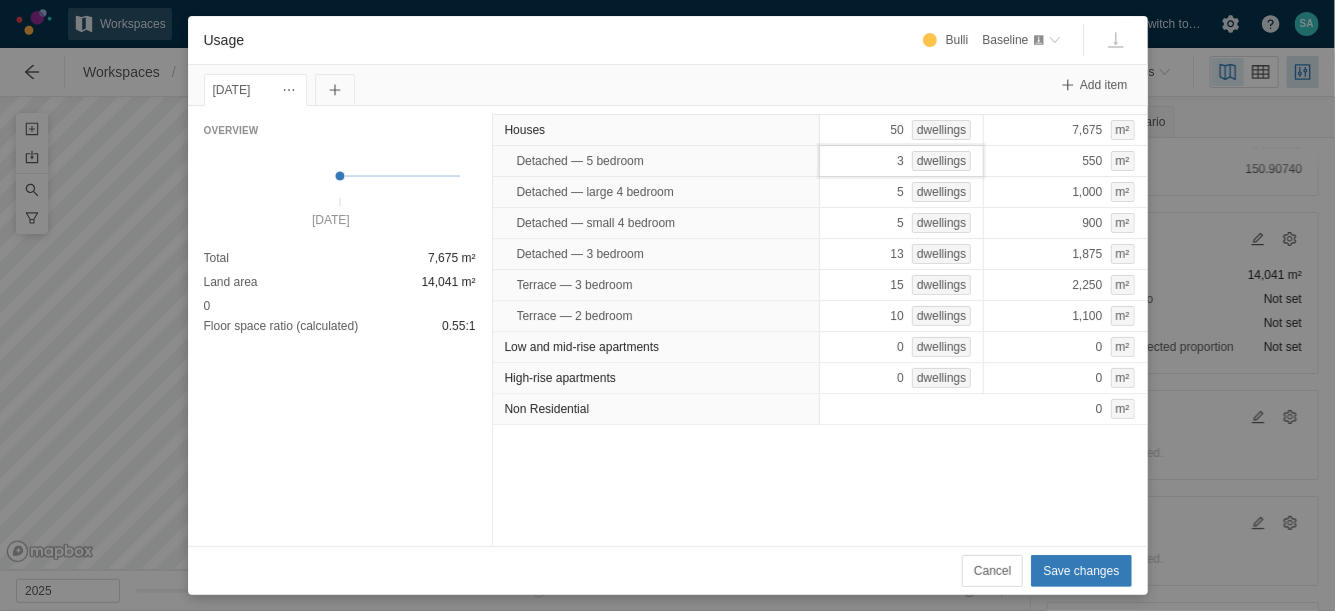click on "3 dwellings" at bounding box center [901, 161] 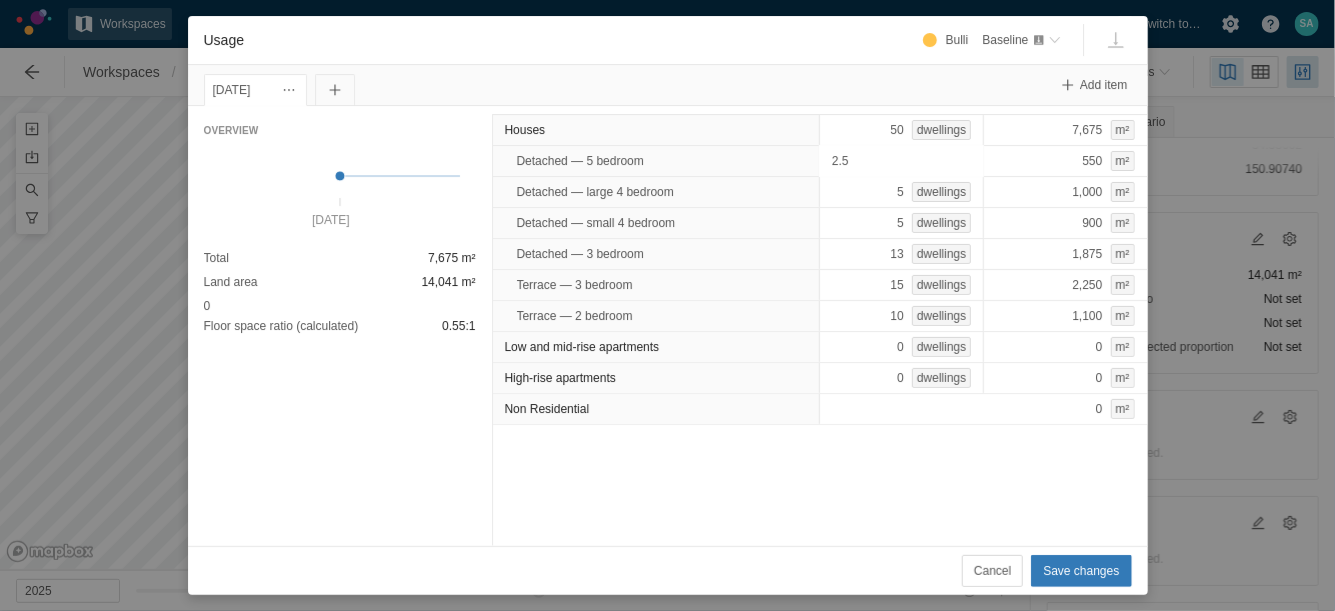 type on "7" 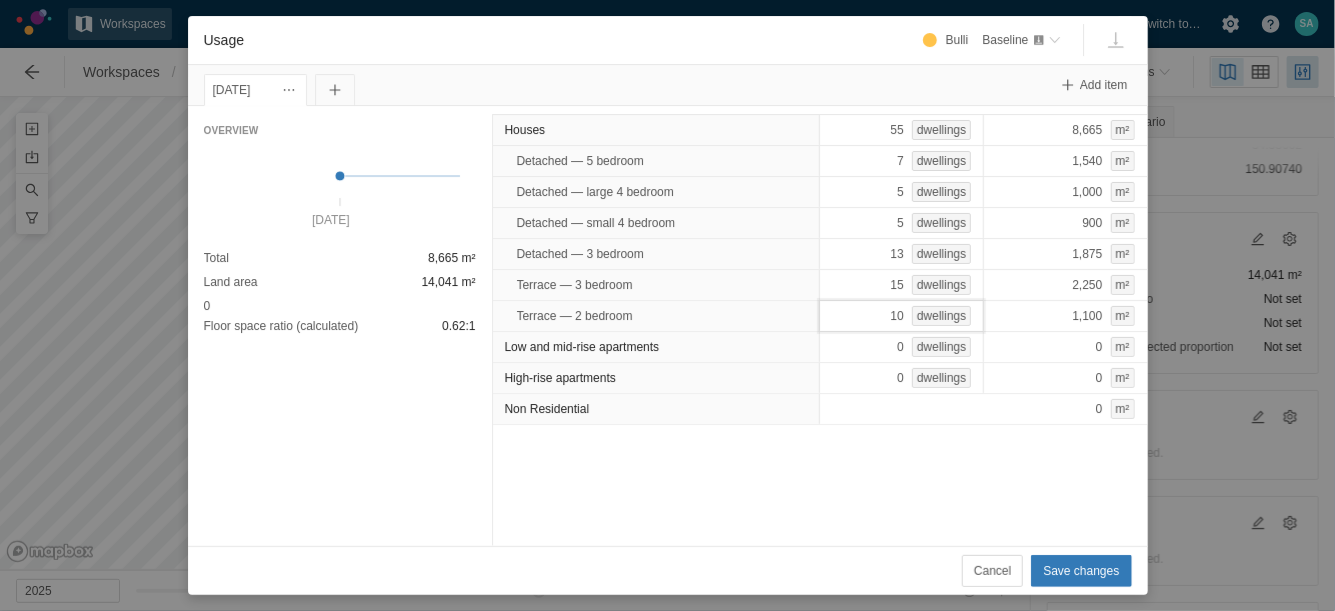 click on "10 dwellings" at bounding box center [901, 316] 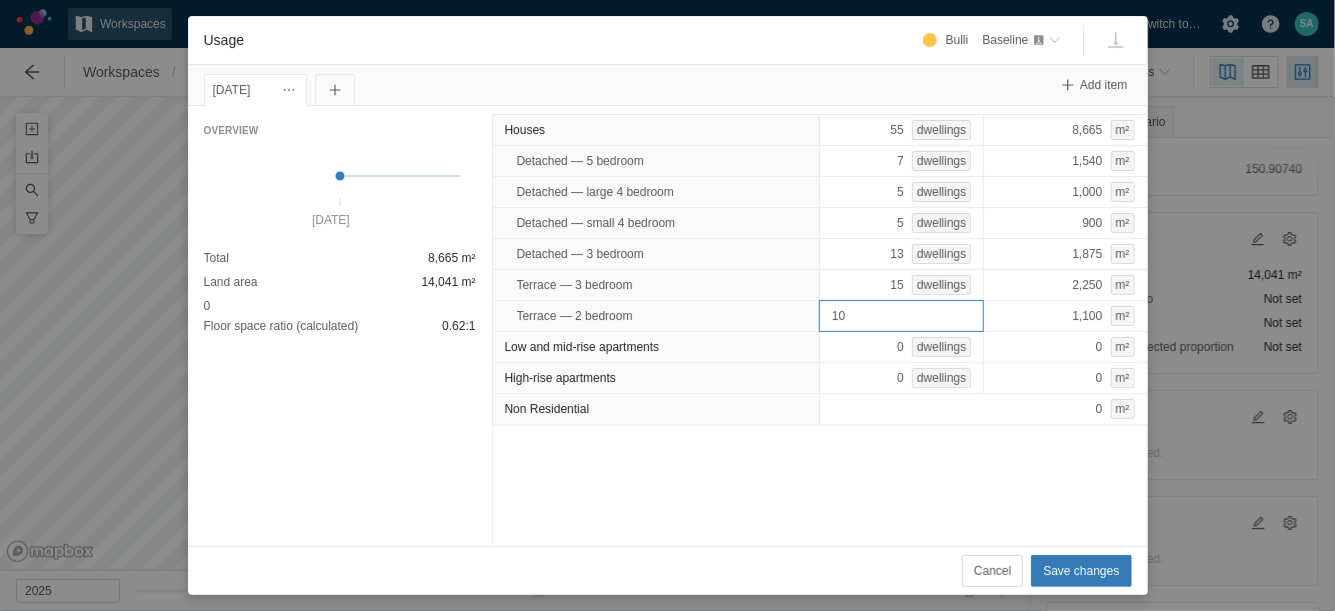 type on "7" 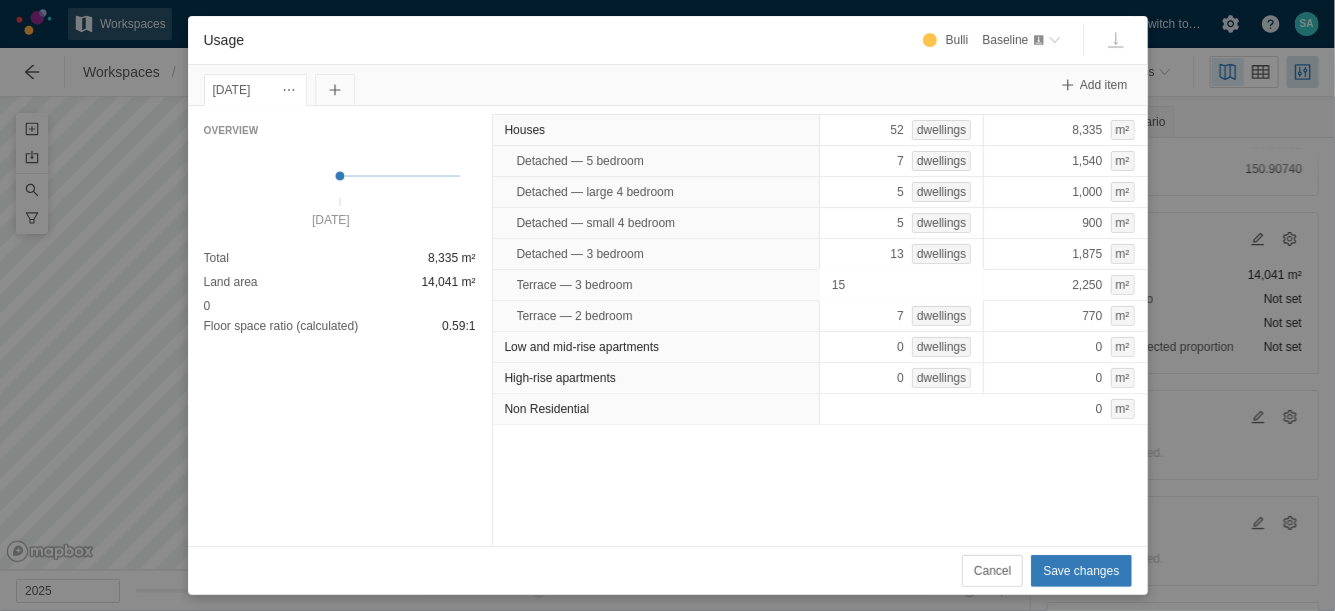 type on "8" 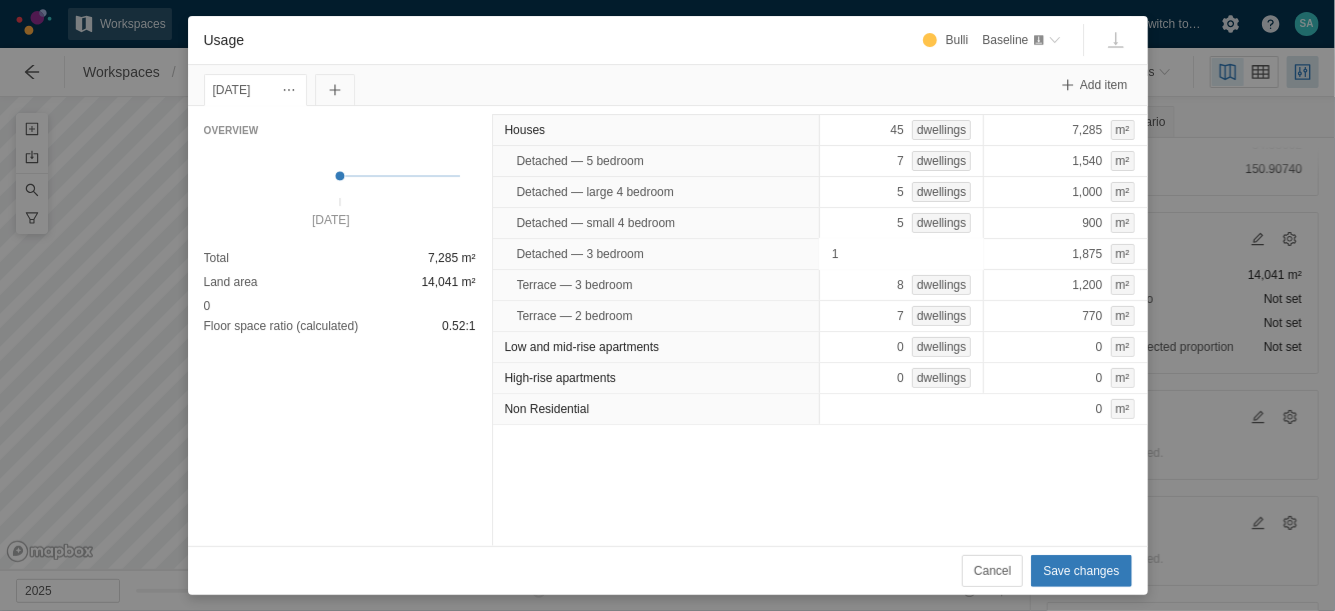 type on "12" 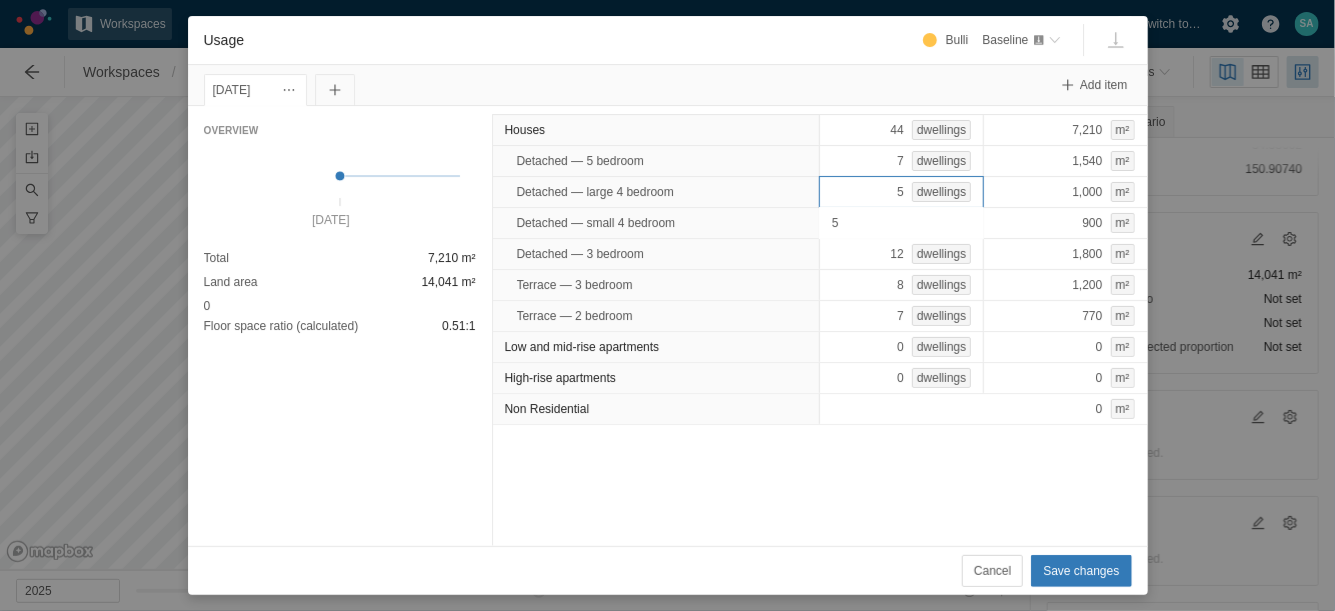 type on "6" 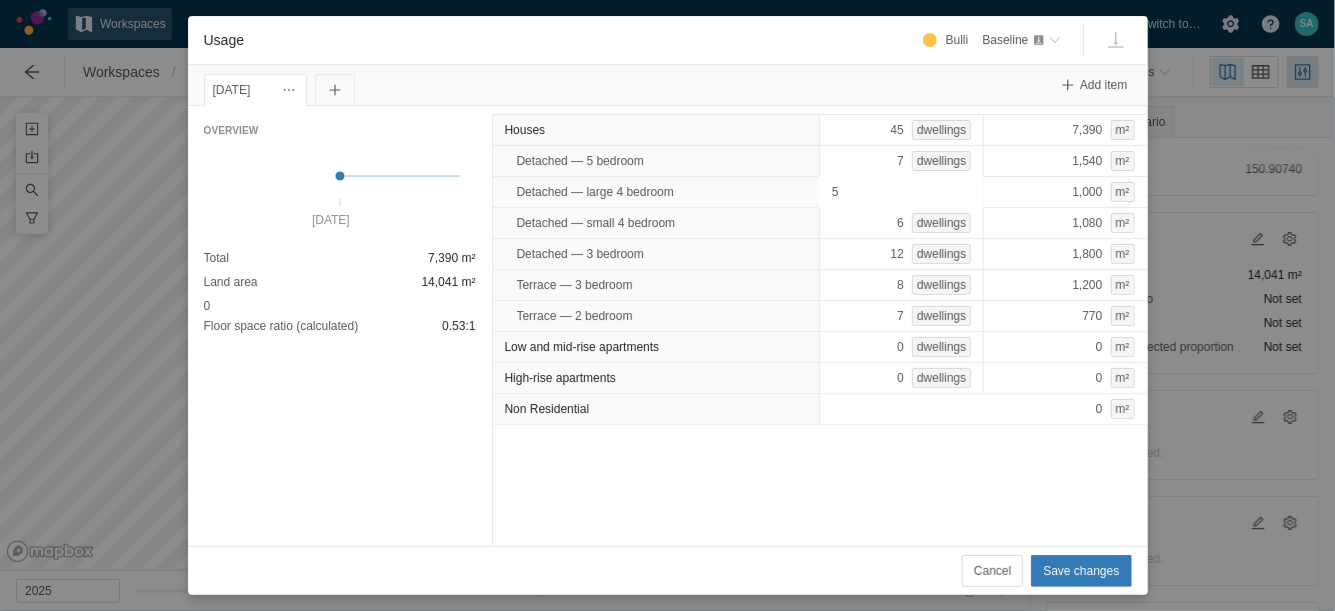 type on "6" 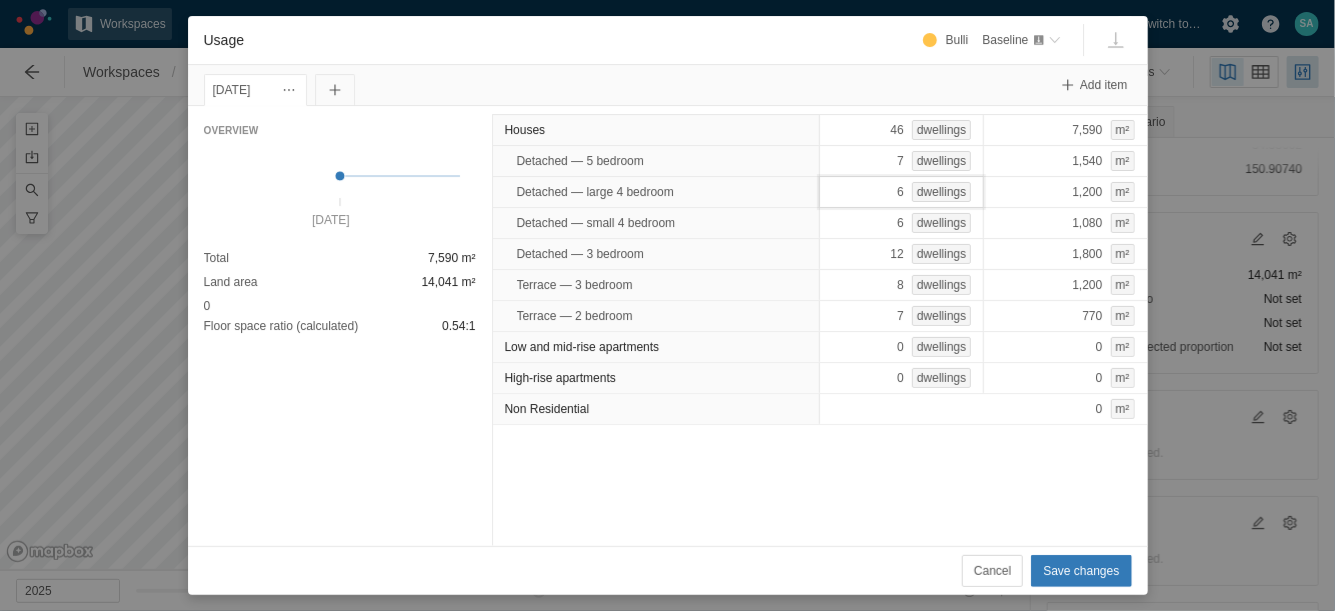 click on "6 dwellings" at bounding box center (901, 192) 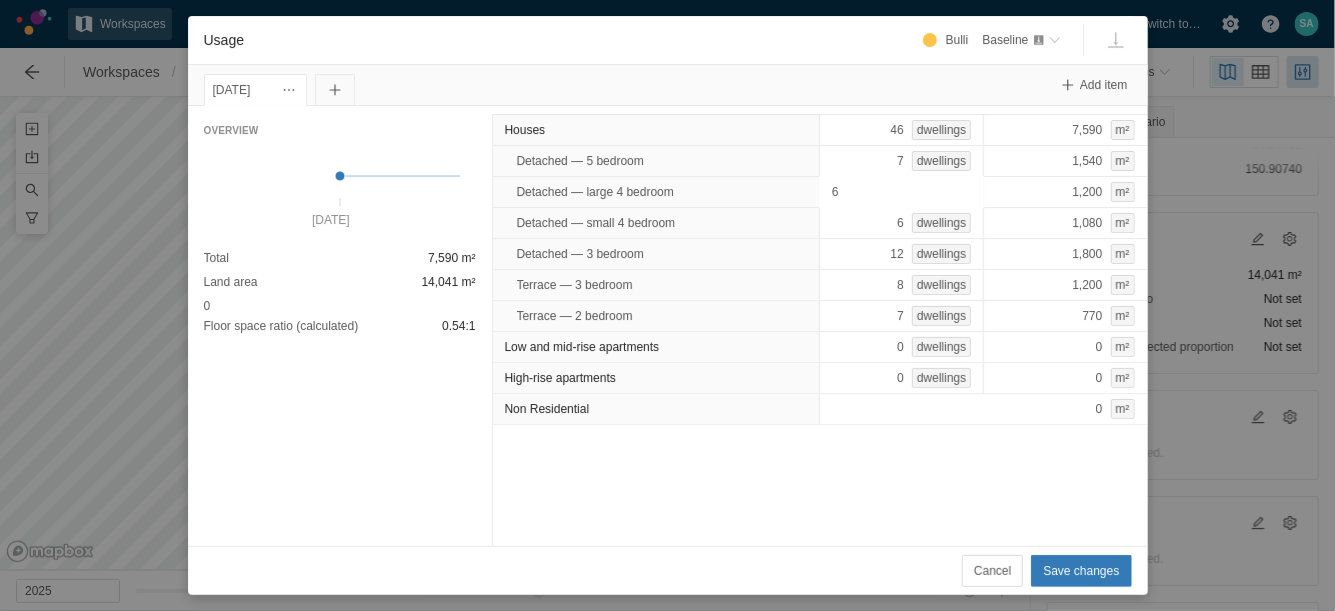type on "7" 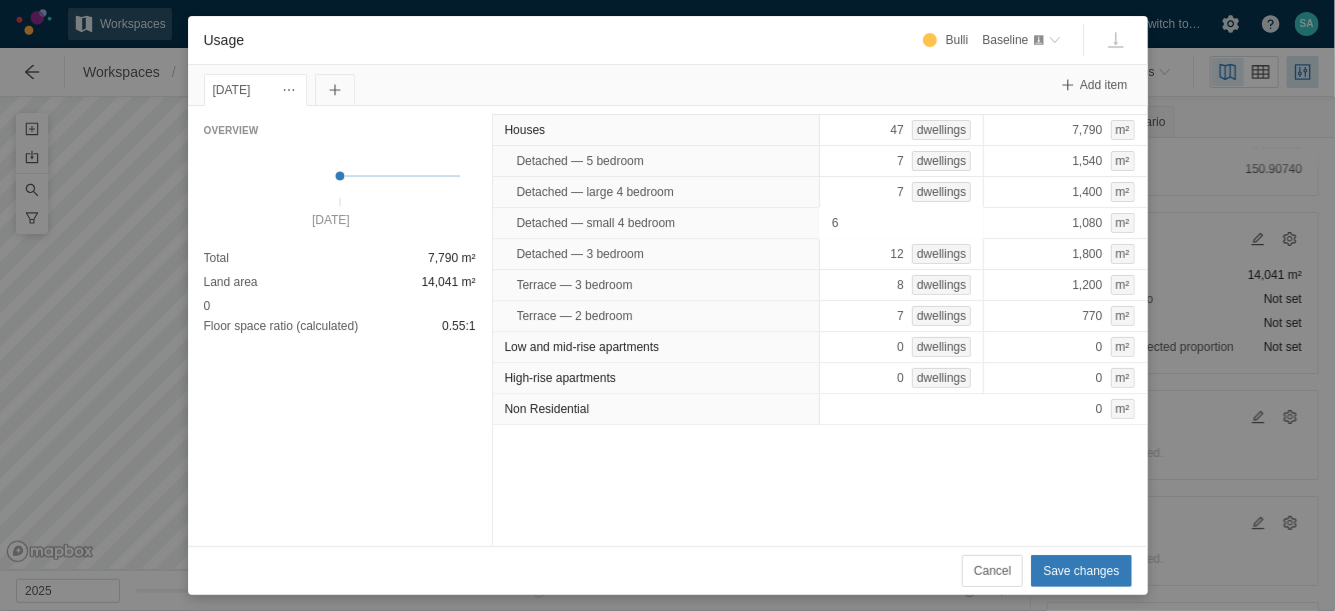 type on "7" 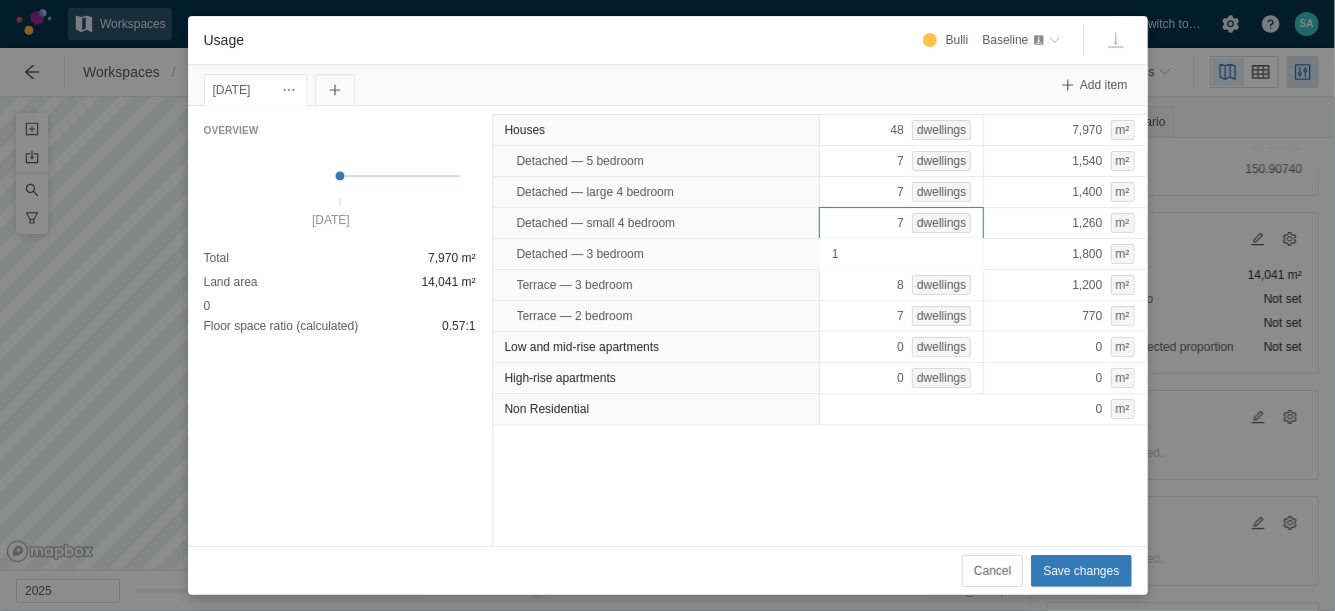 type on "13" 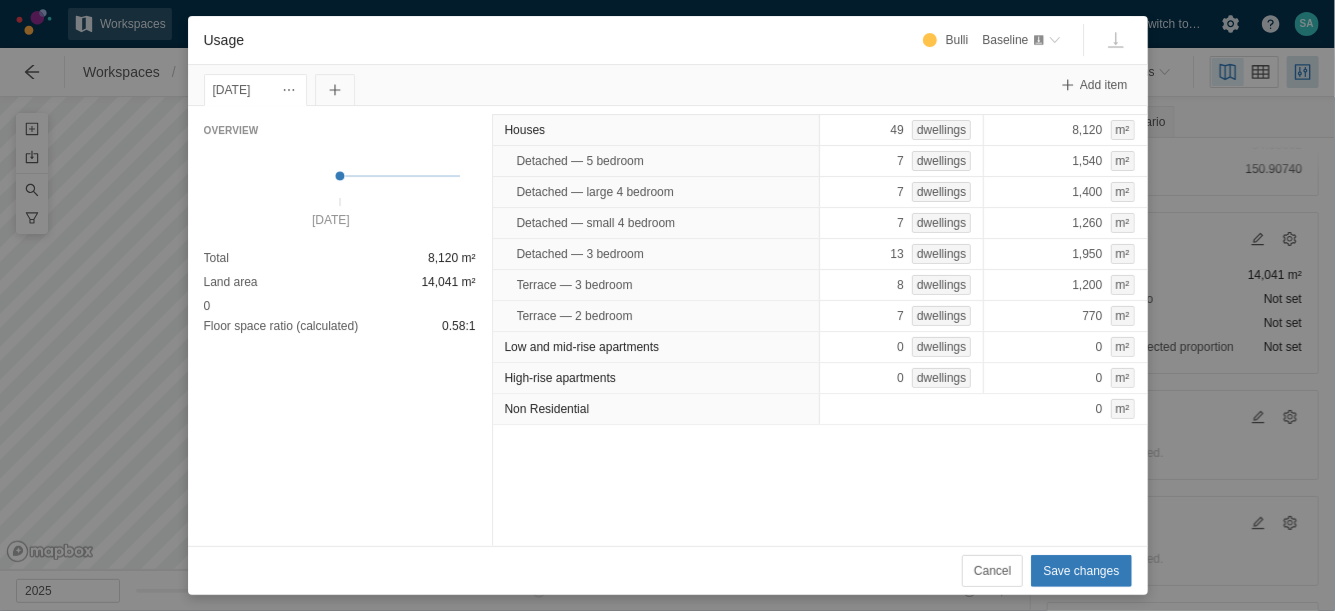 click on "Detached — small 4 bedroom" at bounding box center [657, 223] 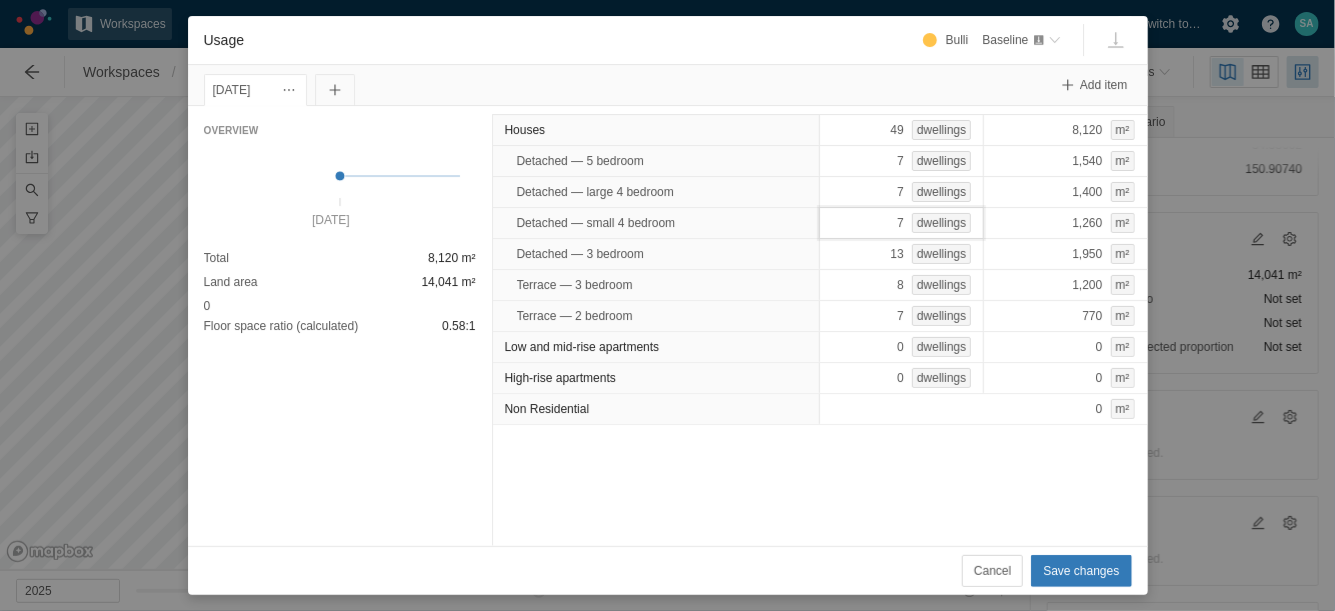 click on "7 dwellings" at bounding box center (901, 223) 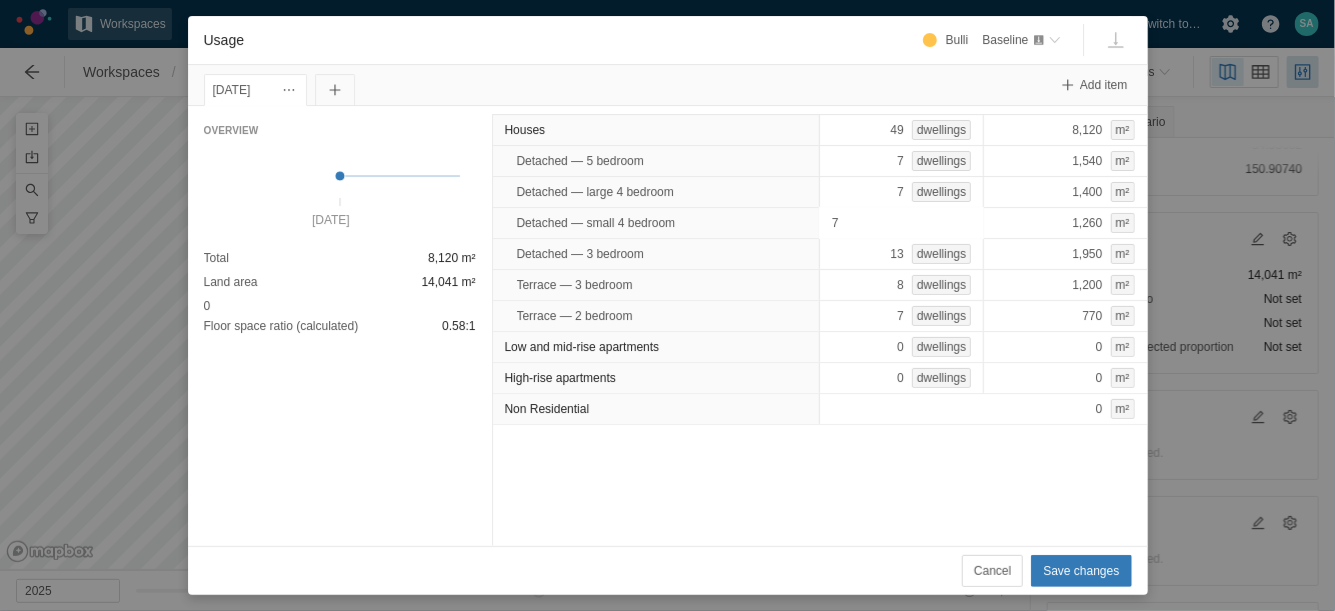 type on "8" 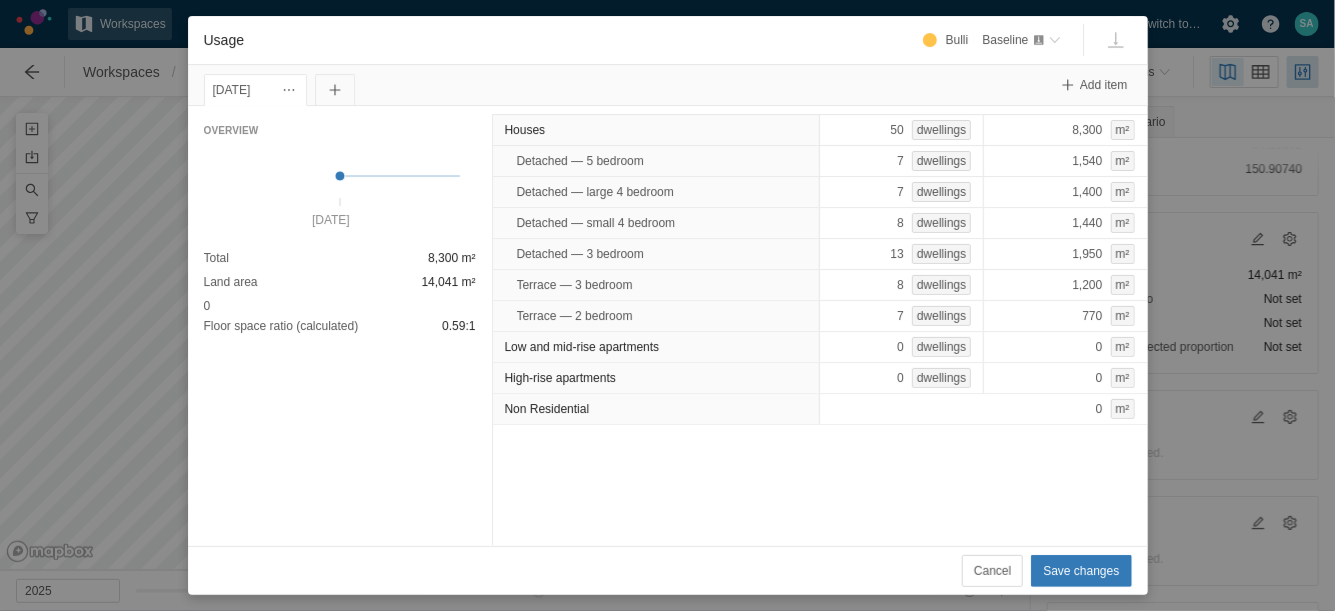 click on "Houses 50 dwellings 8,300 m² Detached — 5 bedroom 7 dwellings 1,540 m² Detached — large 4 bedroom 7 dwellings 1,400 m² Detached — small 4 bedroom 8 dwellings 1,440 m² Detached — 3 bedroom 13 dwellings 1,950 m² Terrace — 3 bedroom 8 dwellings 1,200 m² Terrace — 2 bedroom 7 dwellings 770 m² Low and mid-rise apartments 0 dwellings 0 m² High-rise apartments 0 dwellings 0 m² Non Residential 0 m²" at bounding box center [820, 326] 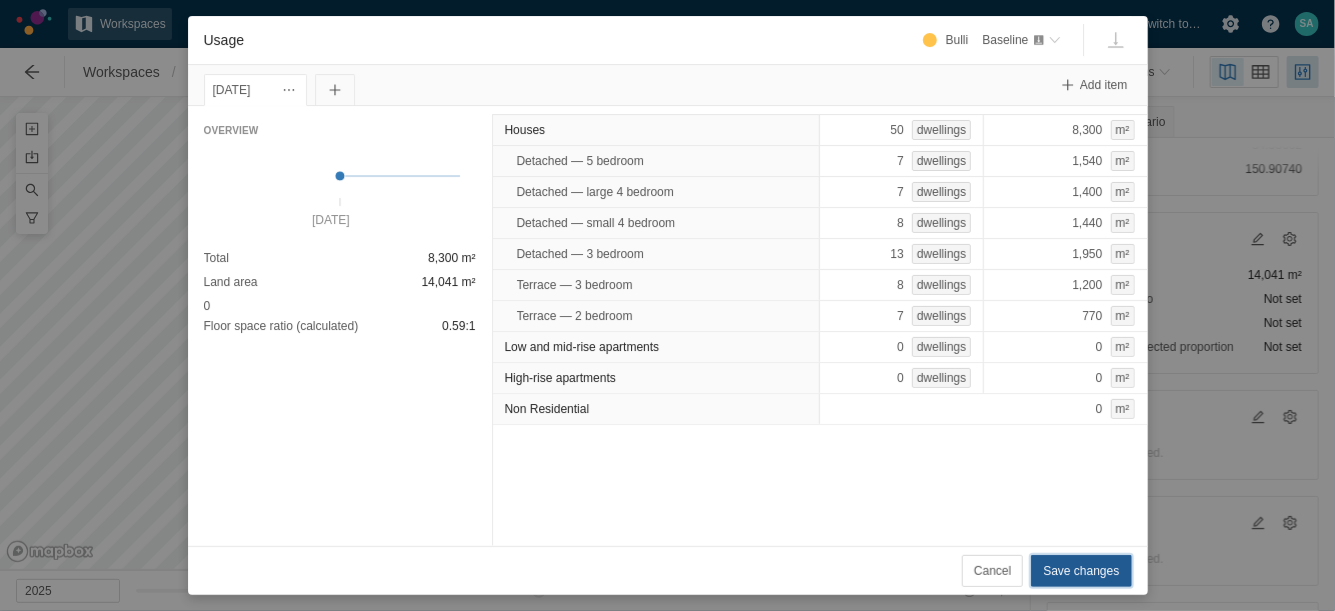 click on "Save changes" at bounding box center [1081, 571] 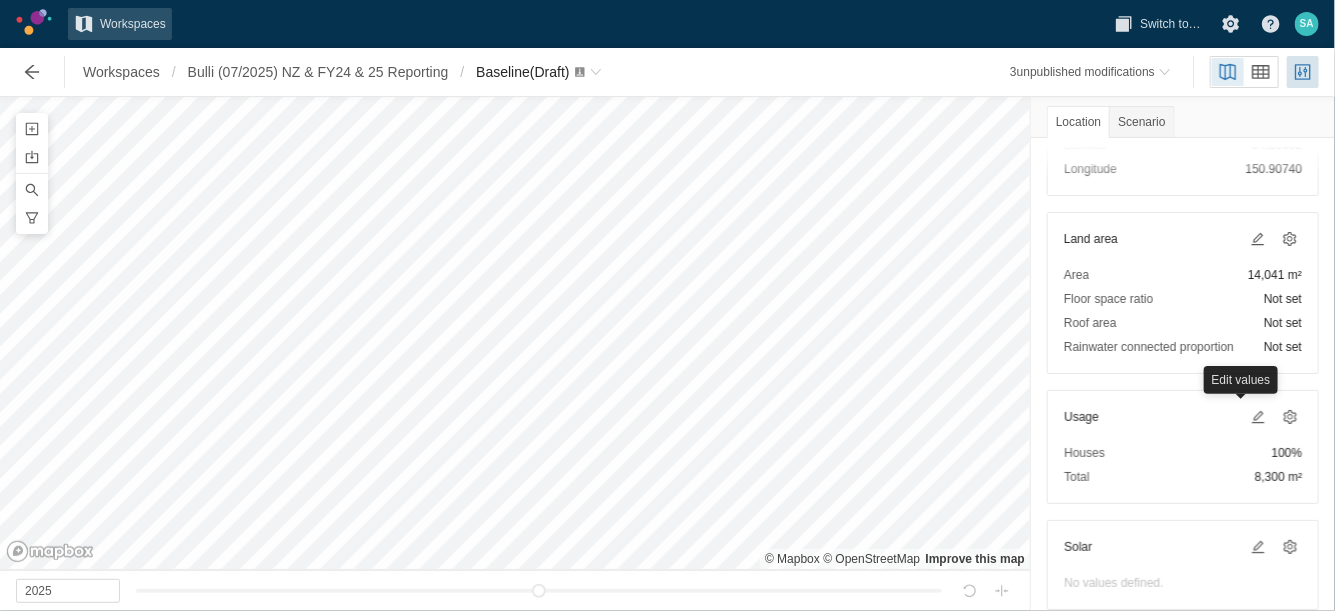 click on "Total 8,300 m²" at bounding box center (1183, 477) 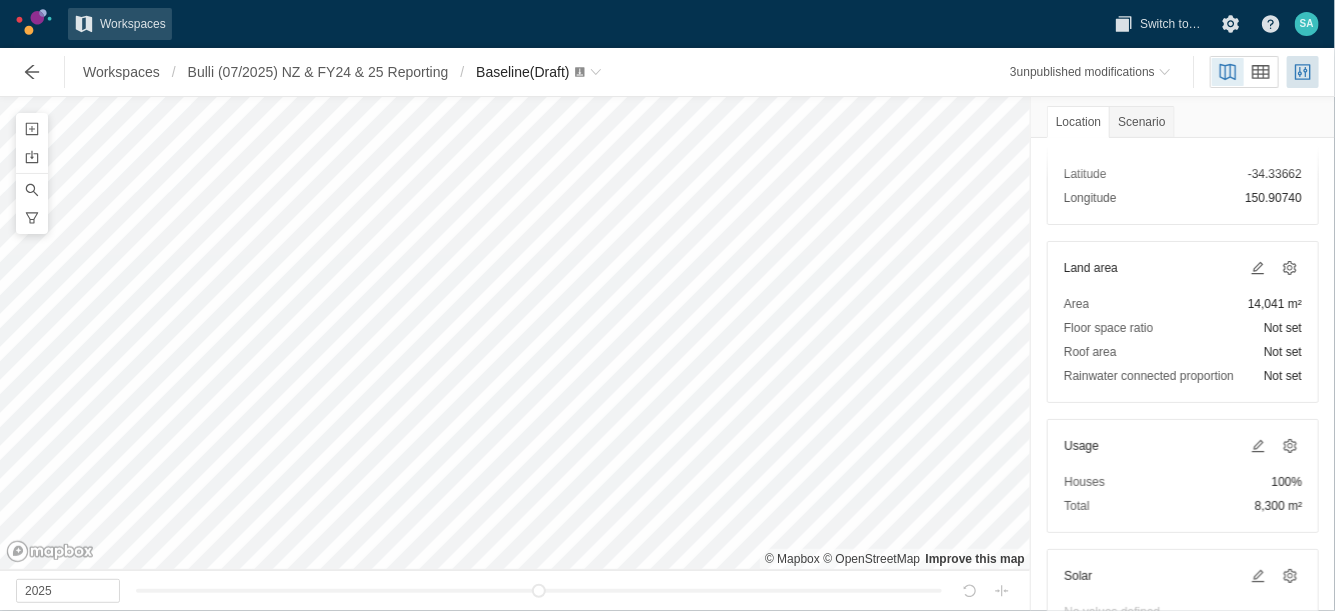scroll, scrollTop: 135, scrollLeft: 0, axis: vertical 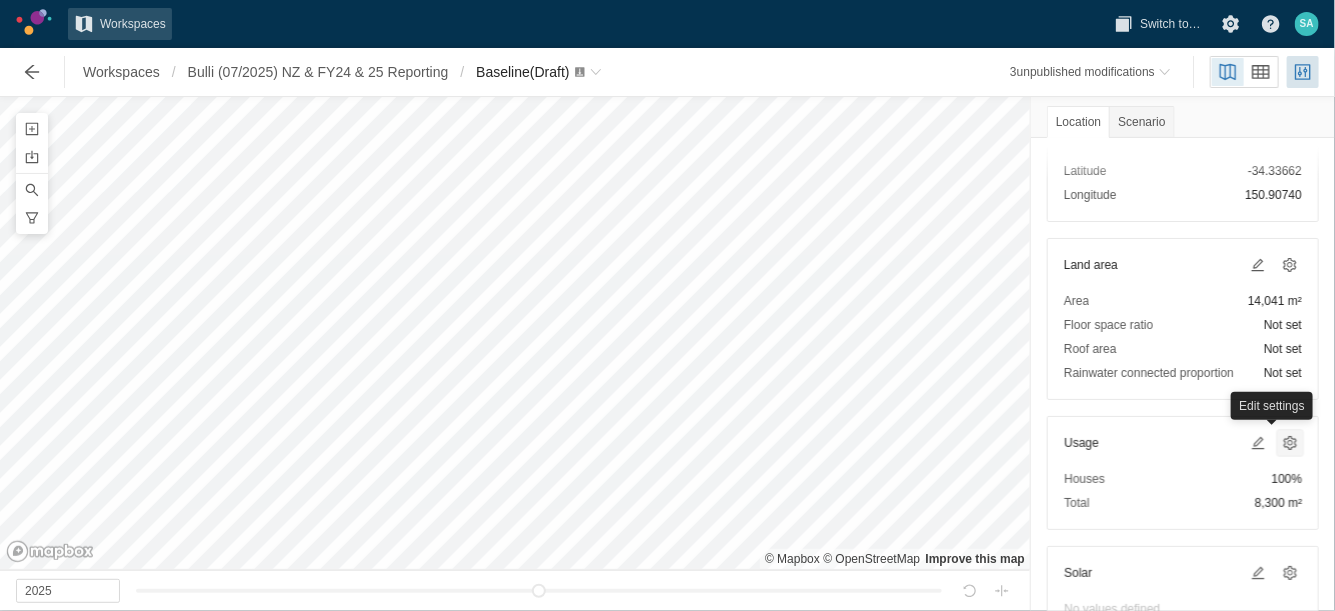 click at bounding box center (1290, 443) 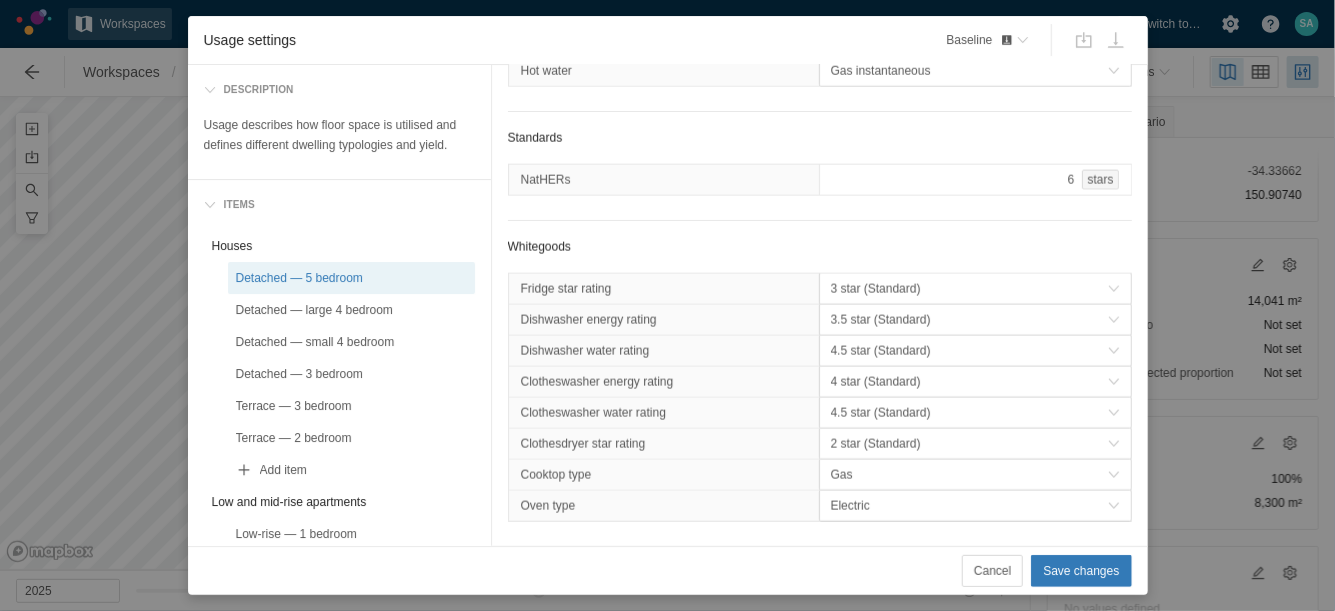 scroll, scrollTop: 1219, scrollLeft: 0, axis: vertical 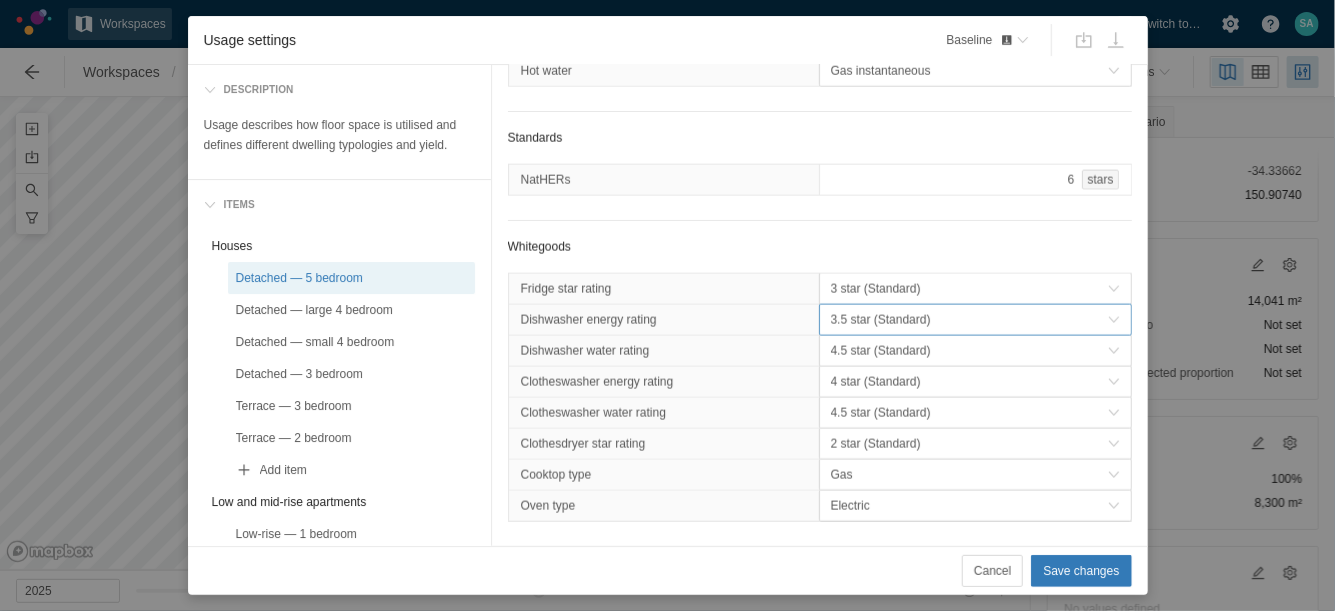click on "3.5 star (Standard)" at bounding box center [969, 320] 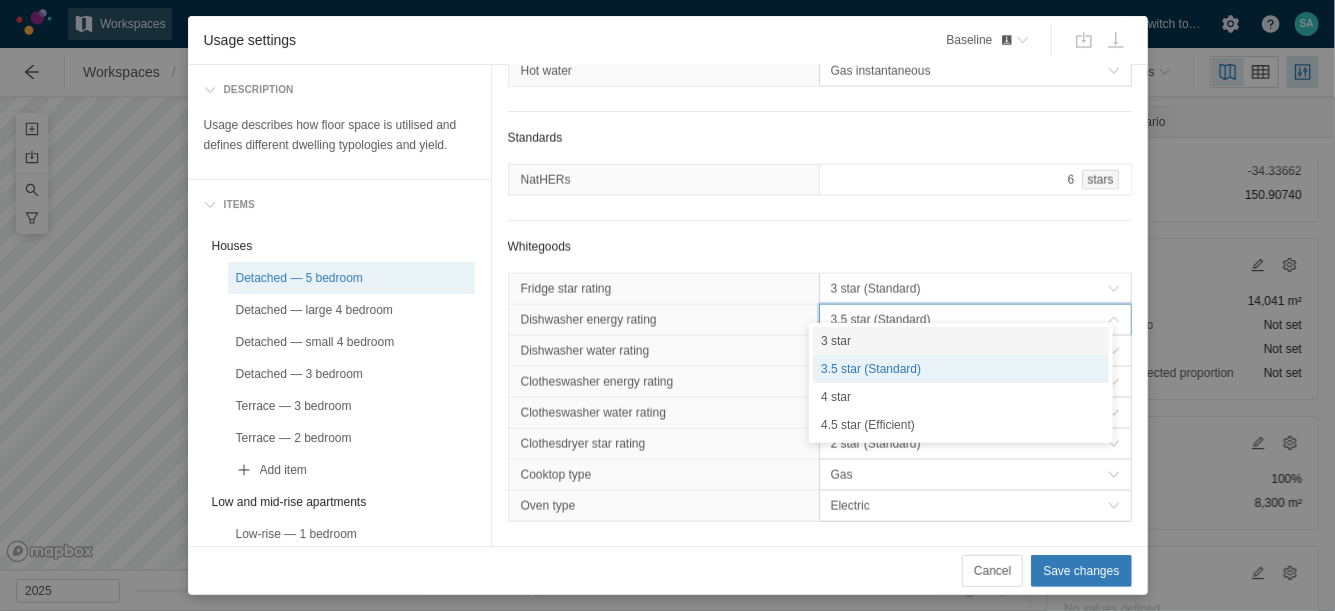 click on "3 star" at bounding box center (961, 341) 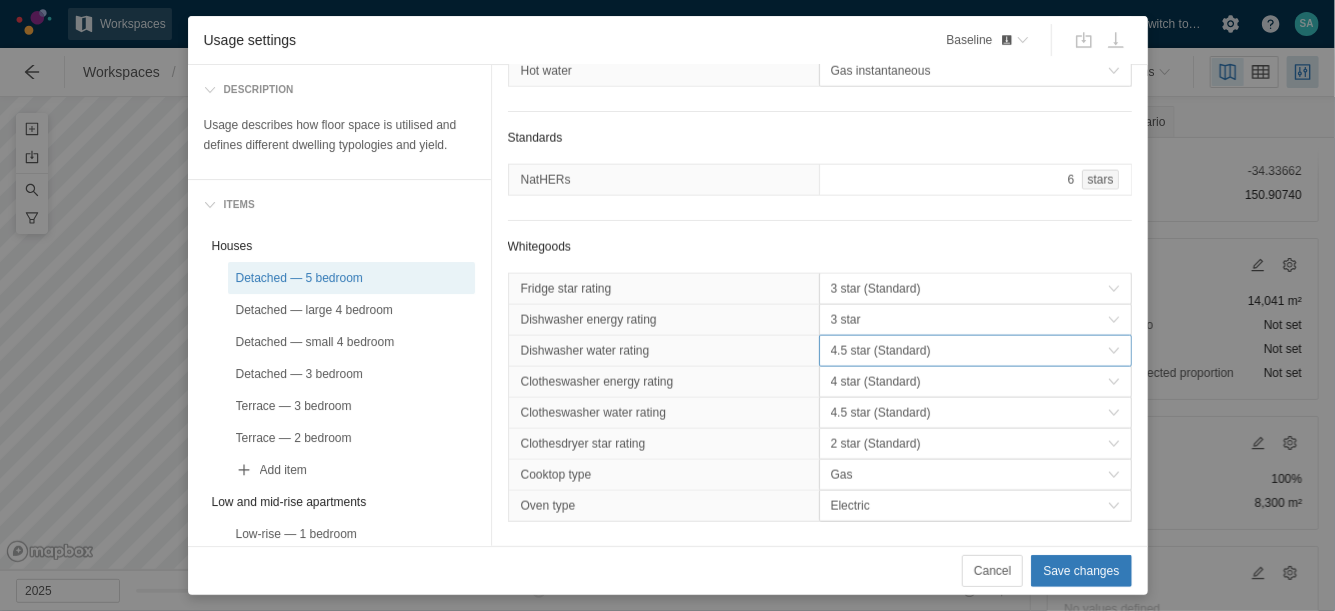 click on "4.5 star (Standard)" at bounding box center (969, 351) 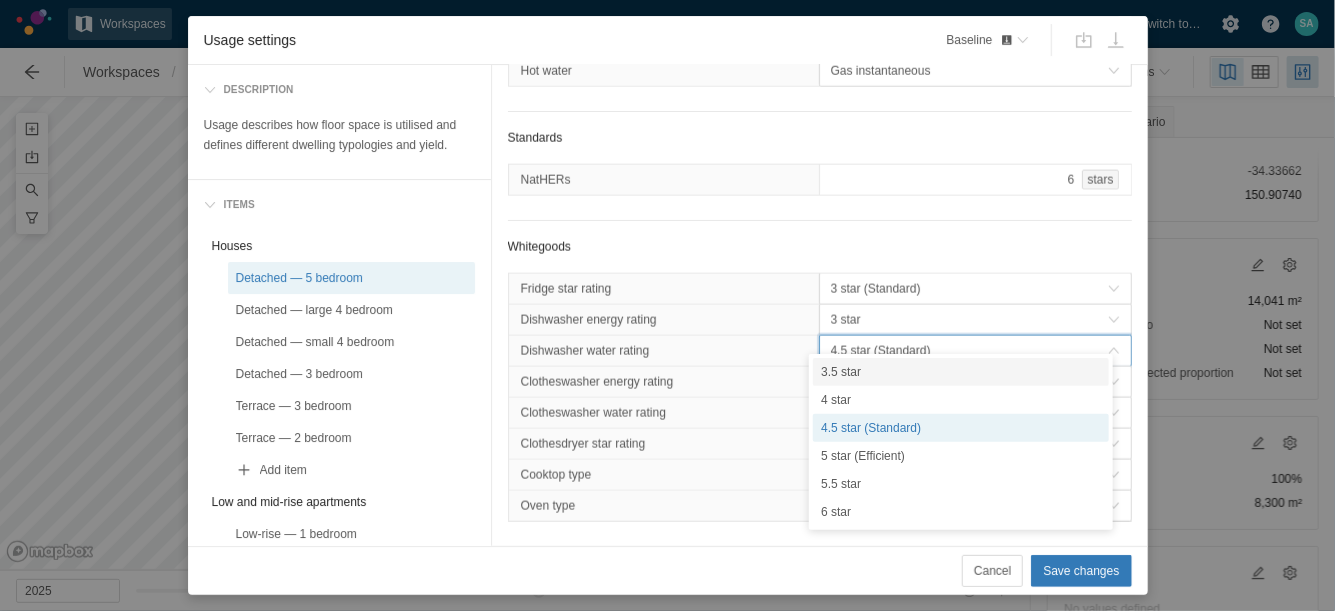 click on "3.5 star" at bounding box center (961, 372) 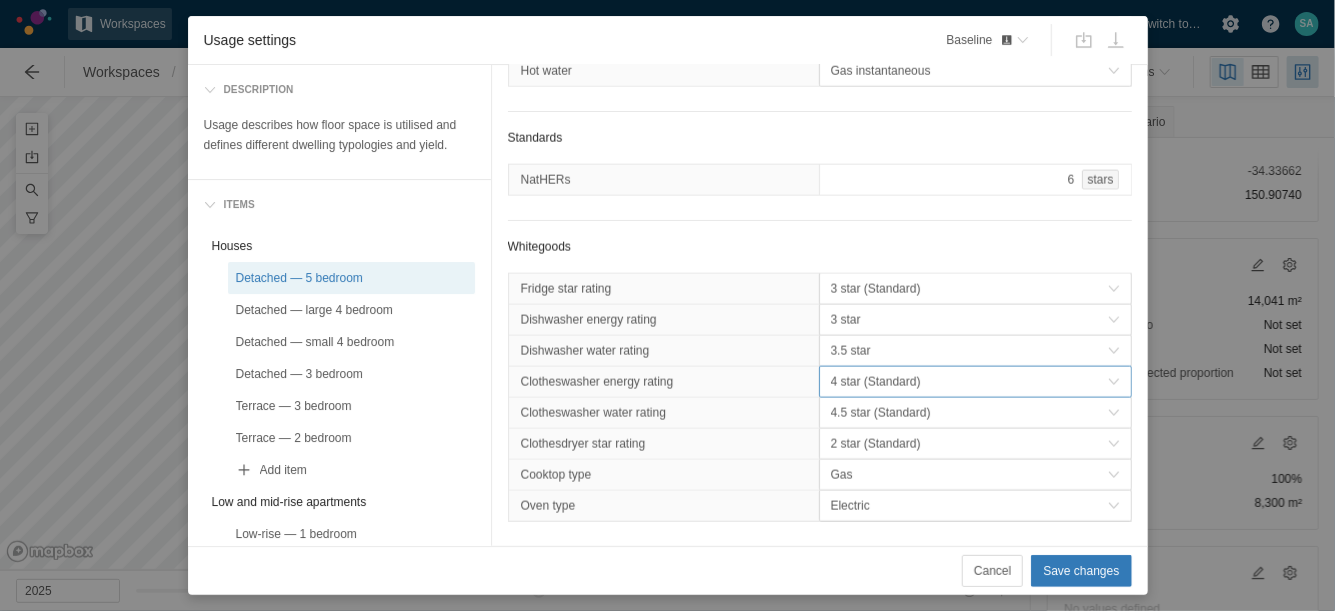 click on "4 star (Standard)" at bounding box center [969, 382] 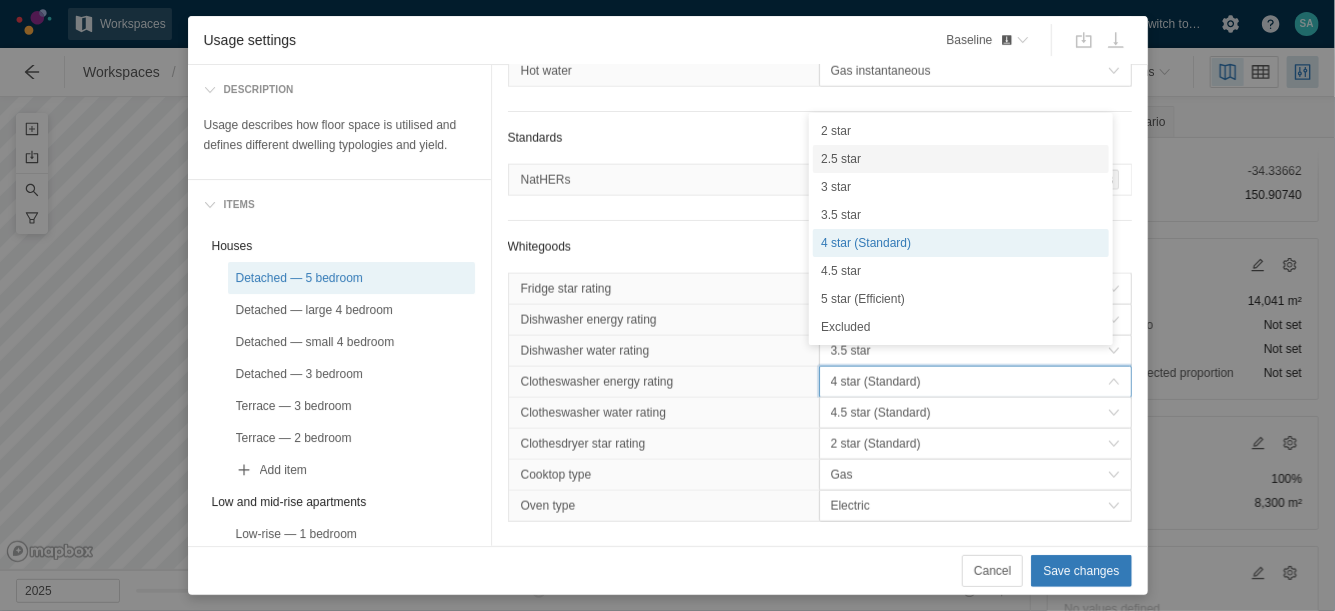 click on "2.5 star" at bounding box center [961, 159] 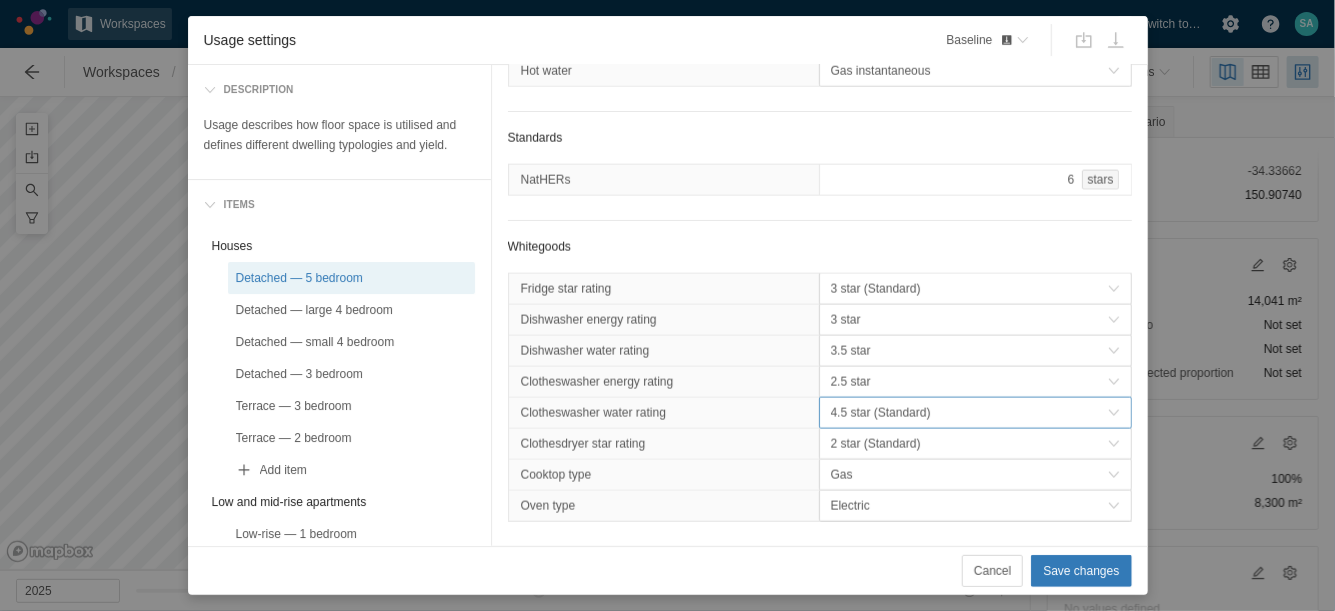 click on "4.5 star (Standard)" at bounding box center (969, 413) 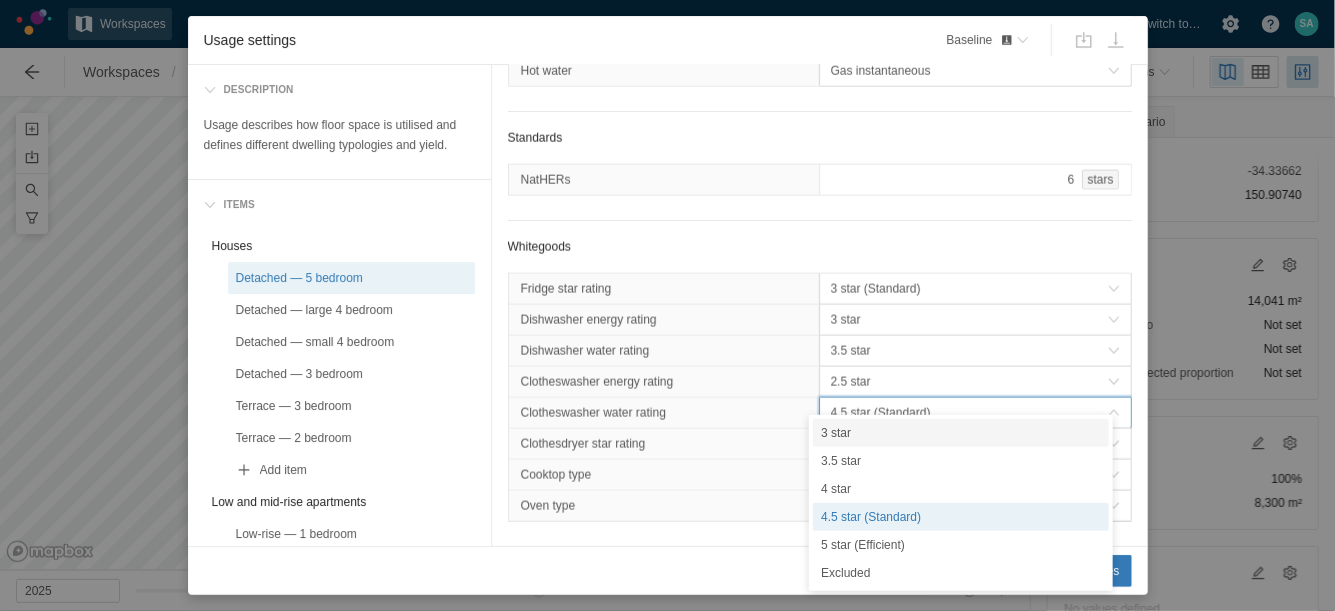 click on "3 star" at bounding box center (961, 433) 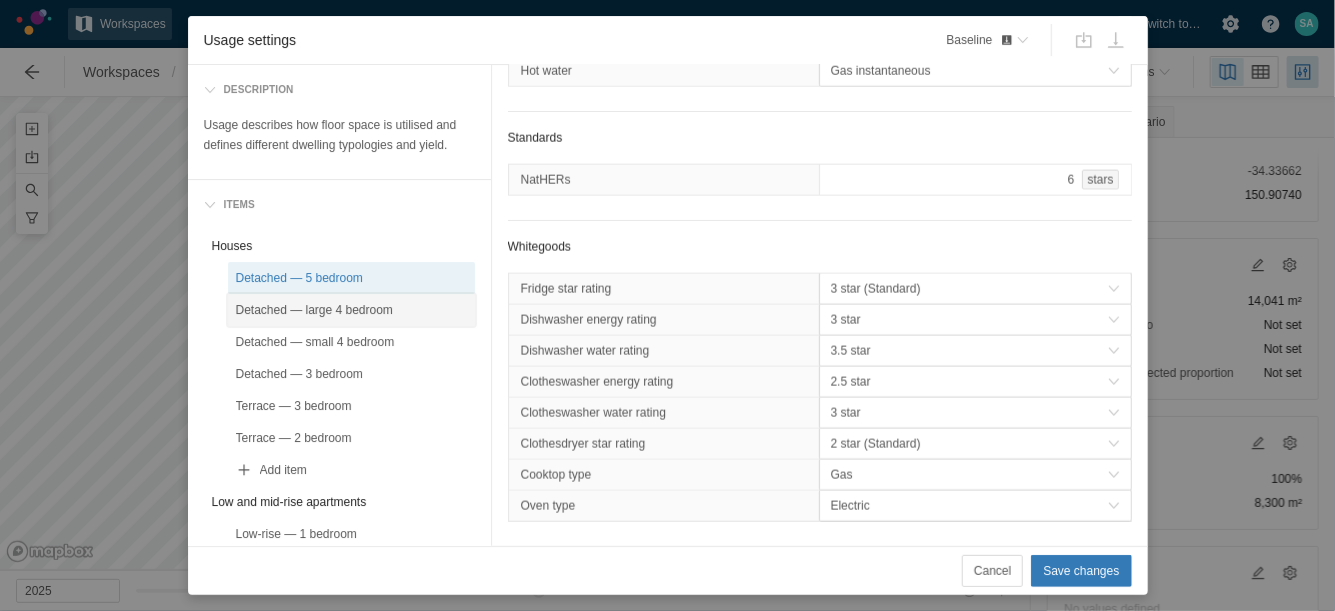 click on "Detached — large 4 bedroom" at bounding box center (351, 310) 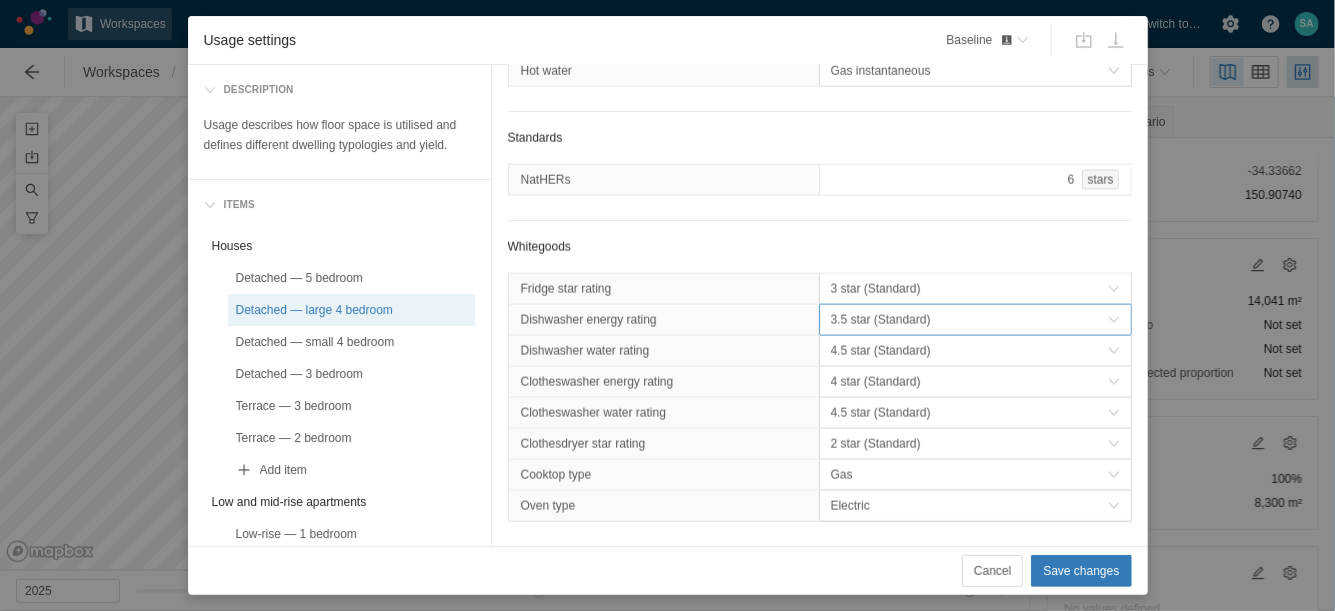 click on "3.5 star (Standard)" at bounding box center [969, 320] 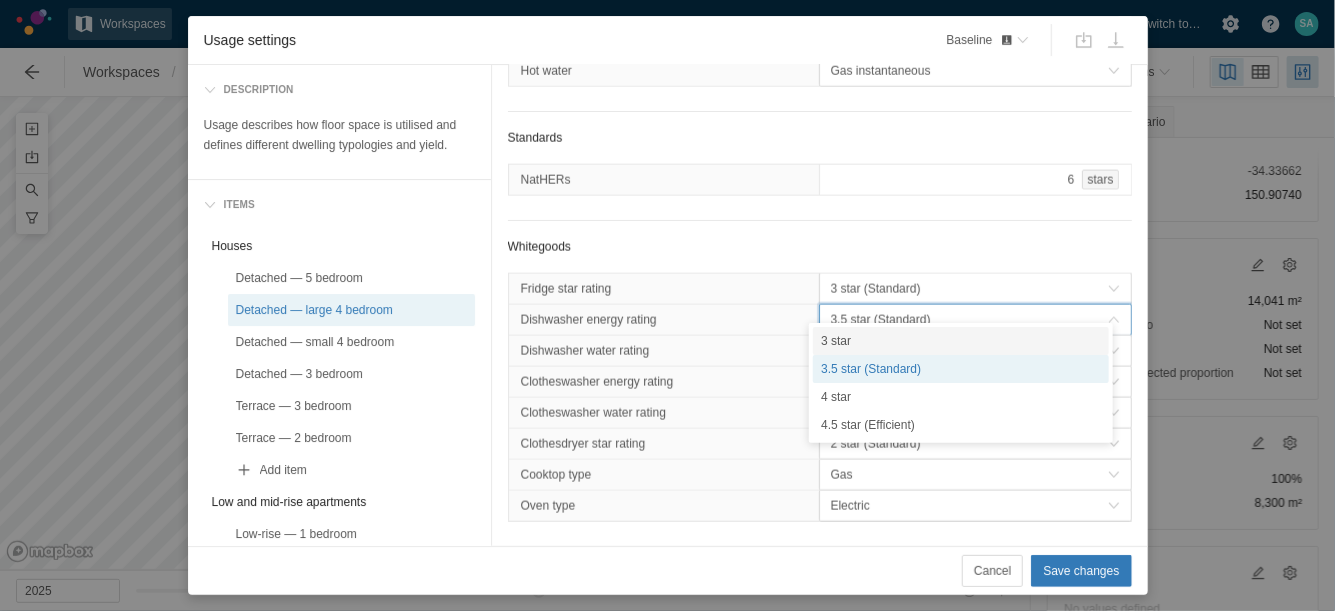 click on "3 star" at bounding box center (961, 341) 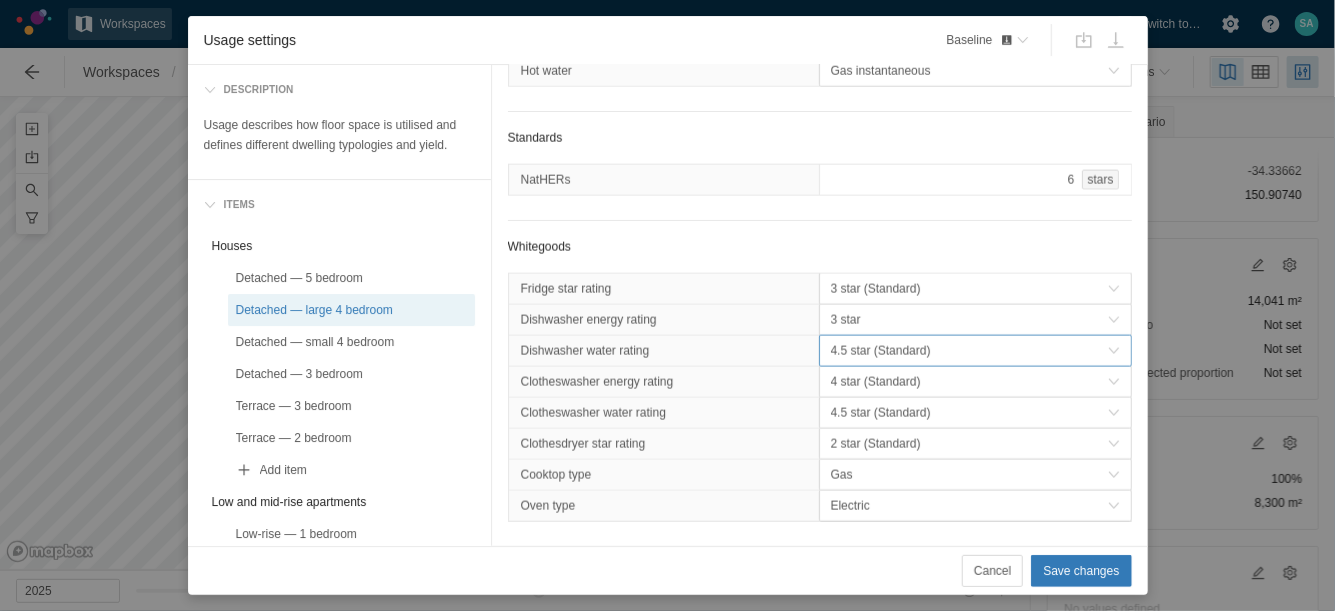 click on "4.5 star (Standard)" at bounding box center [969, 351] 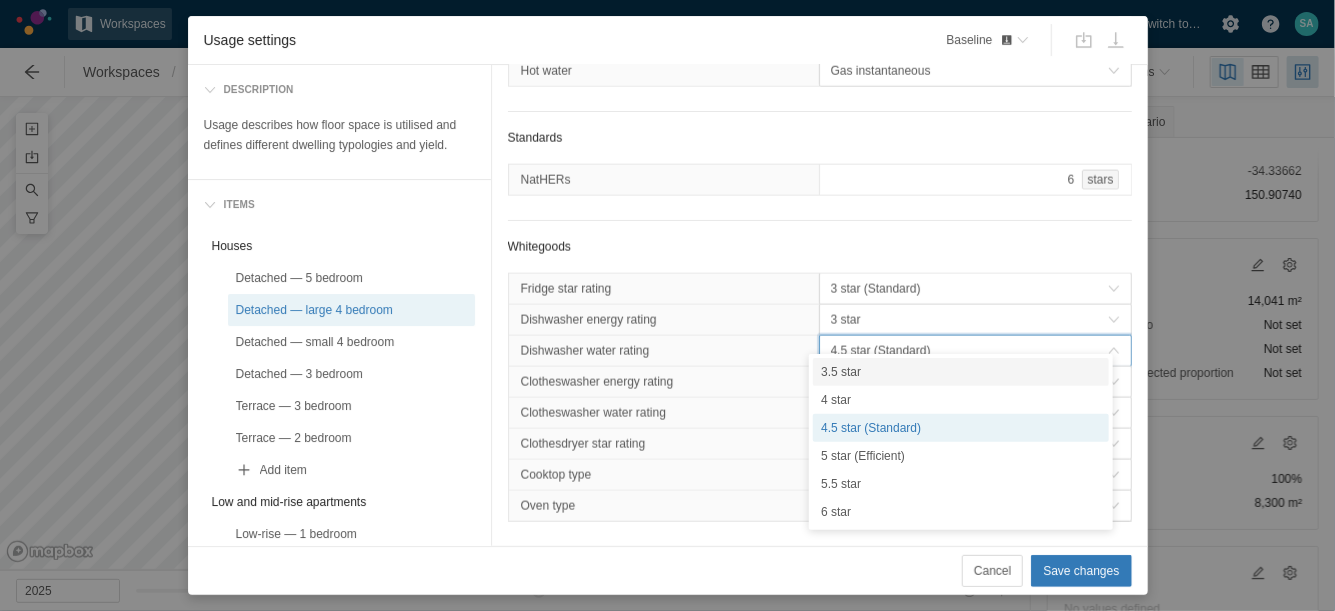click on "3.5 star" at bounding box center [961, 372] 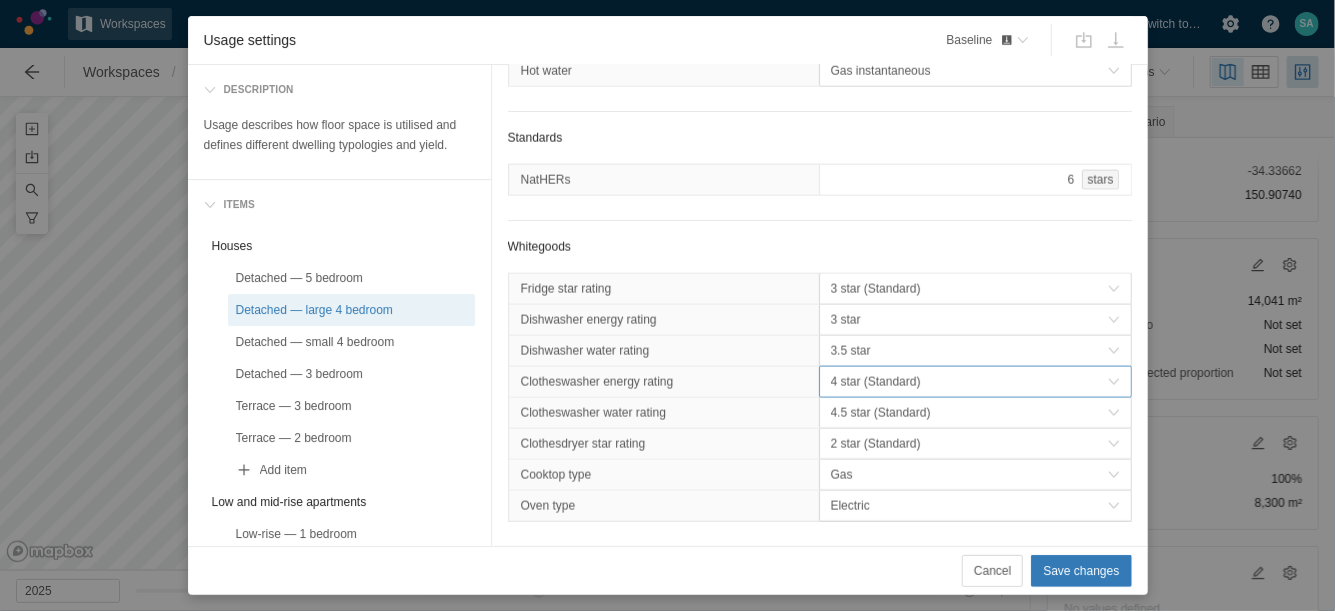 click on "4 star (Standard)" at bounding box center [969, 382] 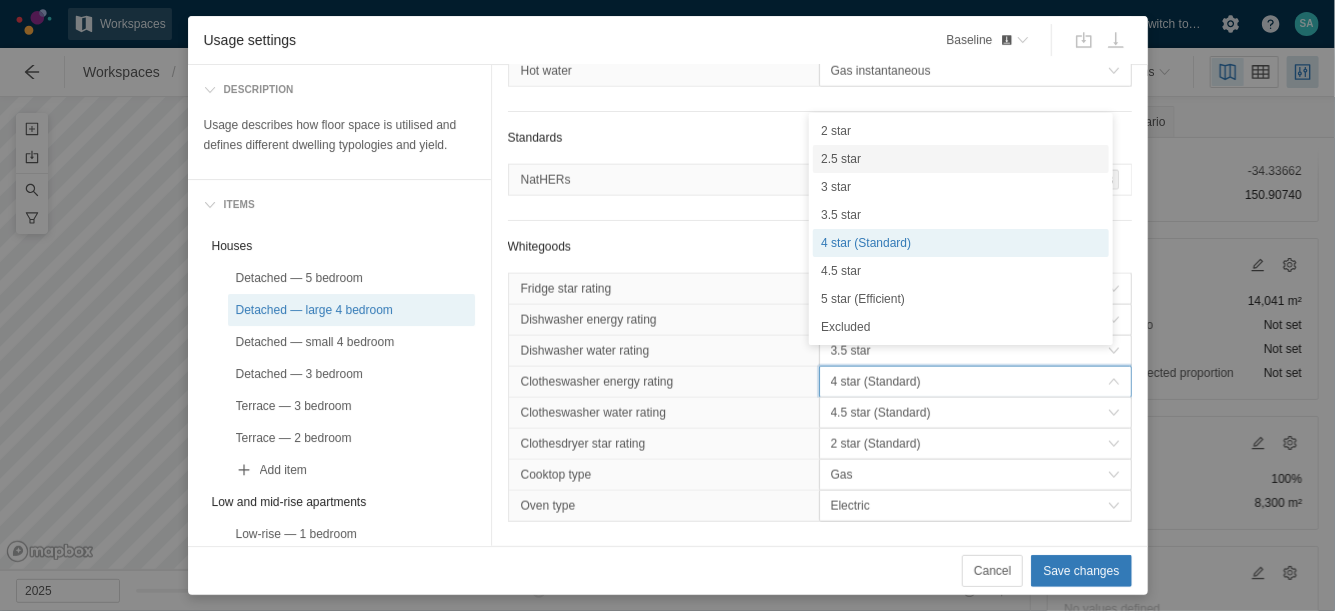 click on "2.5 star" at bounding box center [961, 159] 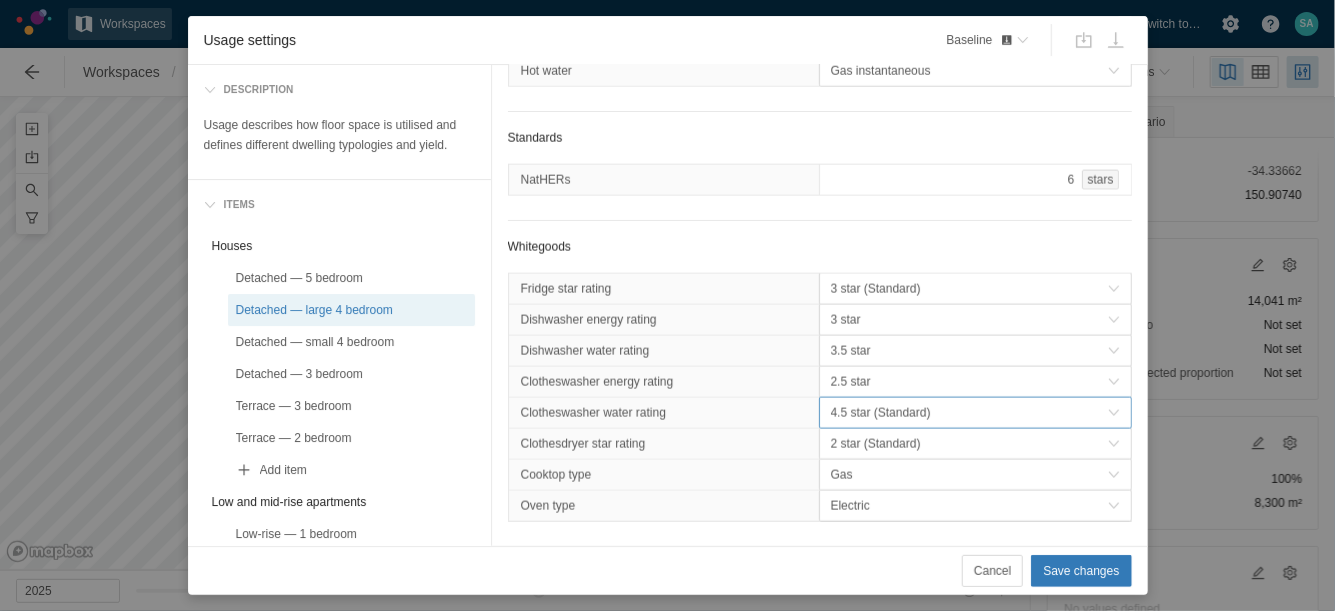 click on "4.5 star (Standard)" at bounding box center [969, 413] 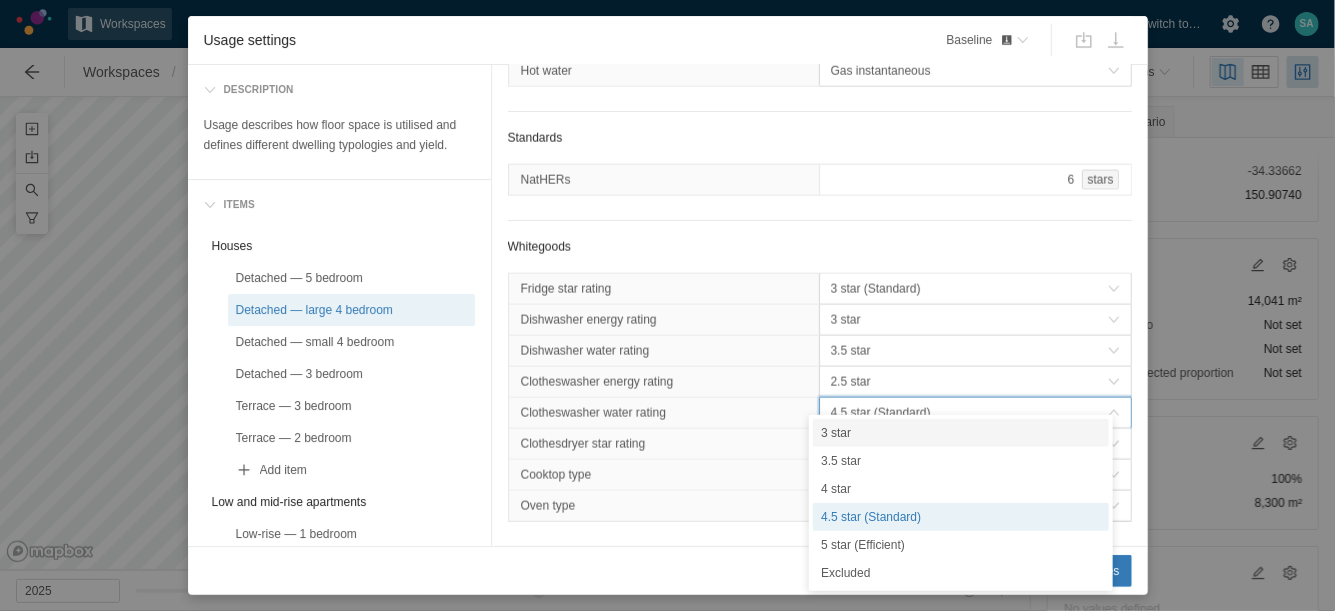 click on "3 star" at bounding box center (961, 433) 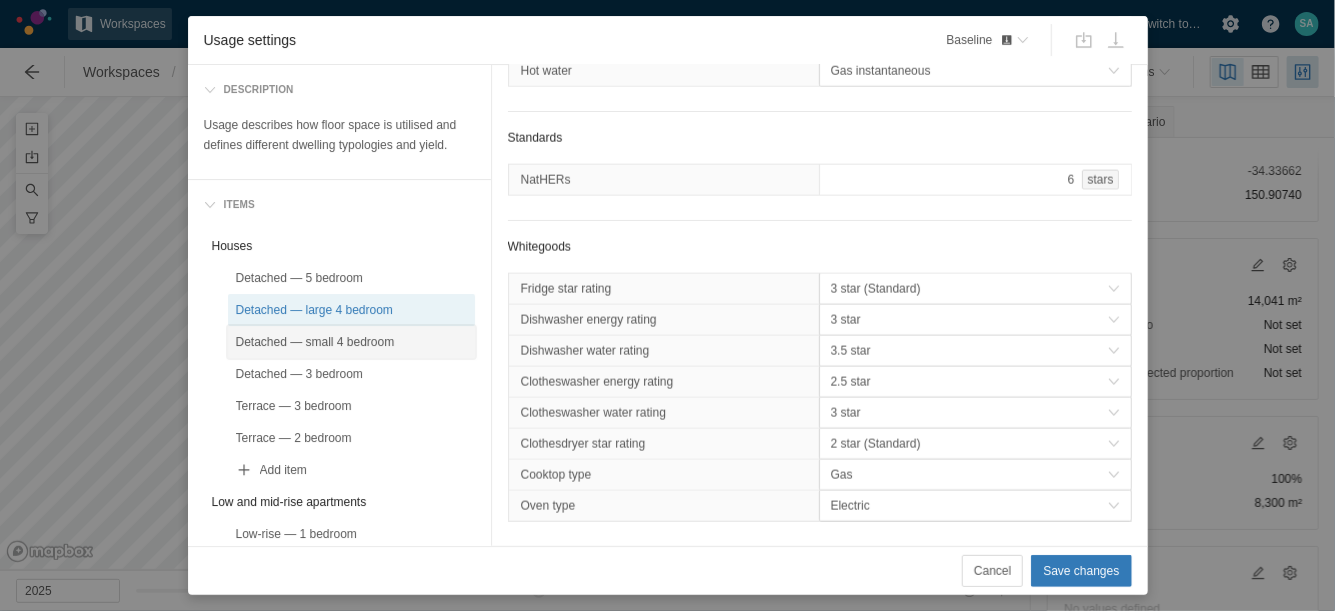 click on "Detached — small 4 bedroom" at bounding box center [351, 342] 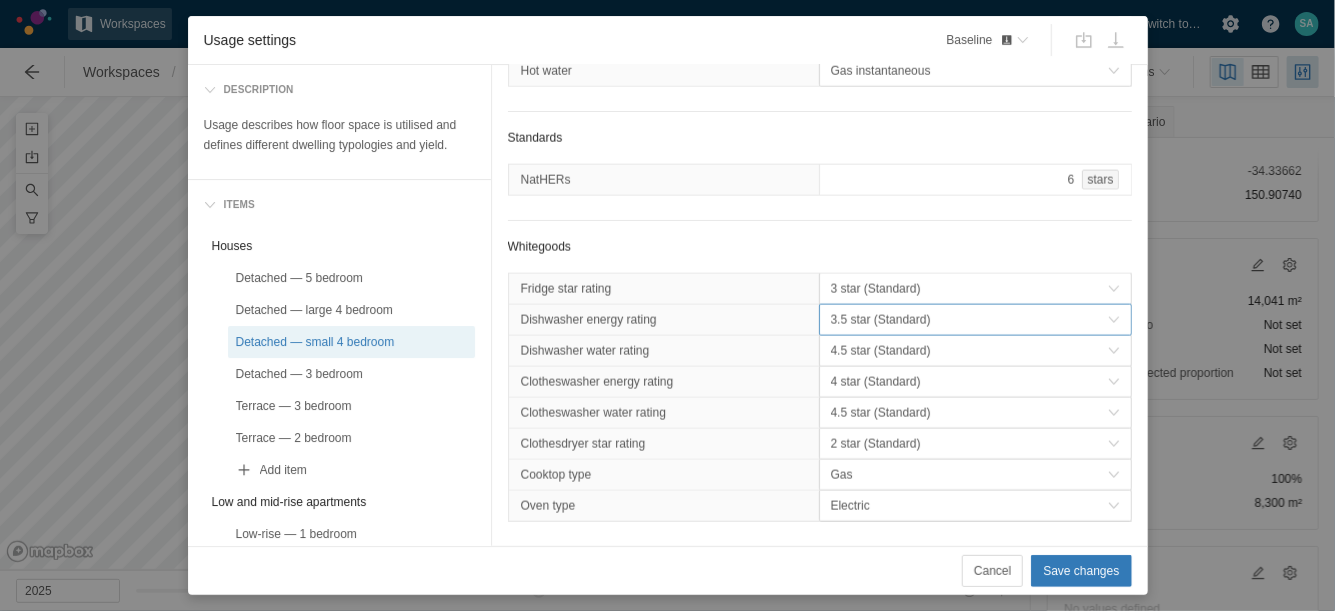 click on "3.5 star (Standard)" at bounding box center (969, 320) 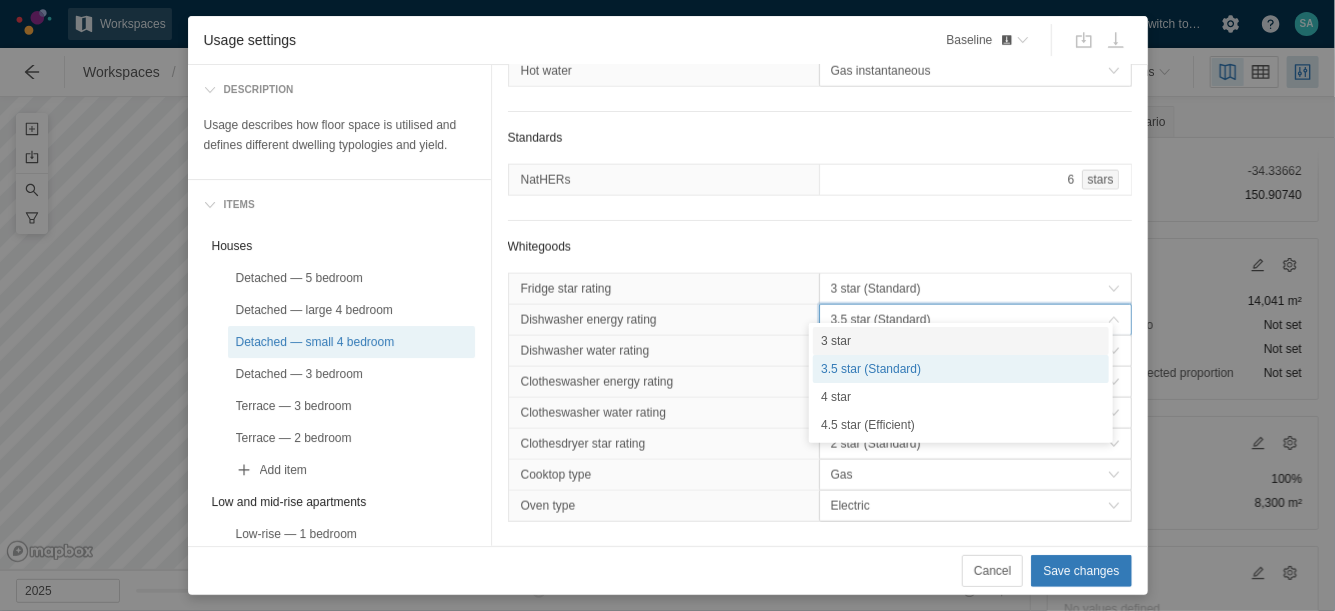 click on "3 star" at bounding box center (961, 341) 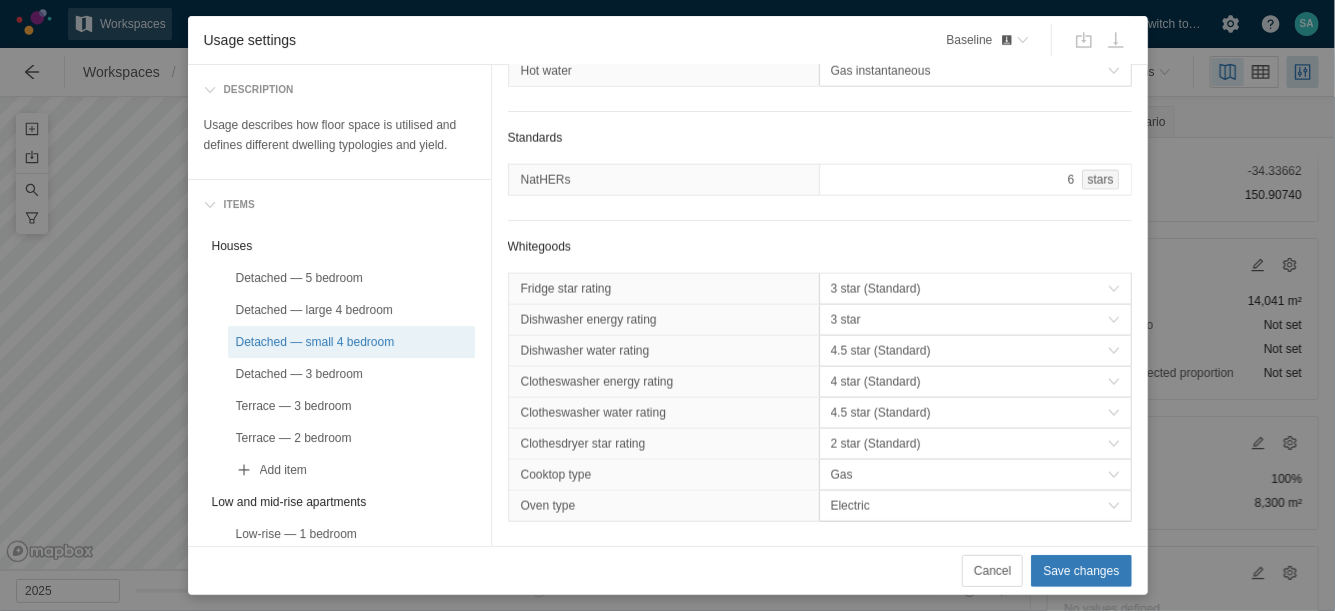 click on "4.5 star (Standard)" at bounding box center (969, 351) 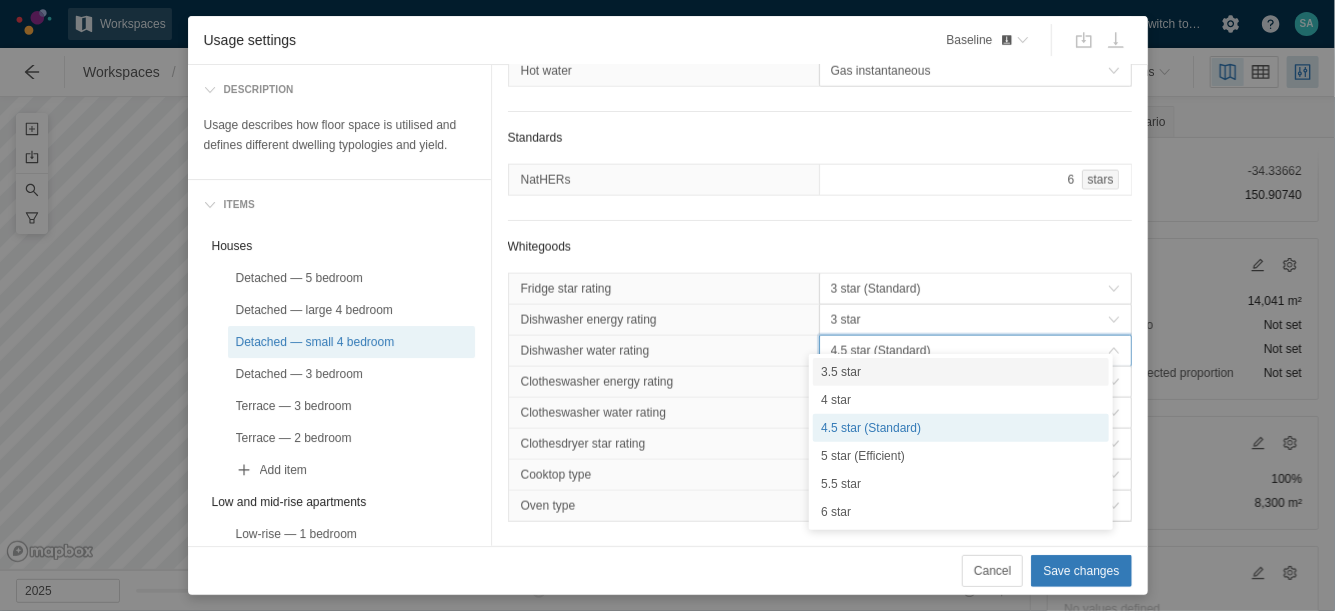 click on "3.5 star" at bounding box center (961, 372) 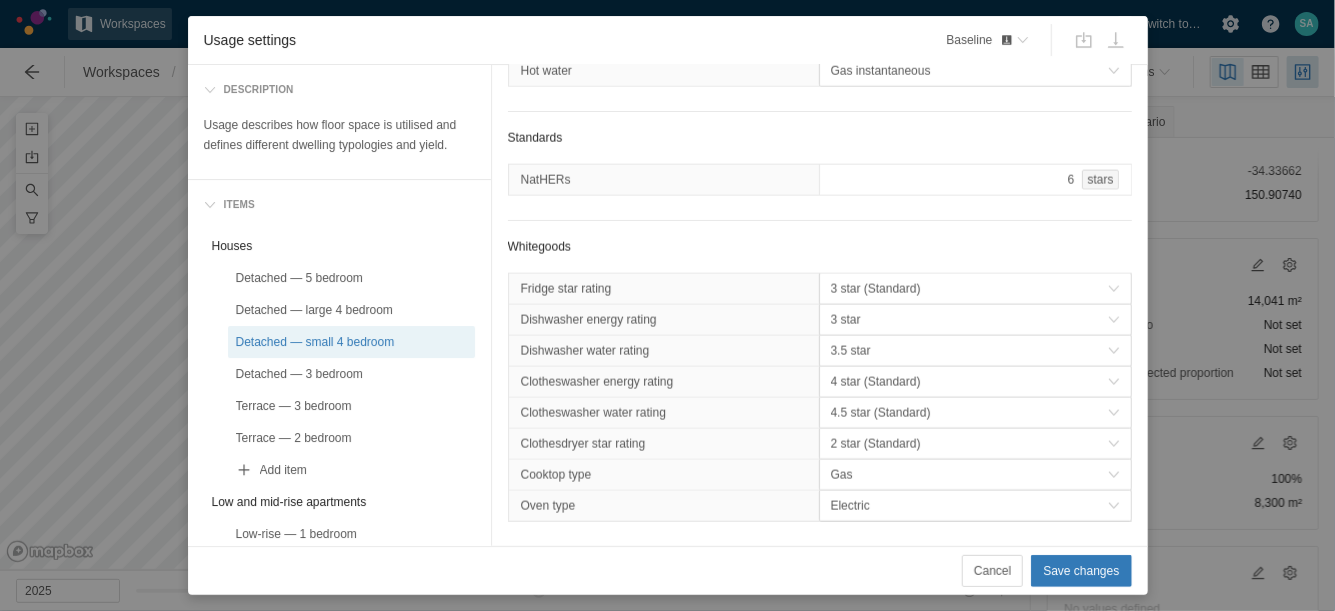 click on "4 star (Standard)" at bounding box center (969, 382) 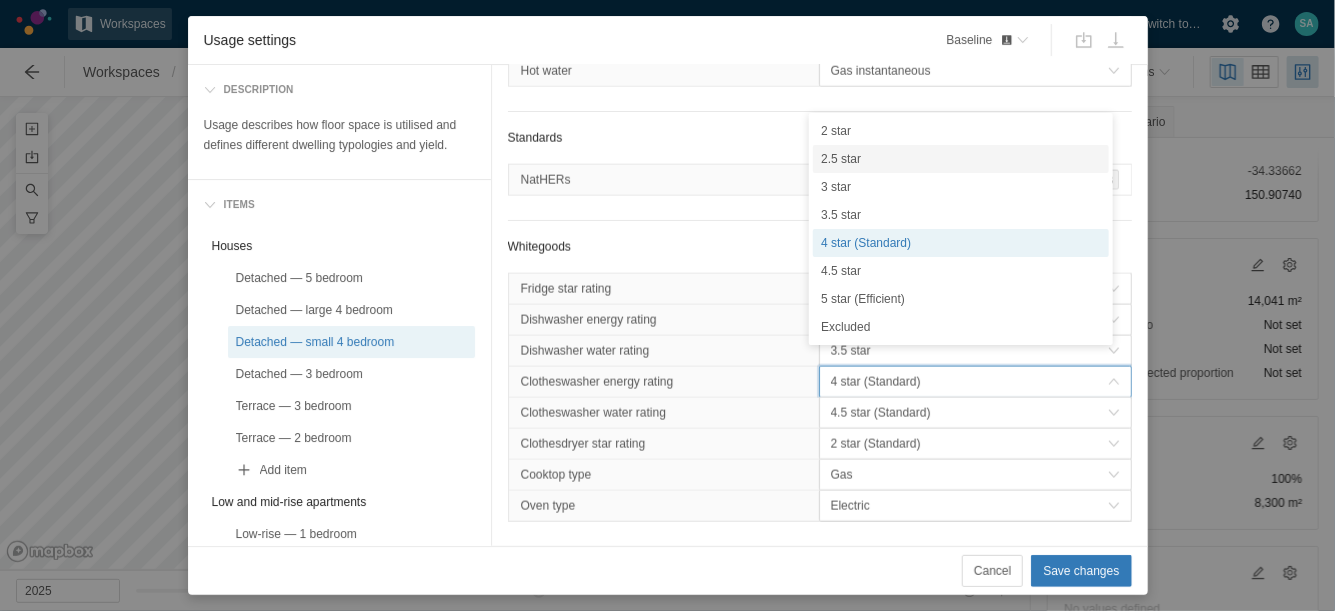 click on "2.5 star" at bounding box center [961, 159] 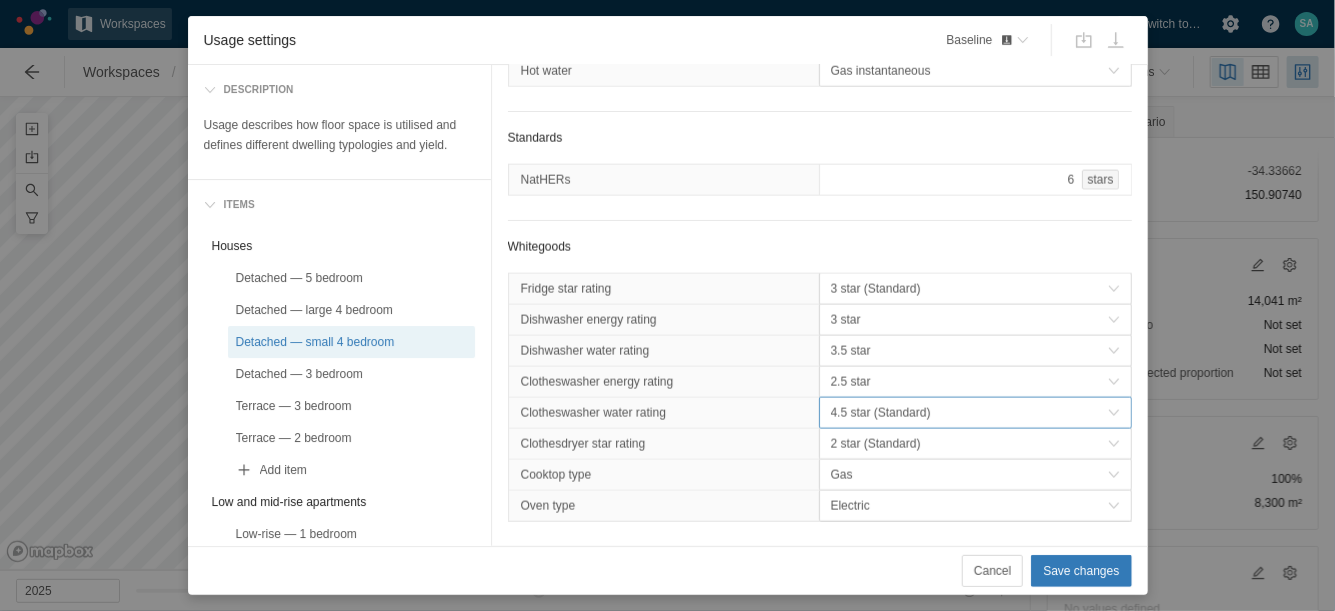 click on "4.5 star (Standard)" at bounding box center (969, 413) 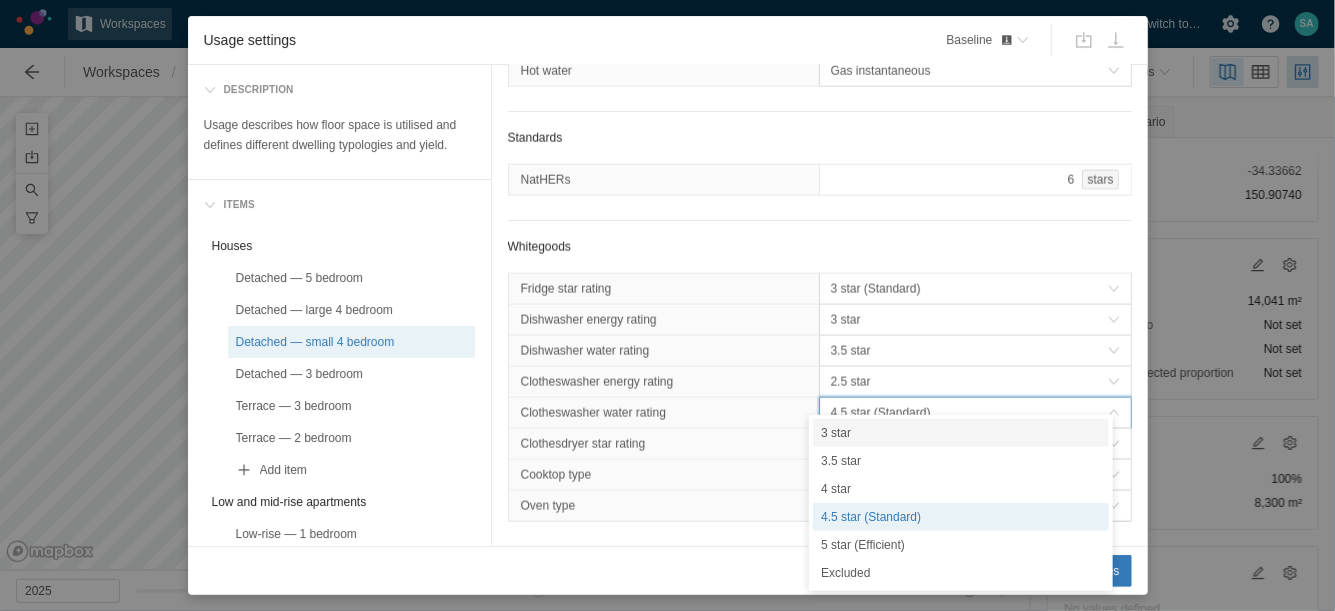 click on "3 star" at bounding box center [961, 433] 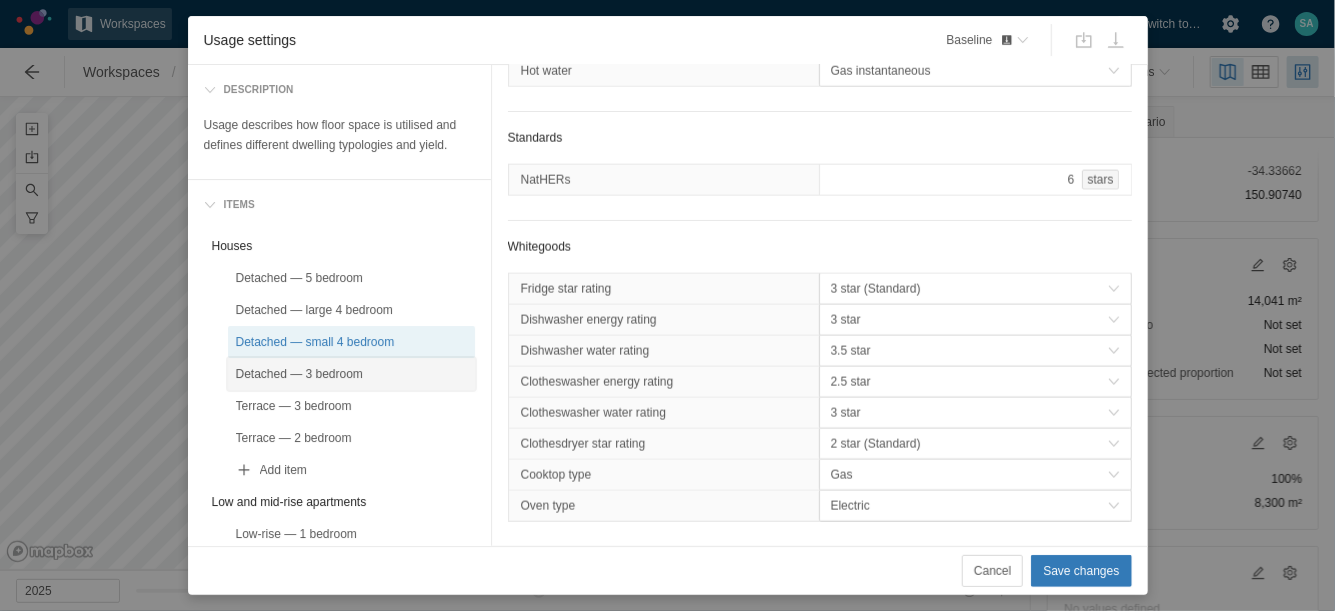 click on "Detached — 3 bedroom" at bounding box center (351, 374) 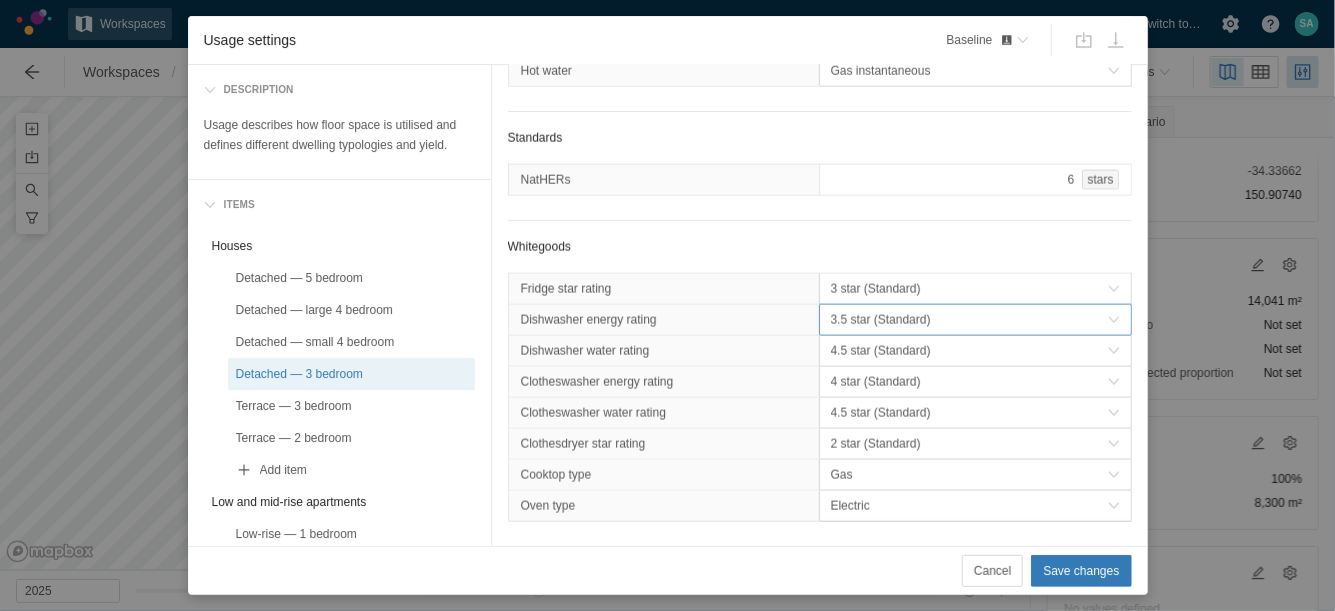 click on "3.5 star (Standard)" at bounding box center [969, 320] 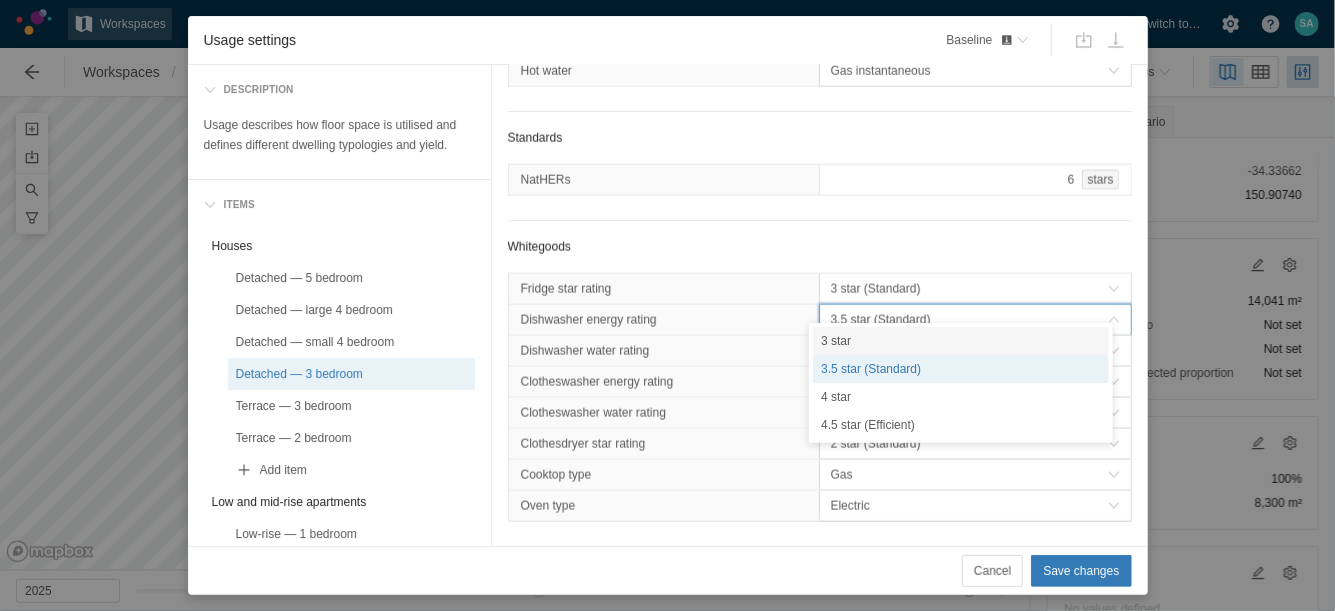 click on "3 star" at bounding box center [961, 341] 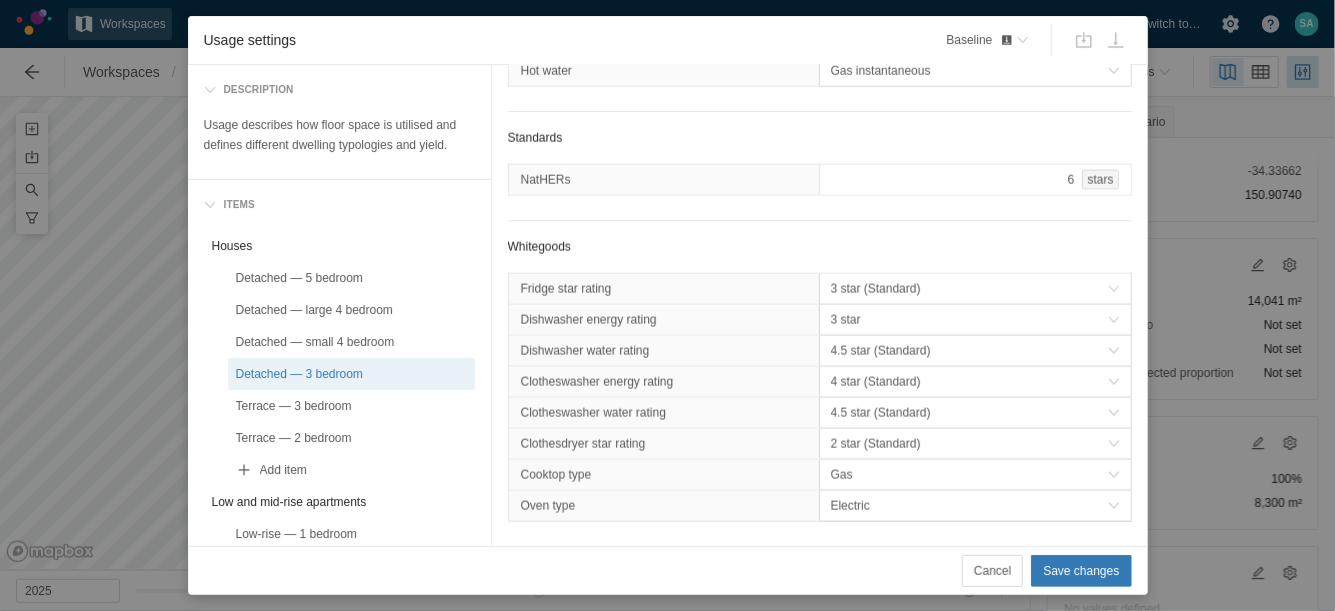 click on "4.5 star (Standard)" at bounding box center (969, 351) 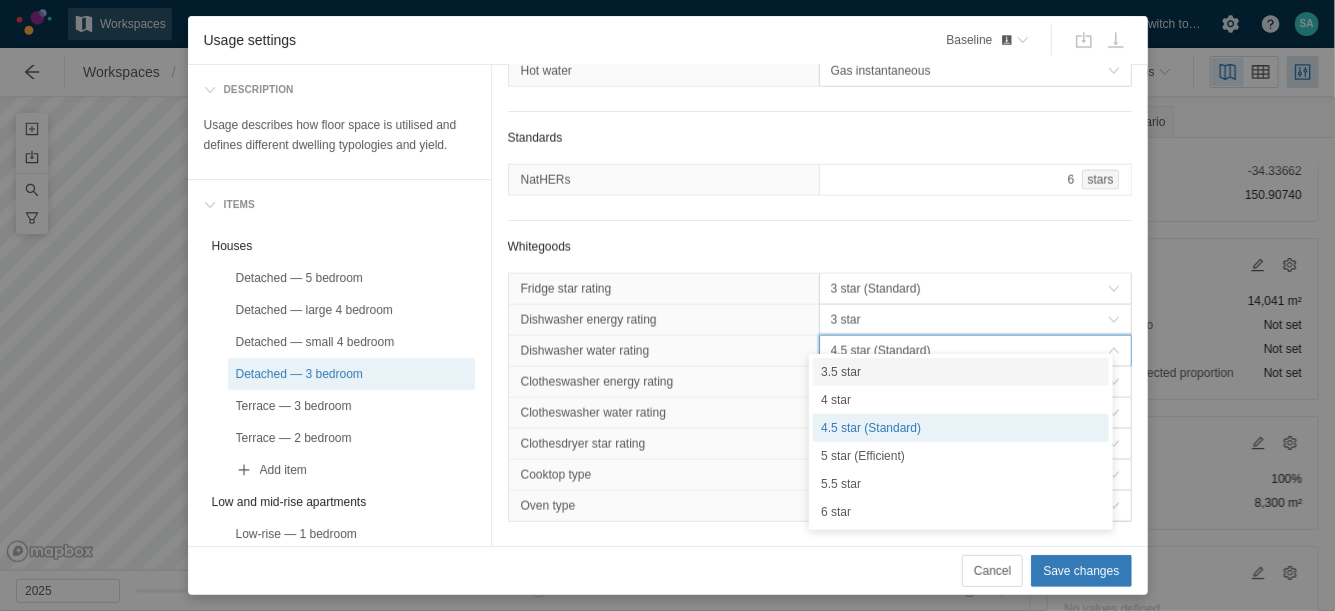 click on "3.5 star" at bounding box center [961, 372] 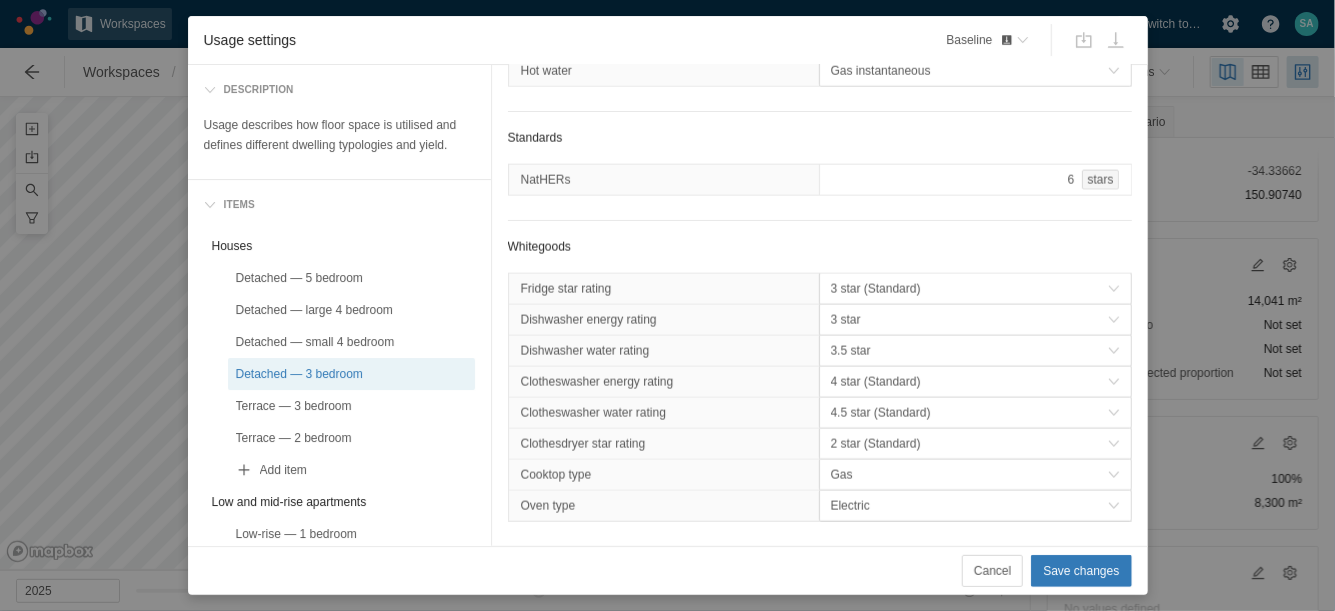 click on "4 star (Standard)" at bounding box center [969, 382] 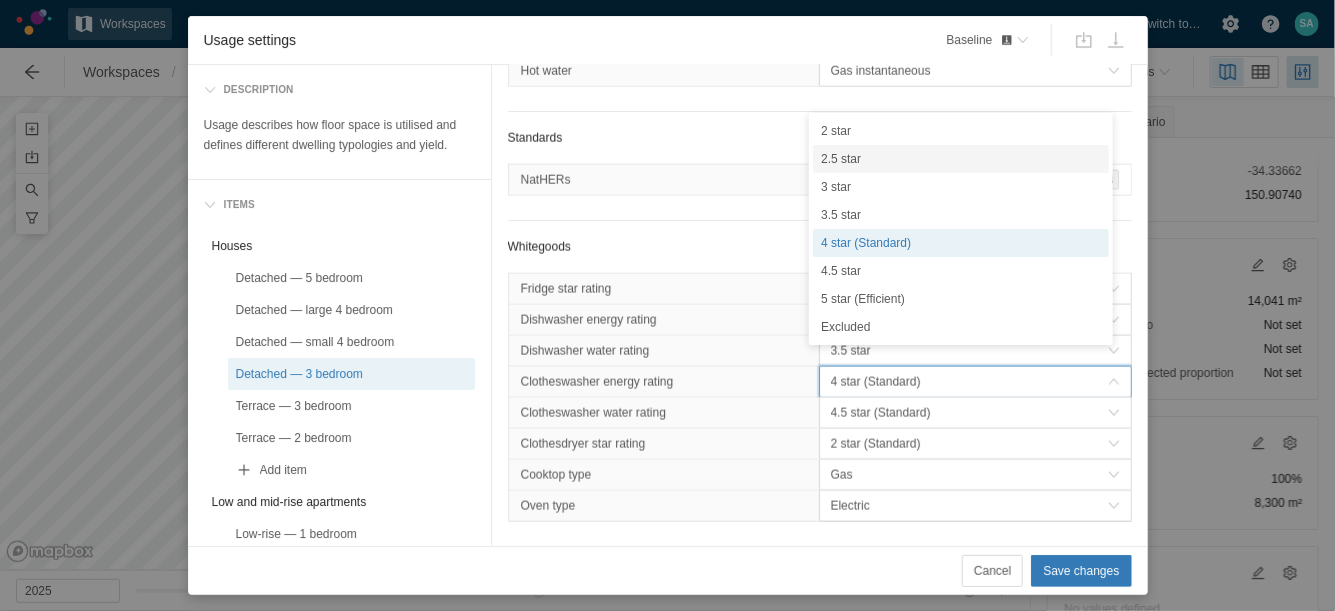 click on "2.5 star" at bounding box center [961, 159] 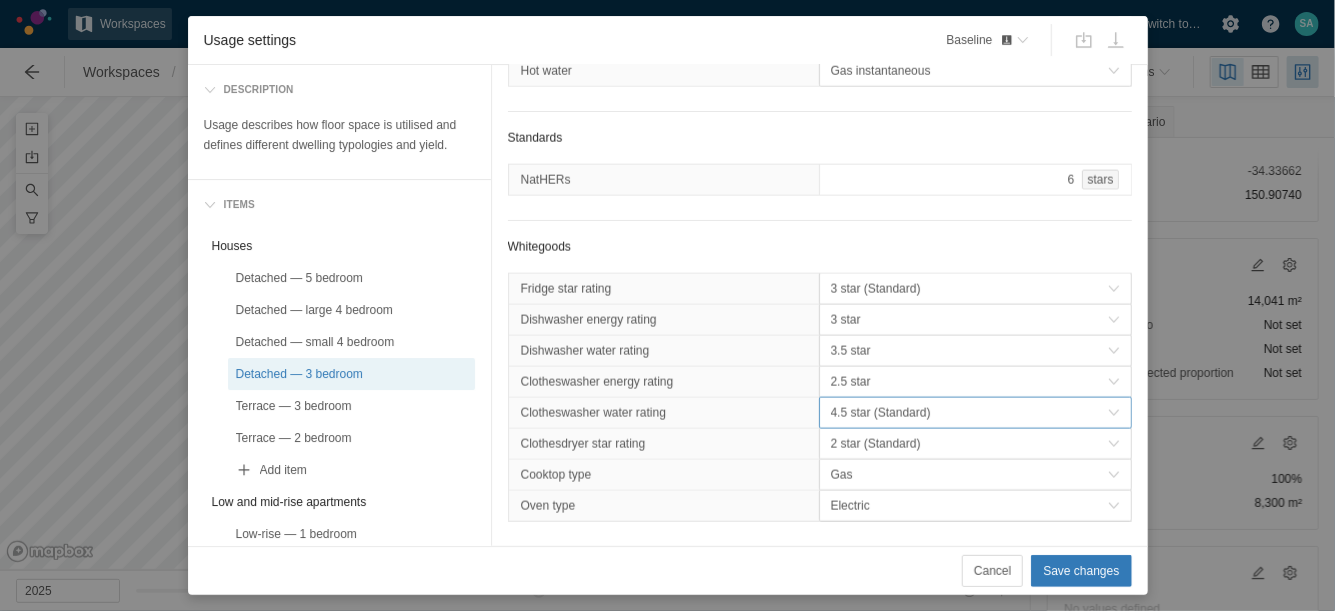 click on "4.5 star (Standard)" at bounding box center (969, 413) 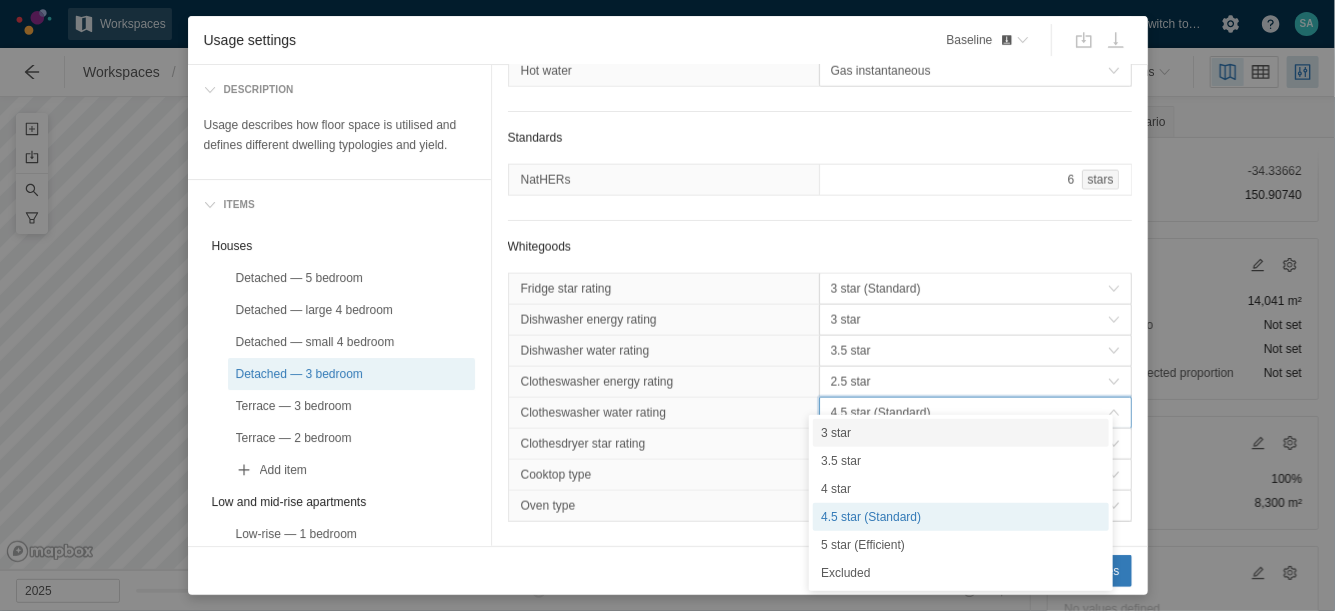 click on "3 star" at bounding box center [961, 433] 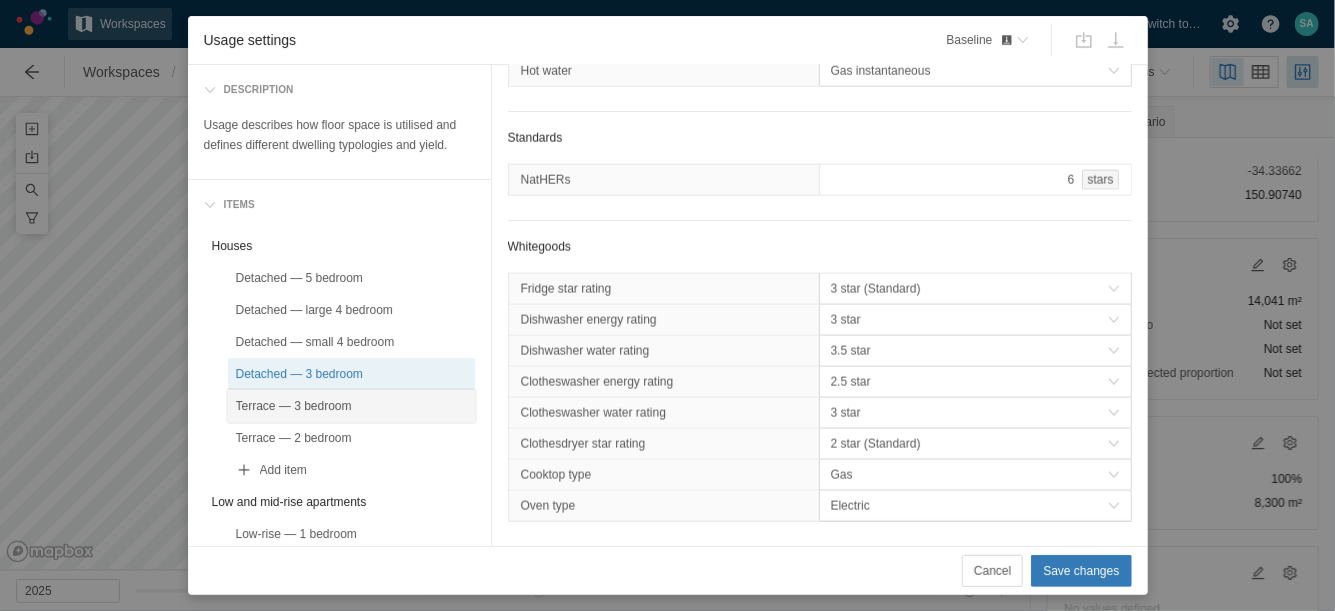 click on "Terrace — 3 bedroom" at bounding box center [351, 406] 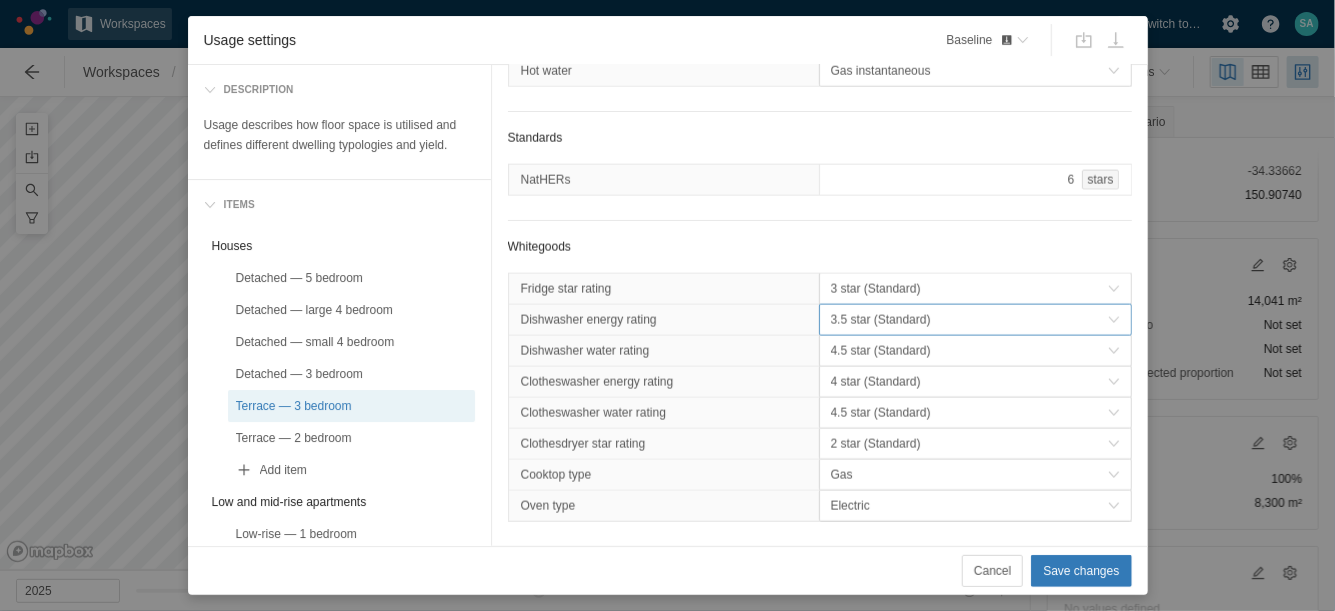 click on "3.5 star (Standard)" at bounding box center [969, 320] 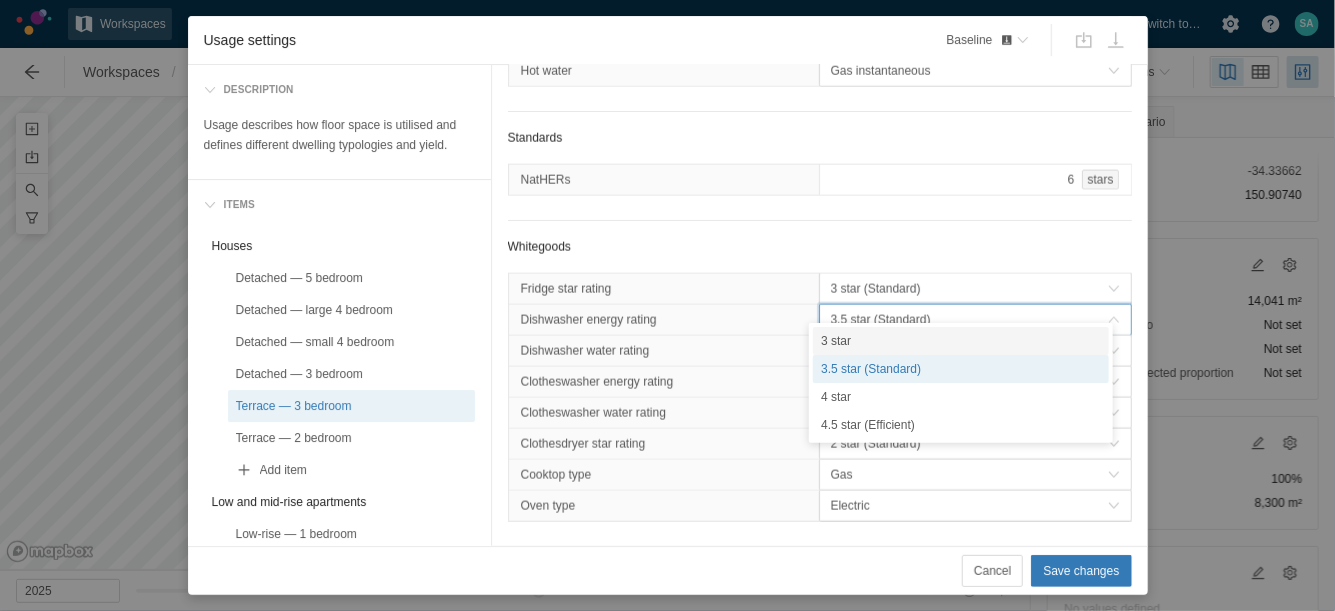 click on "3 star" at bounding box center (961, 341) 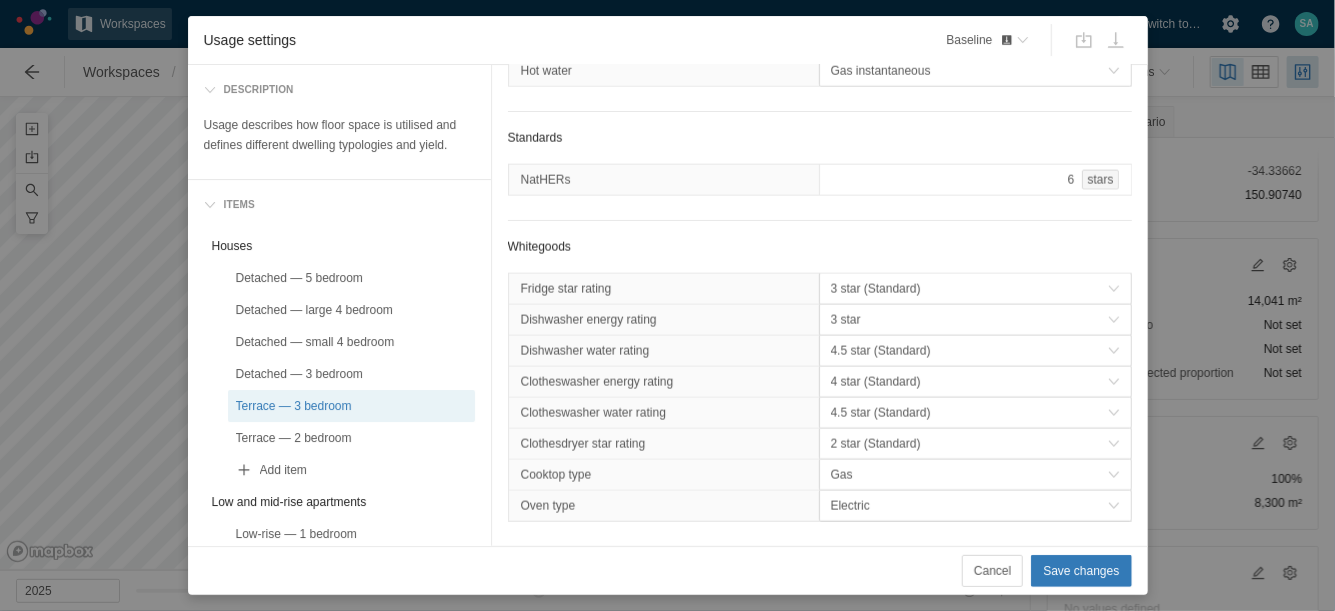 click on "4.5 star (Standard)" at bounding box center [969, 351] 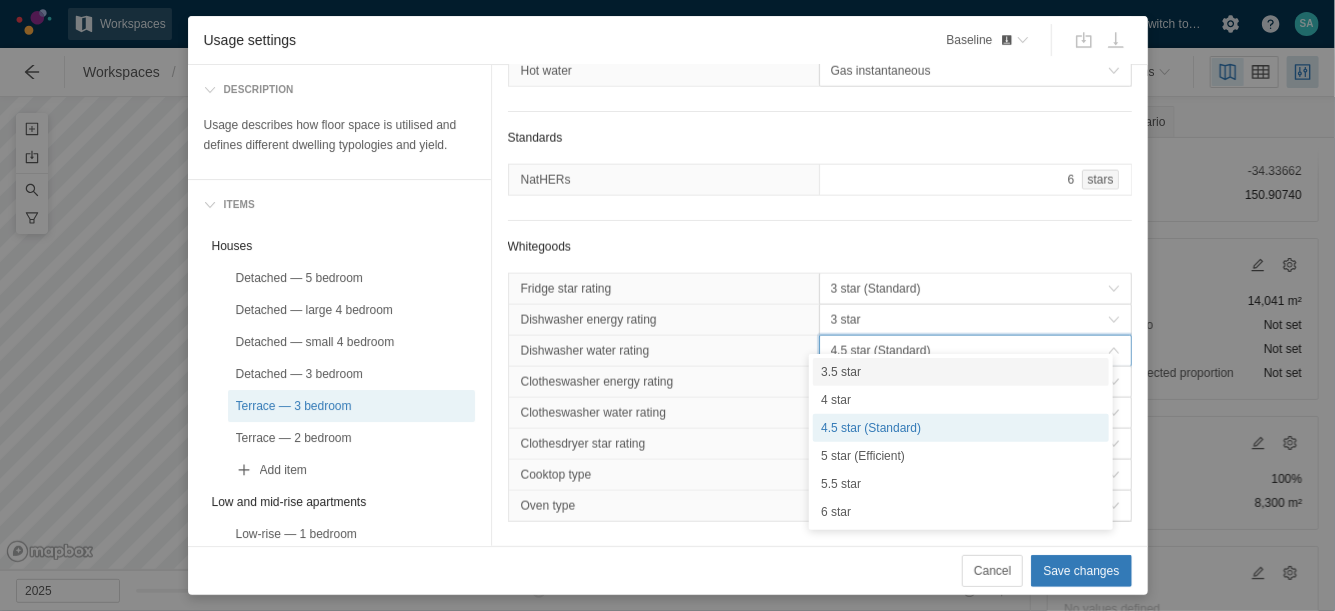 click on "3.5 star" at bounding box center (961, 372) 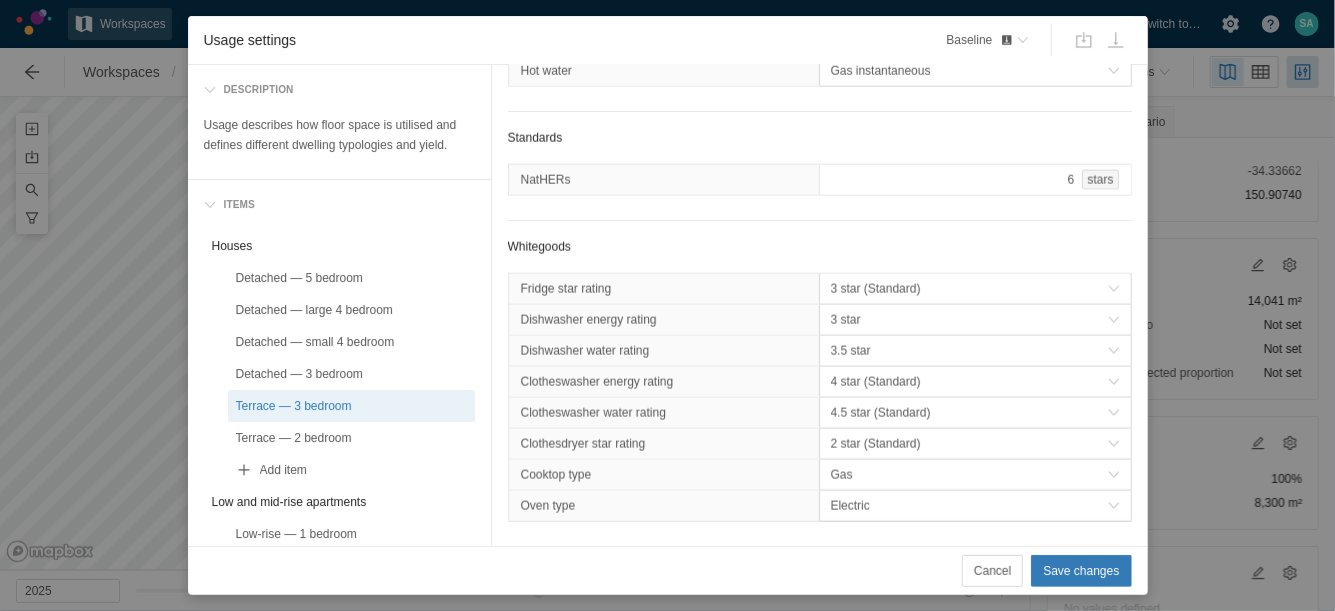 click on "4 star (Standard)" at bounding box center (969, 382) 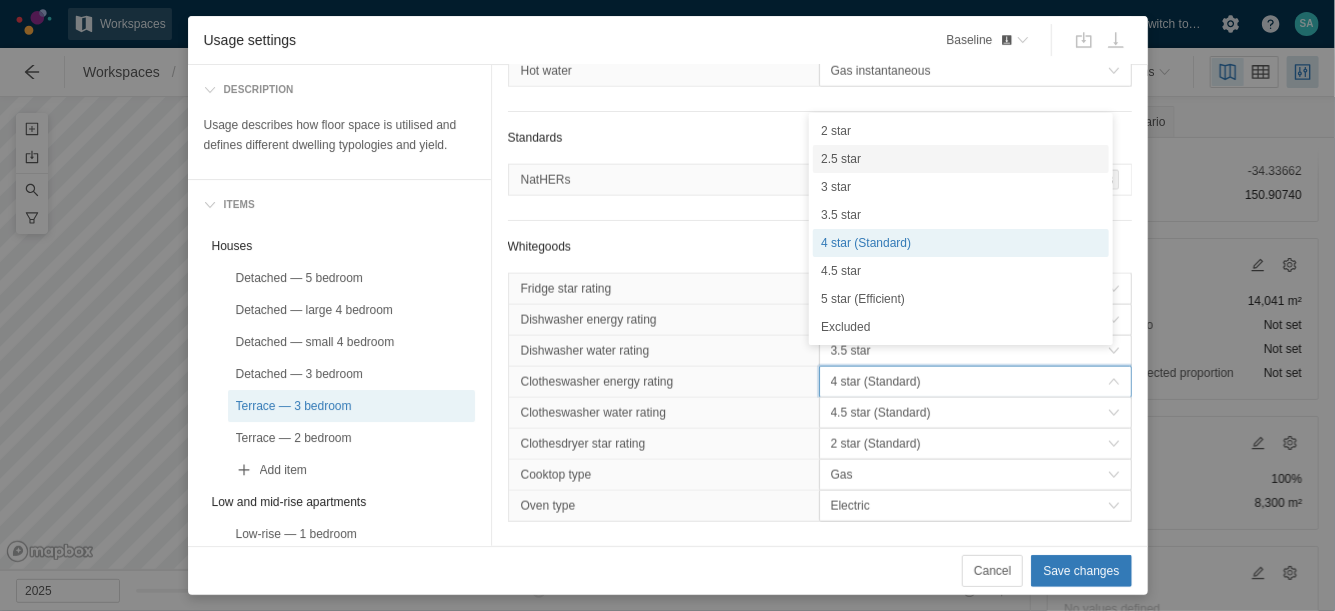 click on "2.5 star" at bounding box center (961, 159) 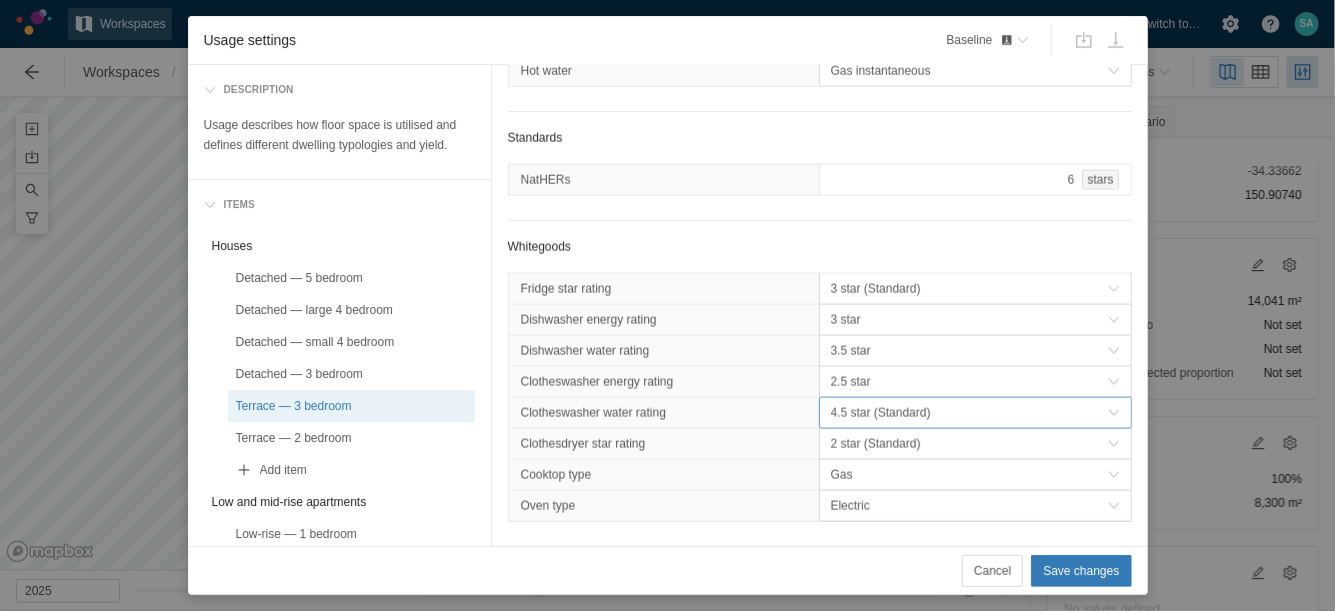 click on "4.5 star (Standard)" at bounding box center [969, 413] 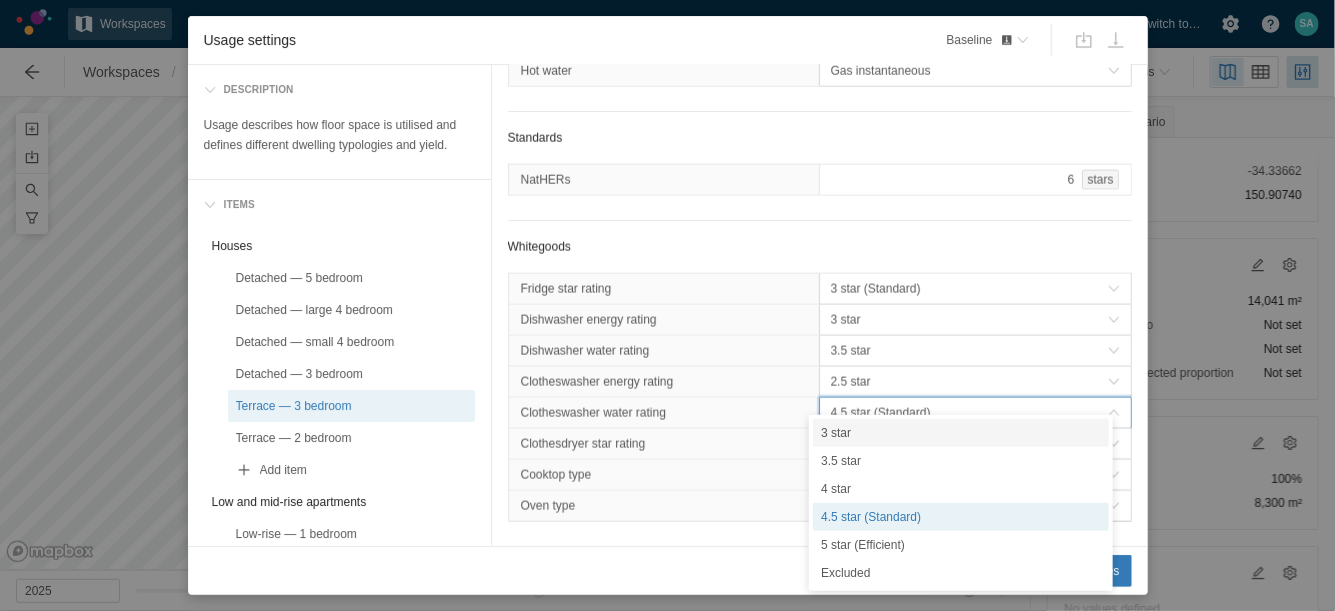 click on "3 star" at bounding box center [961, 433] 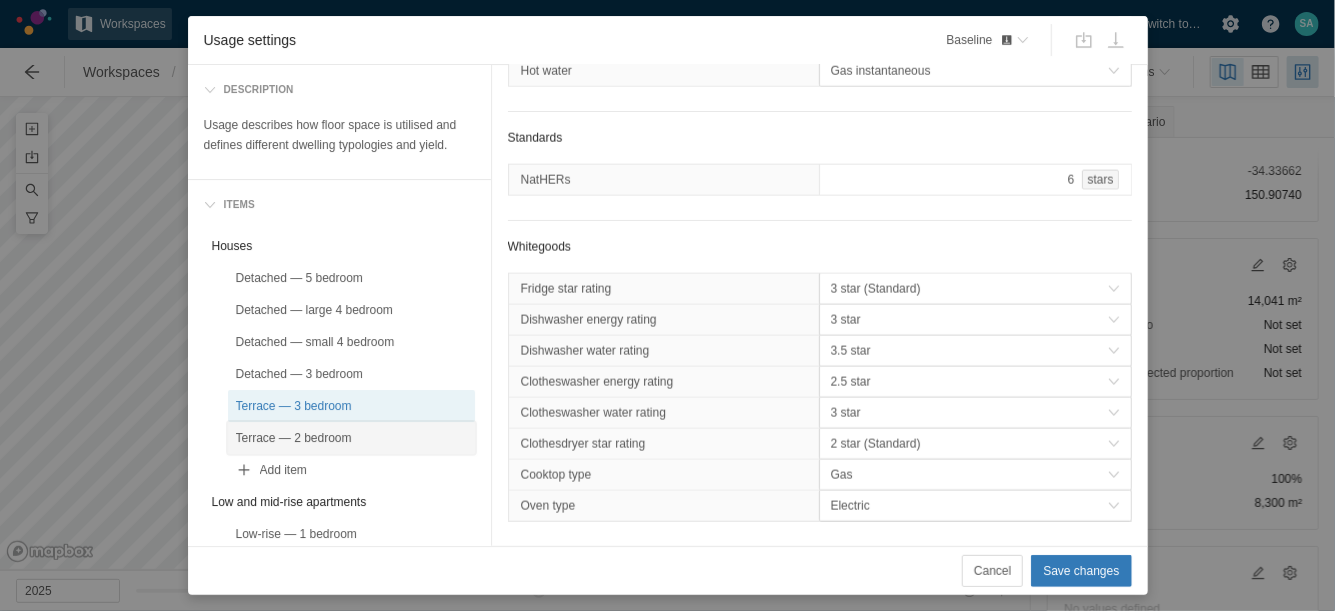 click on "Terrace — 2 bedroom" at bounding box center [351, 438] 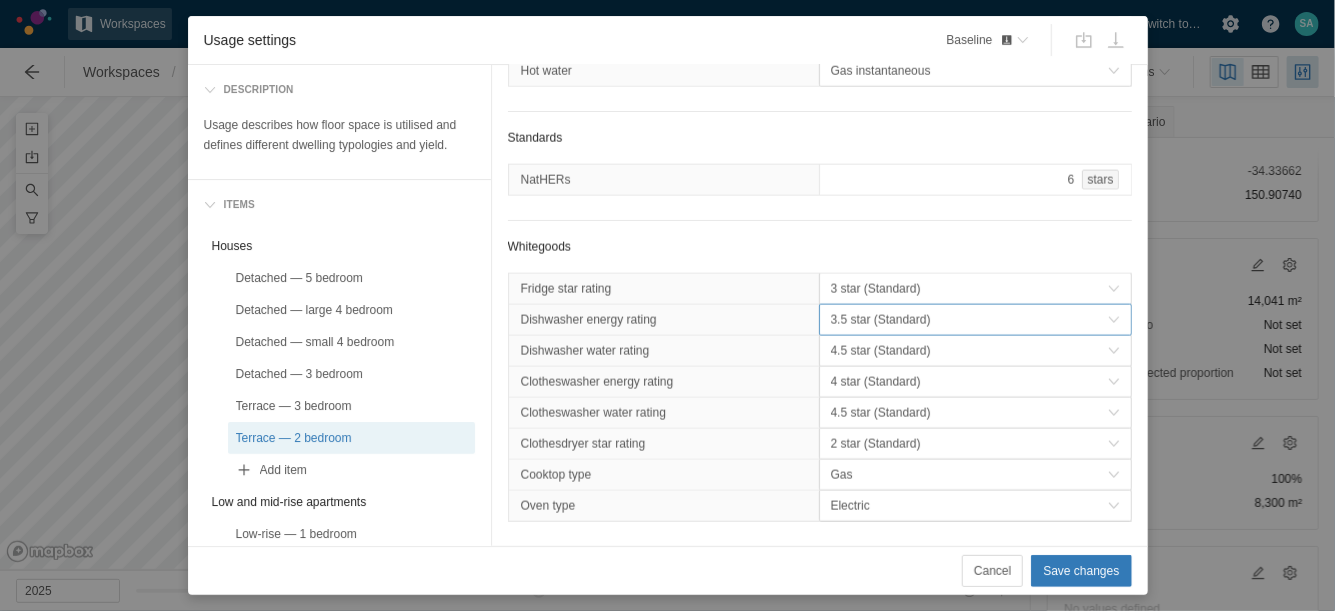 click on "3.5 star (Standard)" at bounding box center (969, 320) 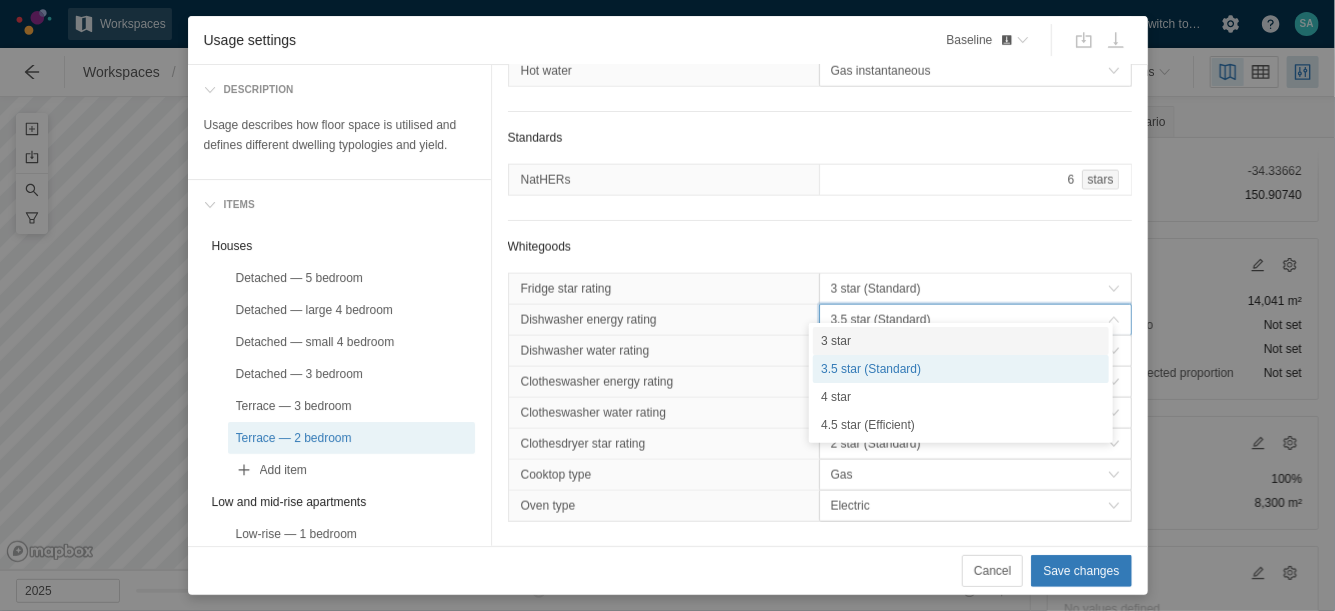 click on "3 star" at bounding box center [961, 341] 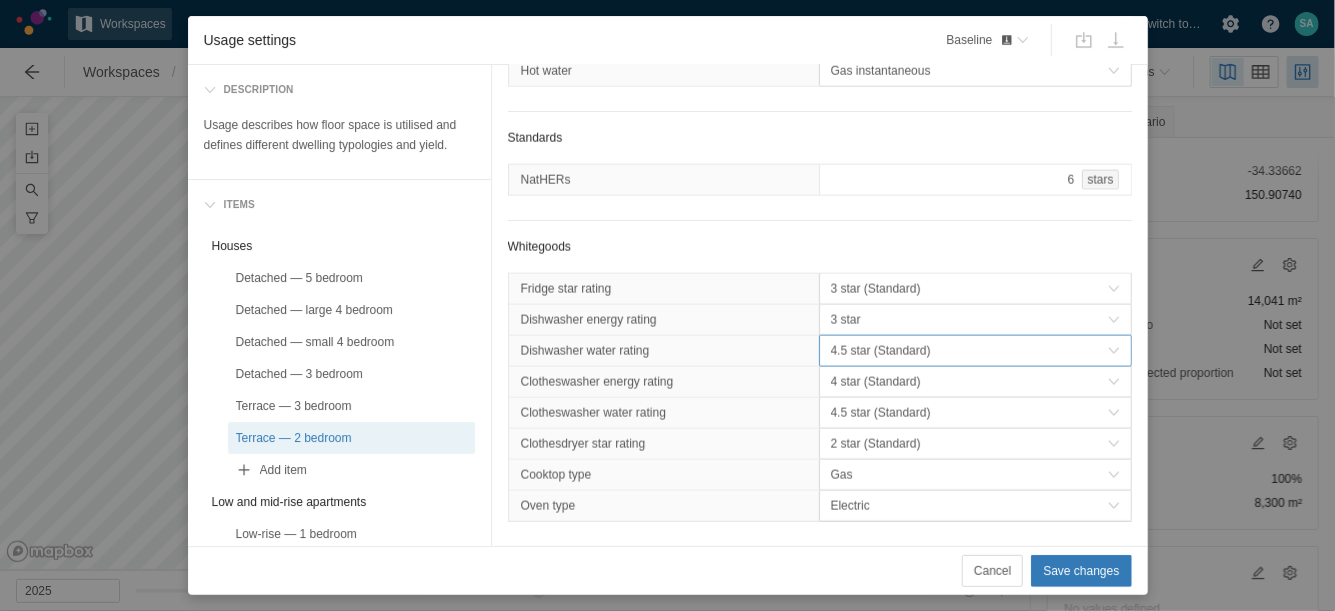click on "4.5 star (Standard)" at bounding box center [969, 351] 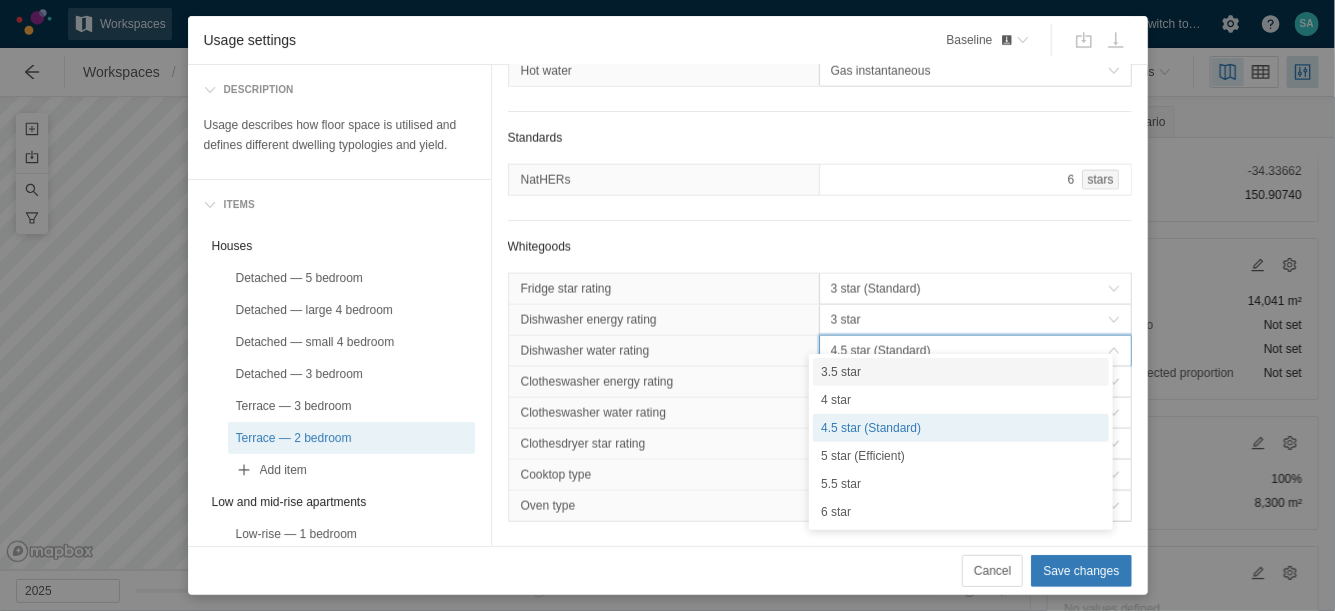 click on "3.5 star" at bounding box center (961, 372) 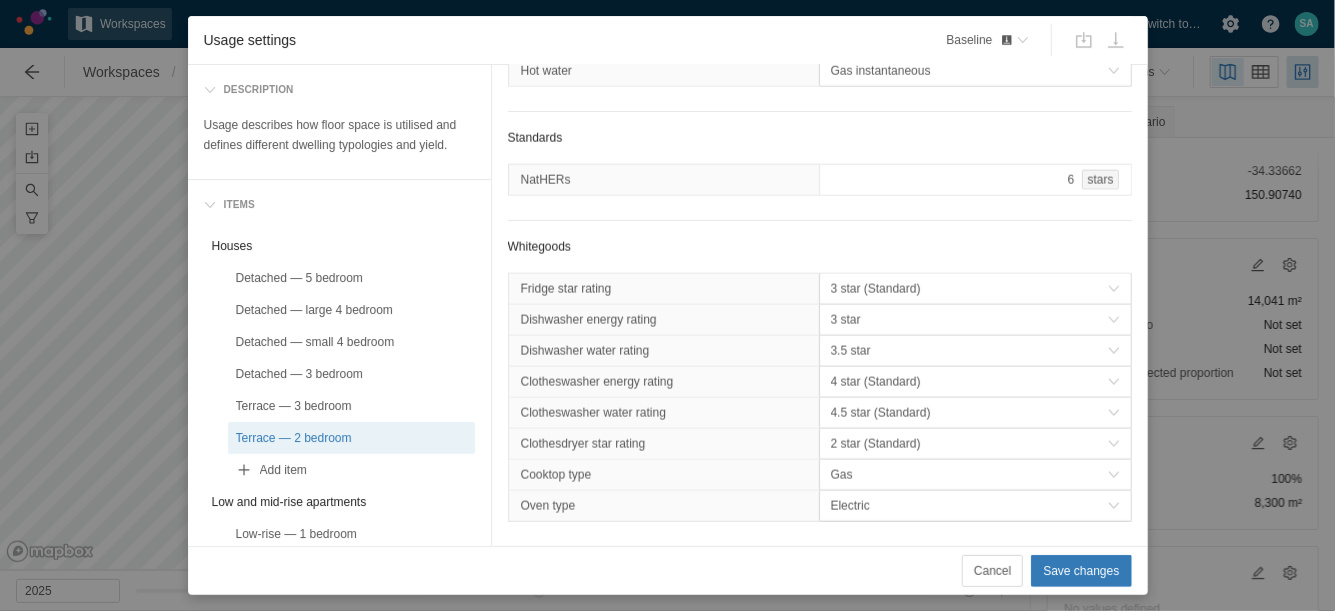 click on "4 star (Standard)" at bounding box center (969, 382) 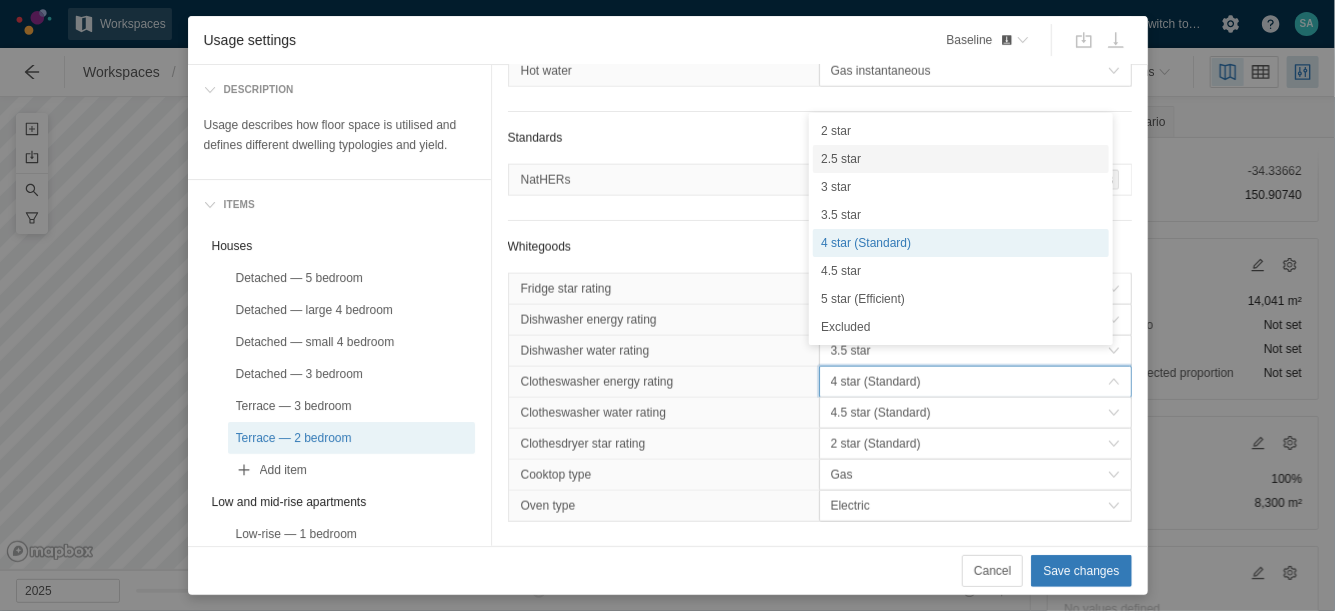 click on "2.5 star" at bounding box center [961, 159] 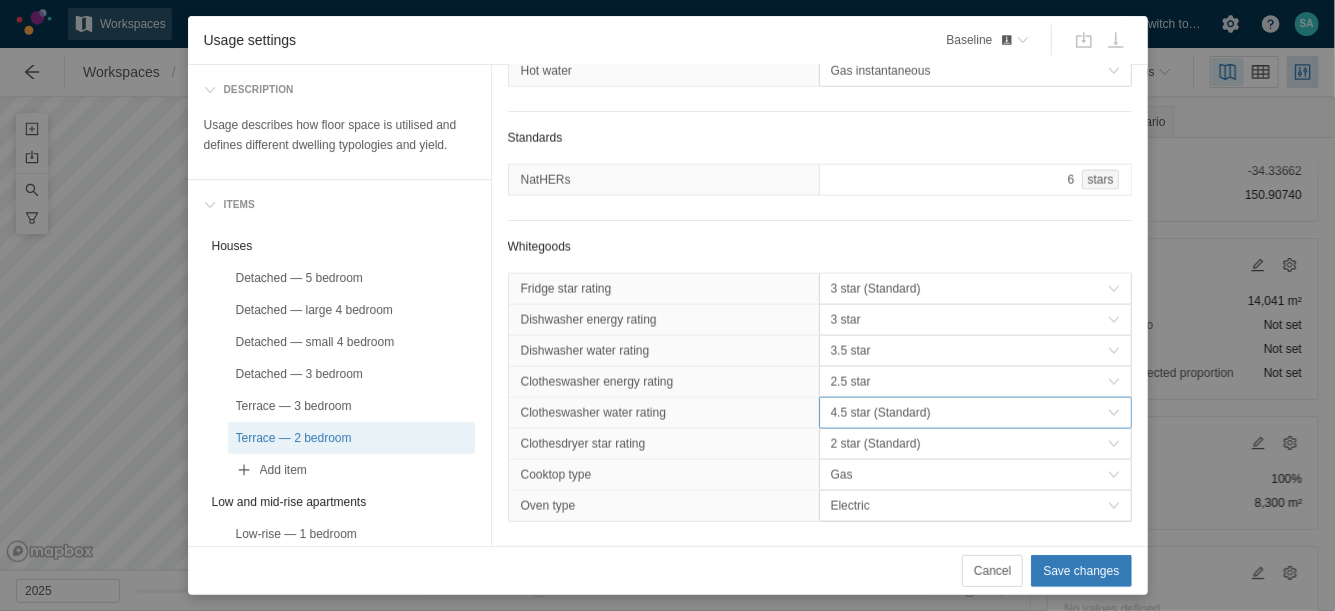 click on "4.5 star (Standard)" at bounding box center (969, 413) 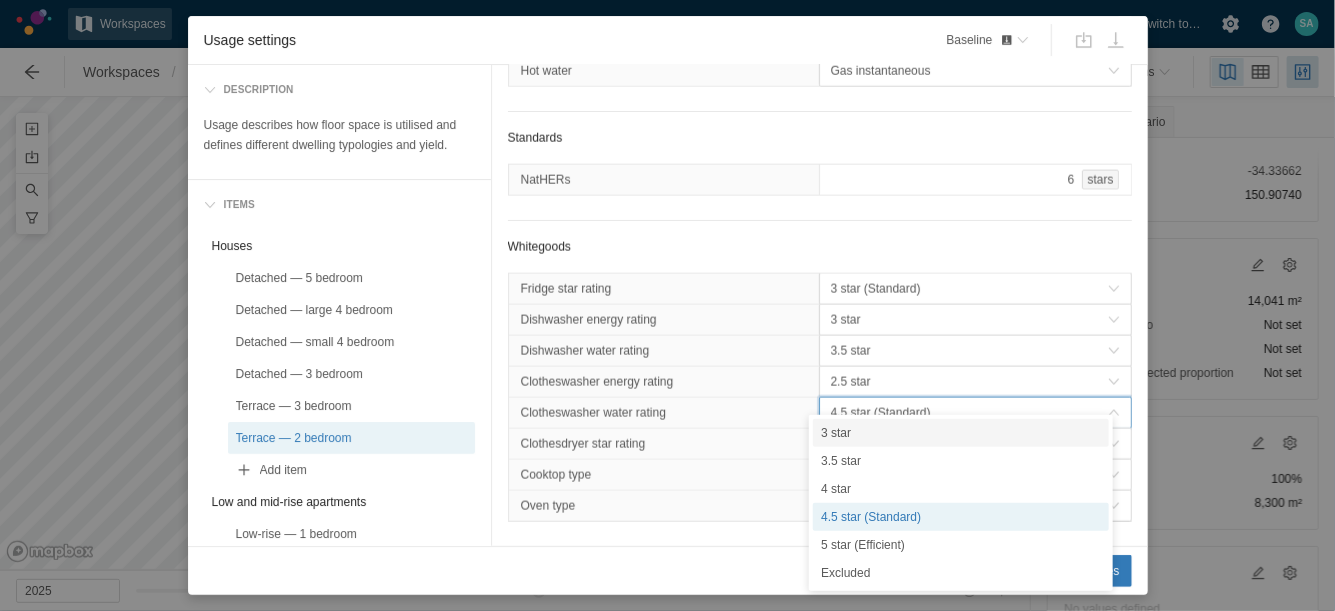 click on "3 star" at bounding box center (961, 433) 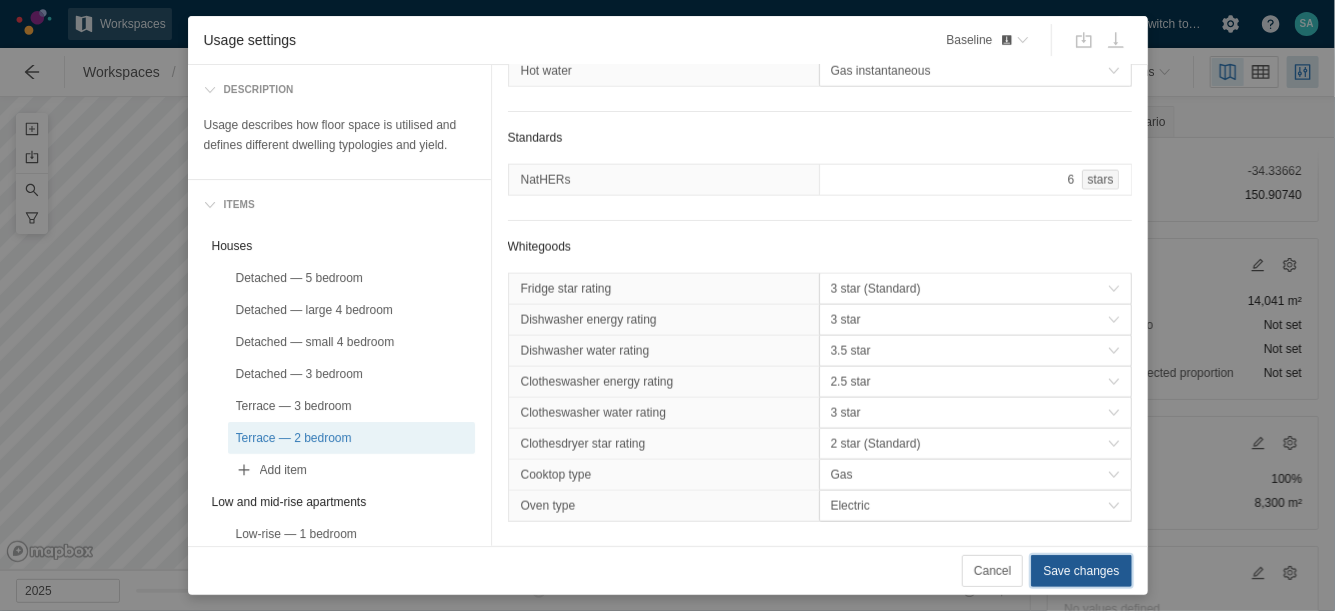 click on "Save changes" at bounding box center [1081, 571] 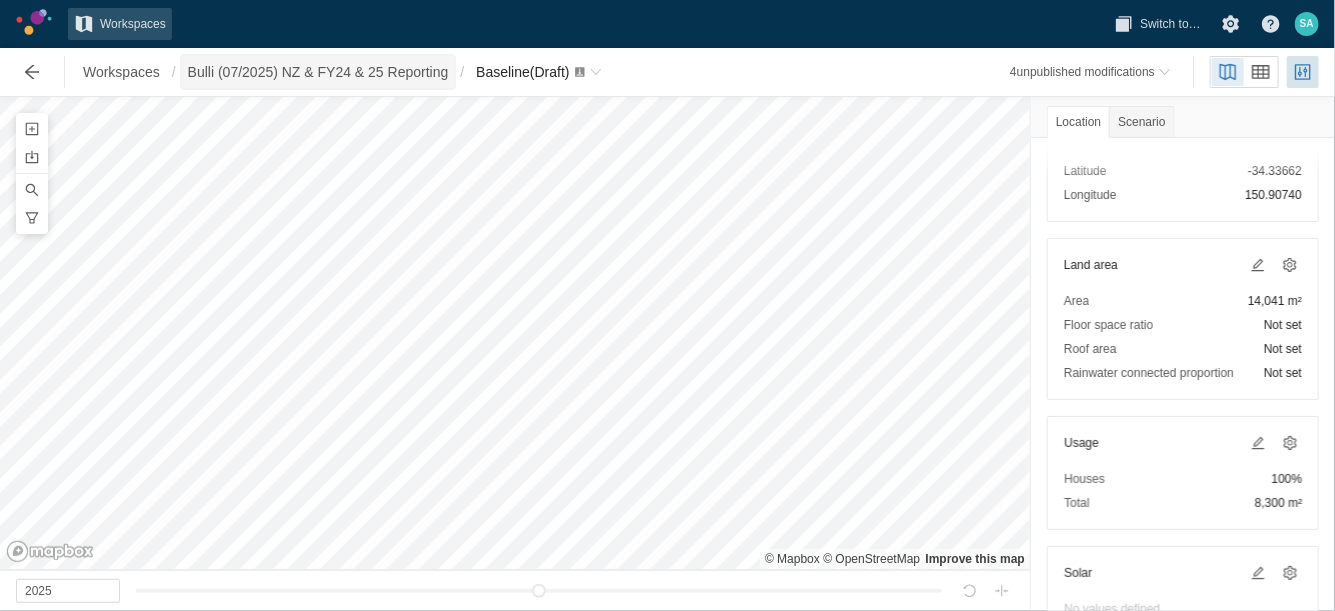 click on "Bulli (07/2025) NZ & FY24 & 25 Reporting" at bounding box center (318, 72) 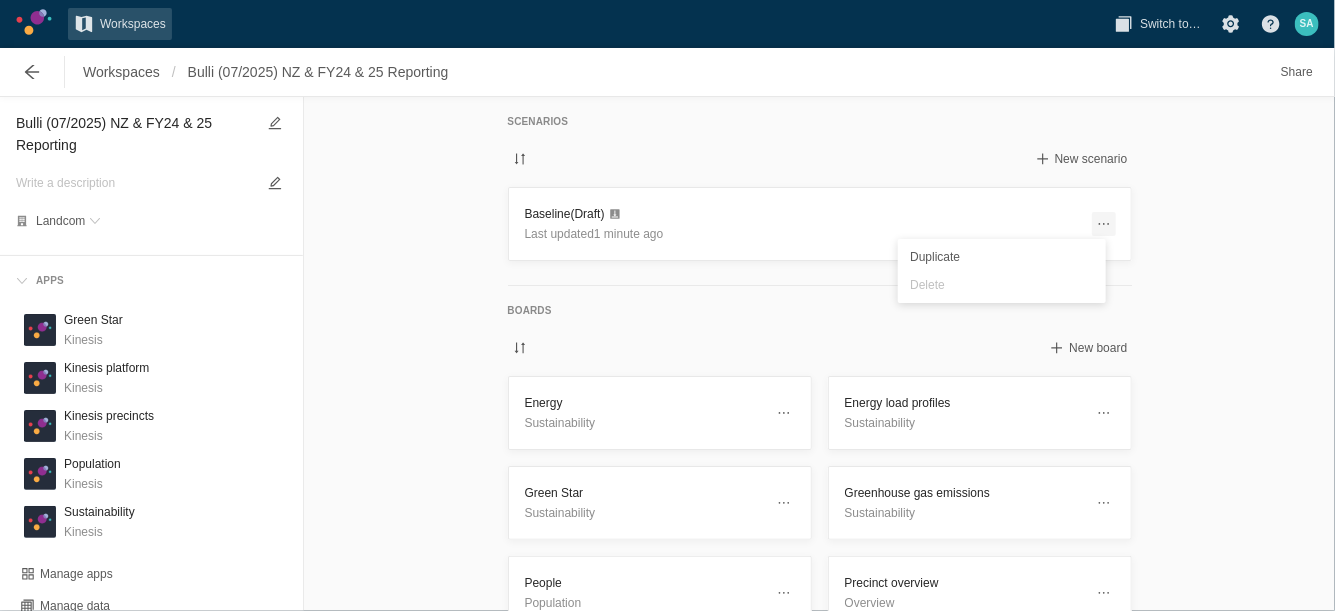 click at bounding box center [1104, 224] 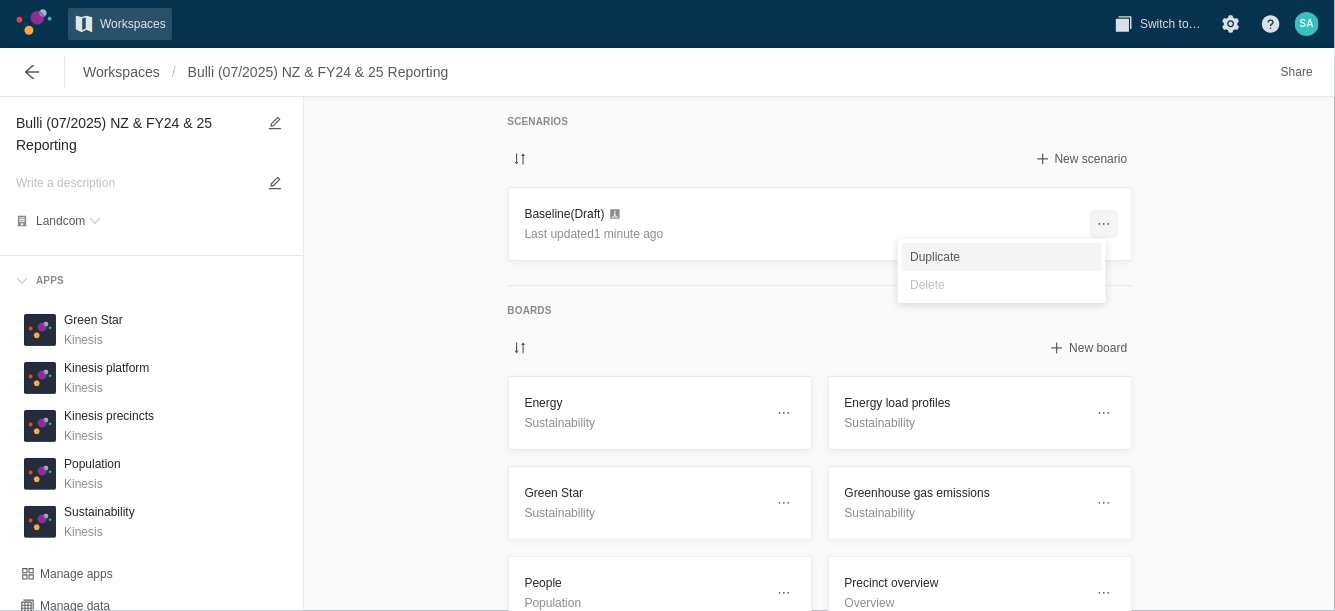 click on "Duplicate" at bounding box center [1002, 257] 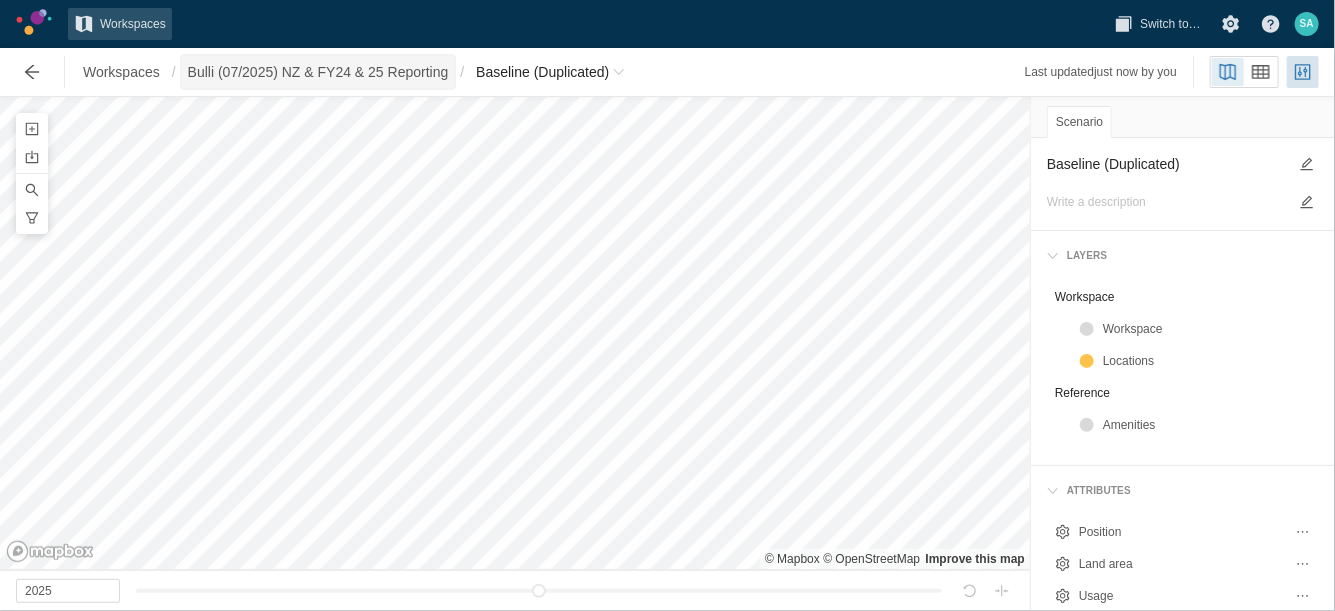 click on "Bulli (07/2025) NZ & FY24 & 25 Reporting" at bounding box center (318, 72) 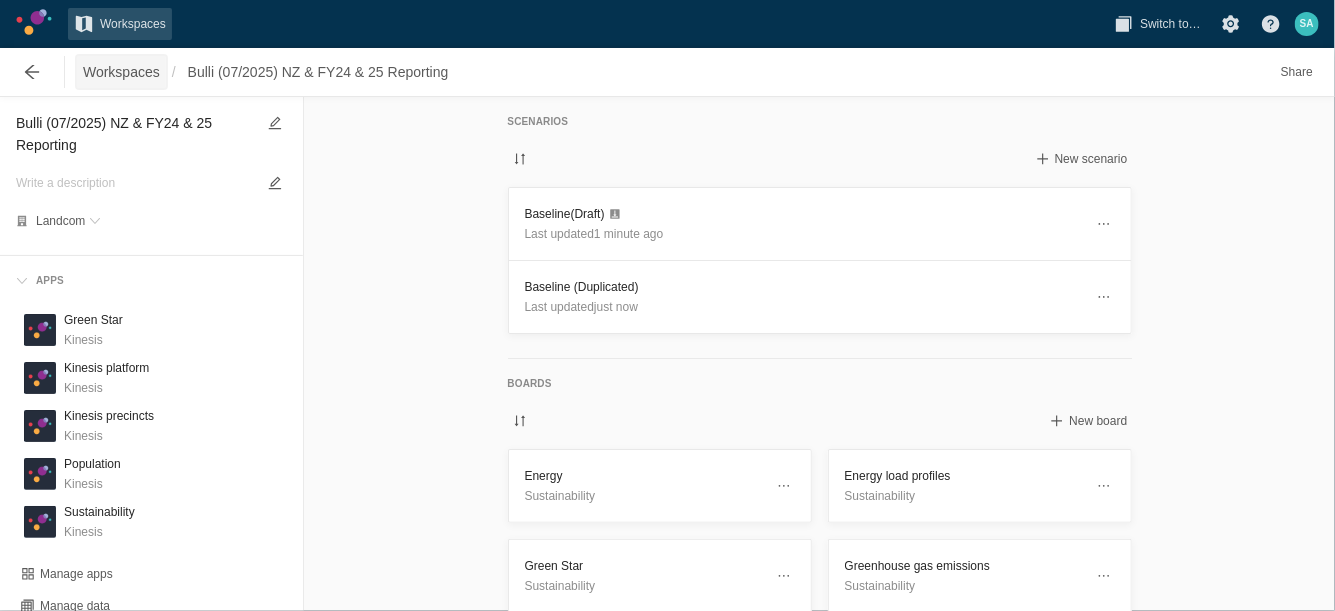 click on "Workspaces" at bounding box center (121, 72) 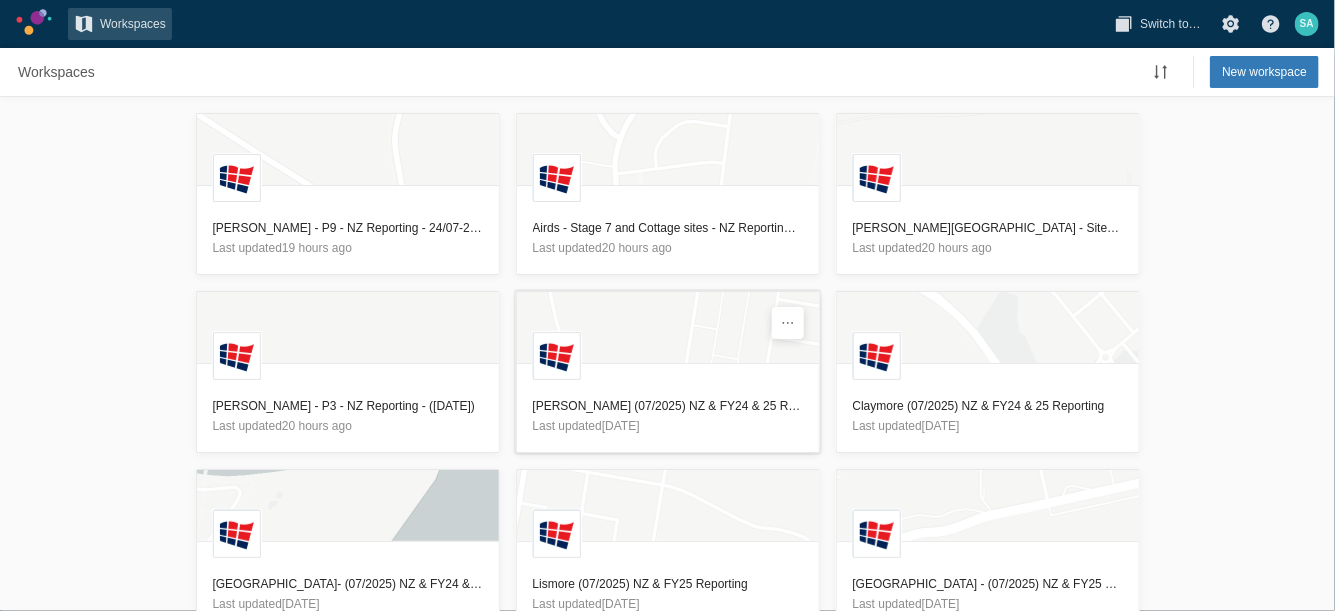 click on "[PERSON_NAME] (07/2025) NZ & FY24 & 25 Reporting" at bounding box center [668, 406] 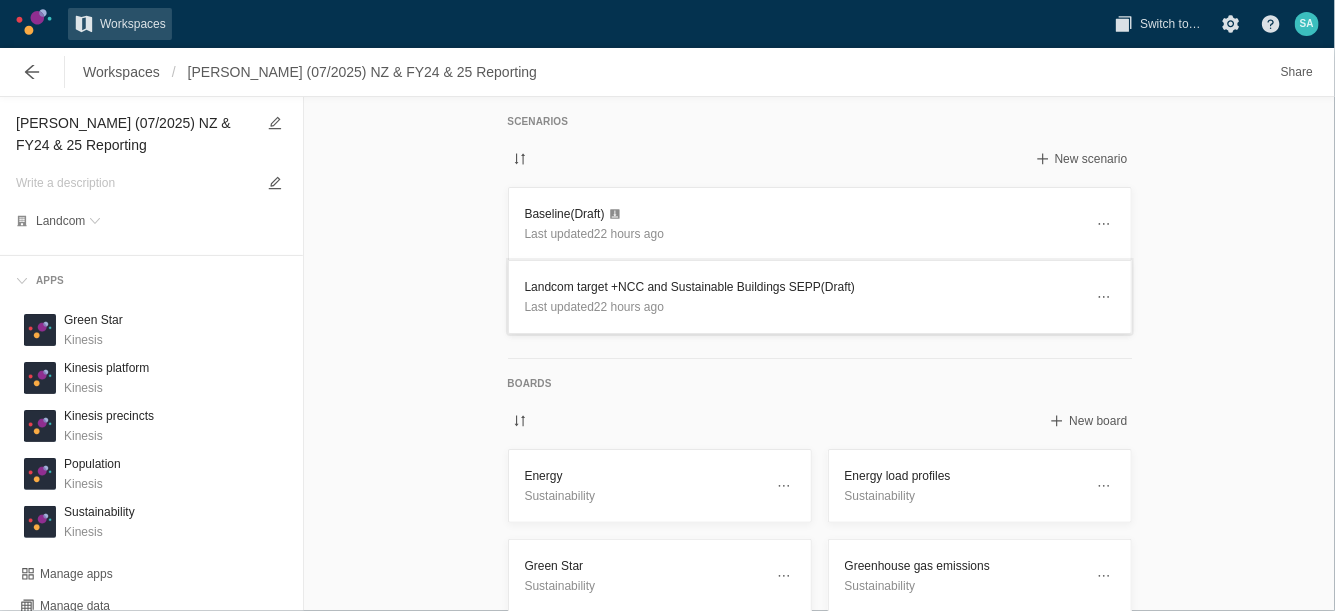 click on "Landcom target +NCC and Sustainable Buildings SEPP  (Draft)" at bounding box center (804, 287) 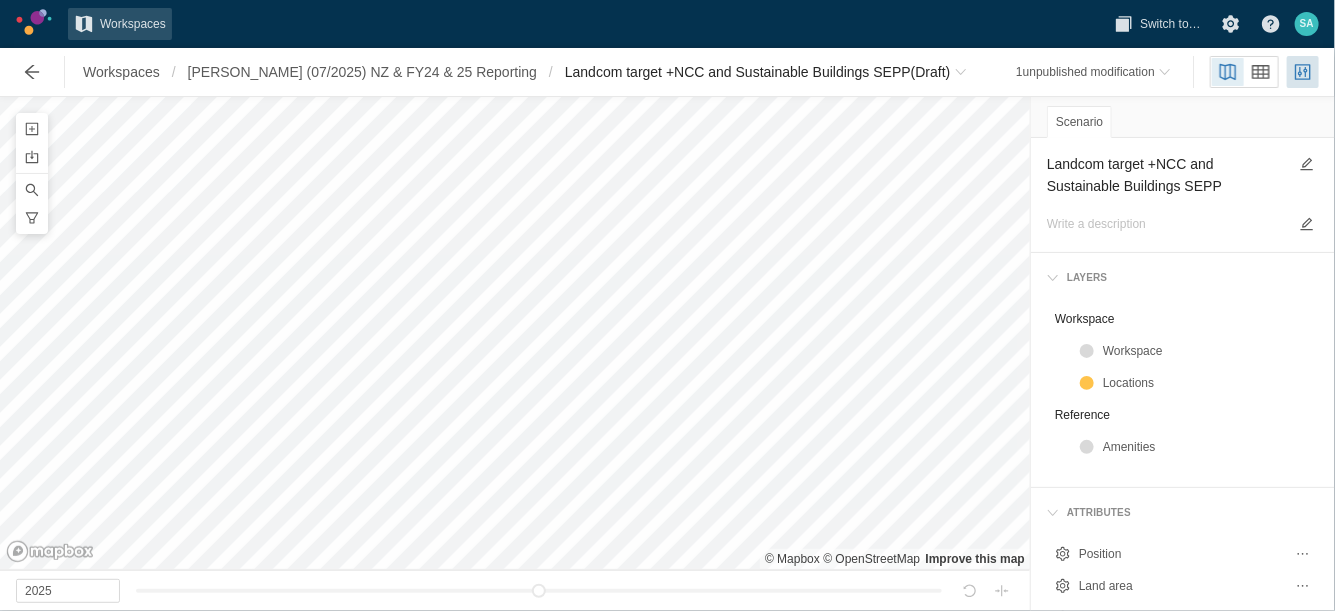 click on "Landcom target +NCC and Sustainable Buildings SEPP" at bounding box center [1167, 175] 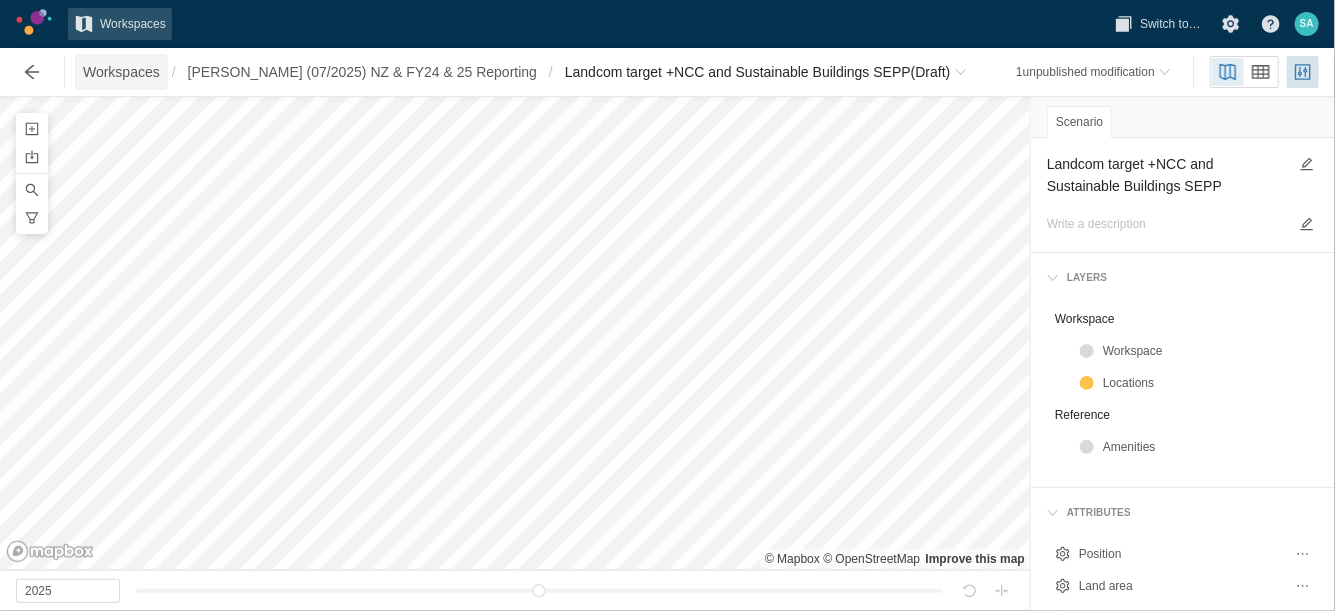 click on "Workspaces" at bounding box center [121, 72] 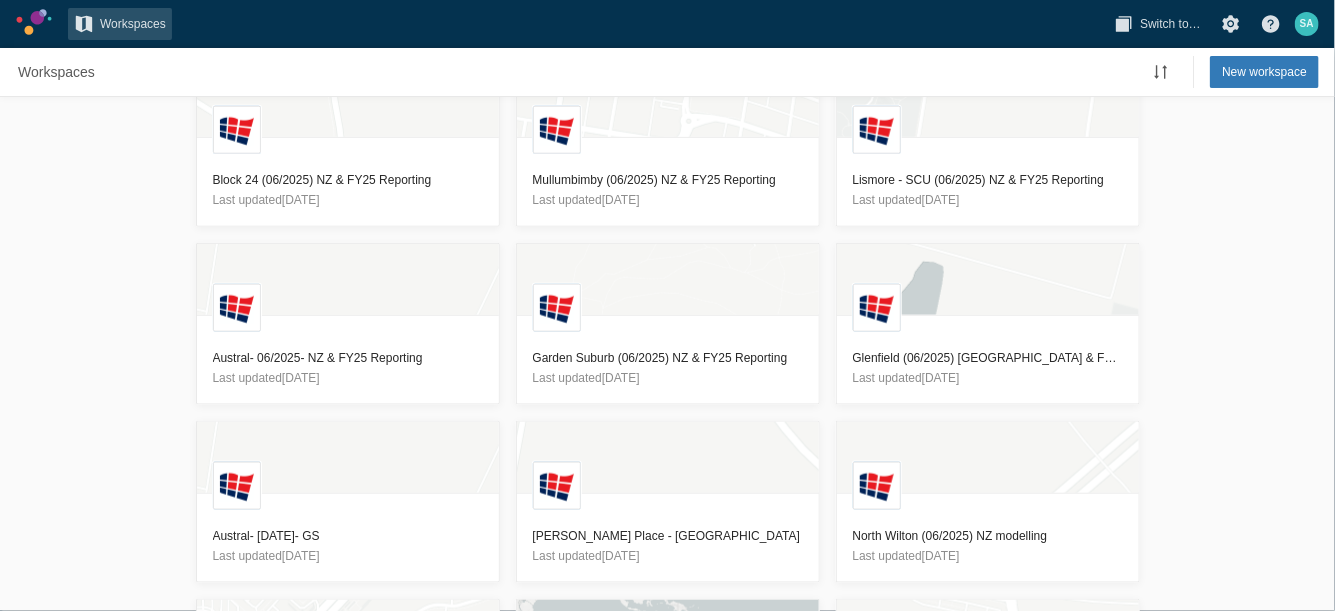 scroll, scrollTop: 3786, scrollLeft: 0, axis: vertical 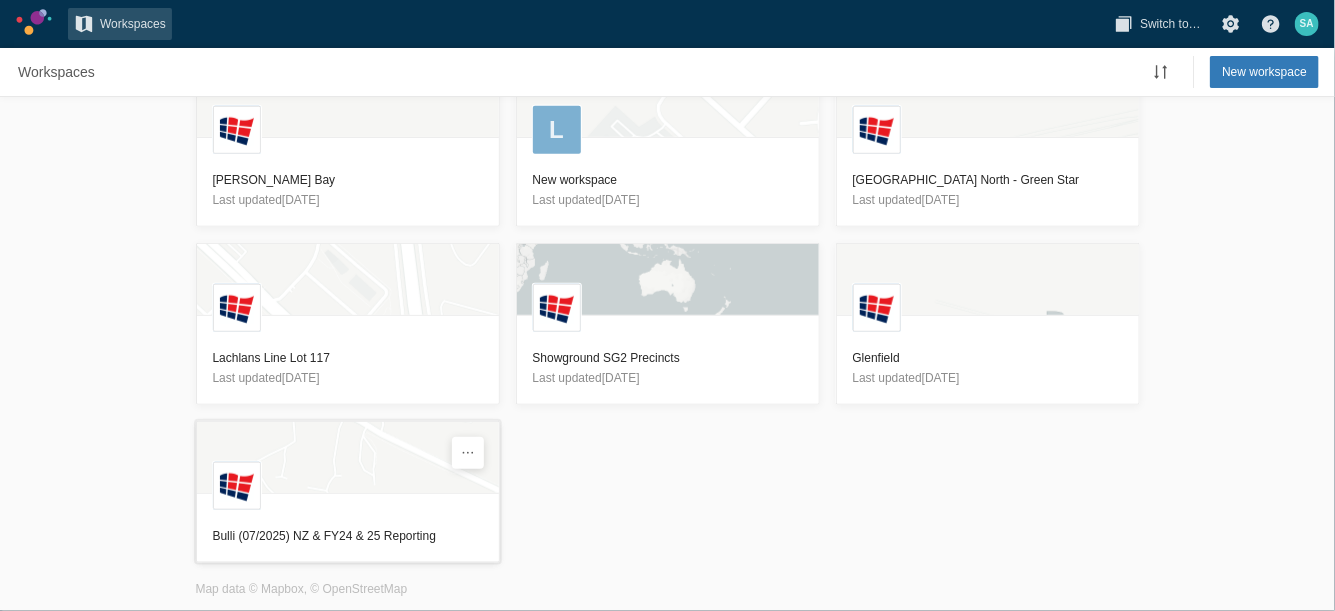 click on "Bulli (07/2025) NZ & FY24 & 25 Reporting" at bounding box center (348, 536) 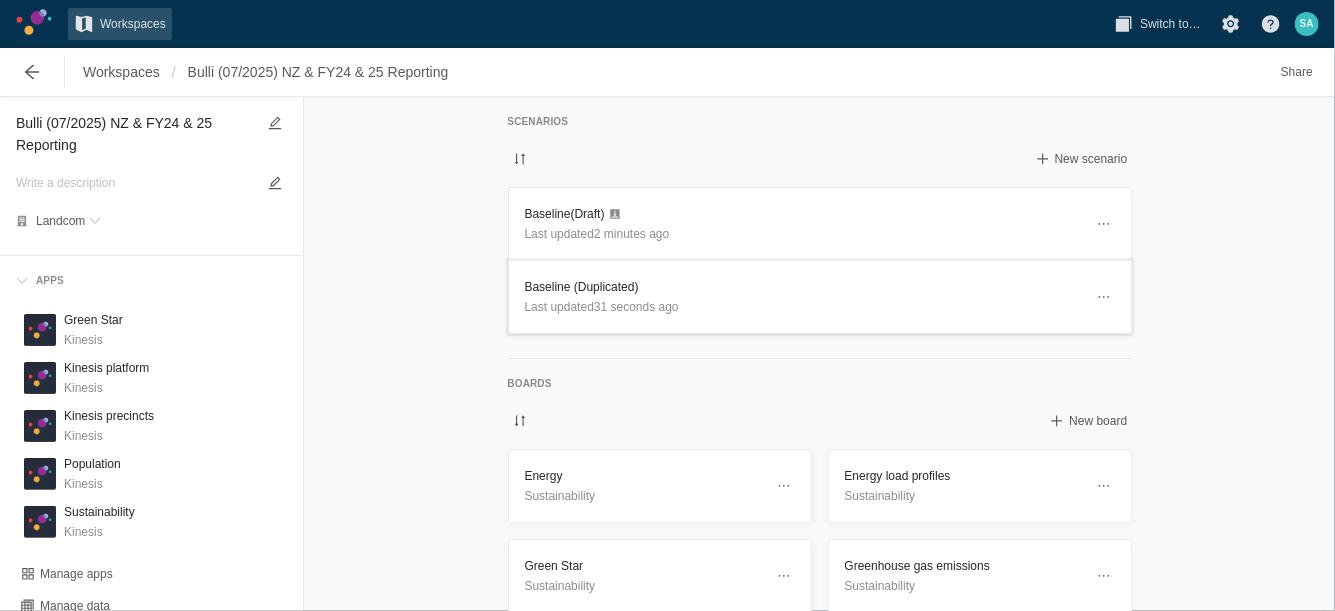 click on "Baseline (Duplicated)" at bounding box center [804, 287] 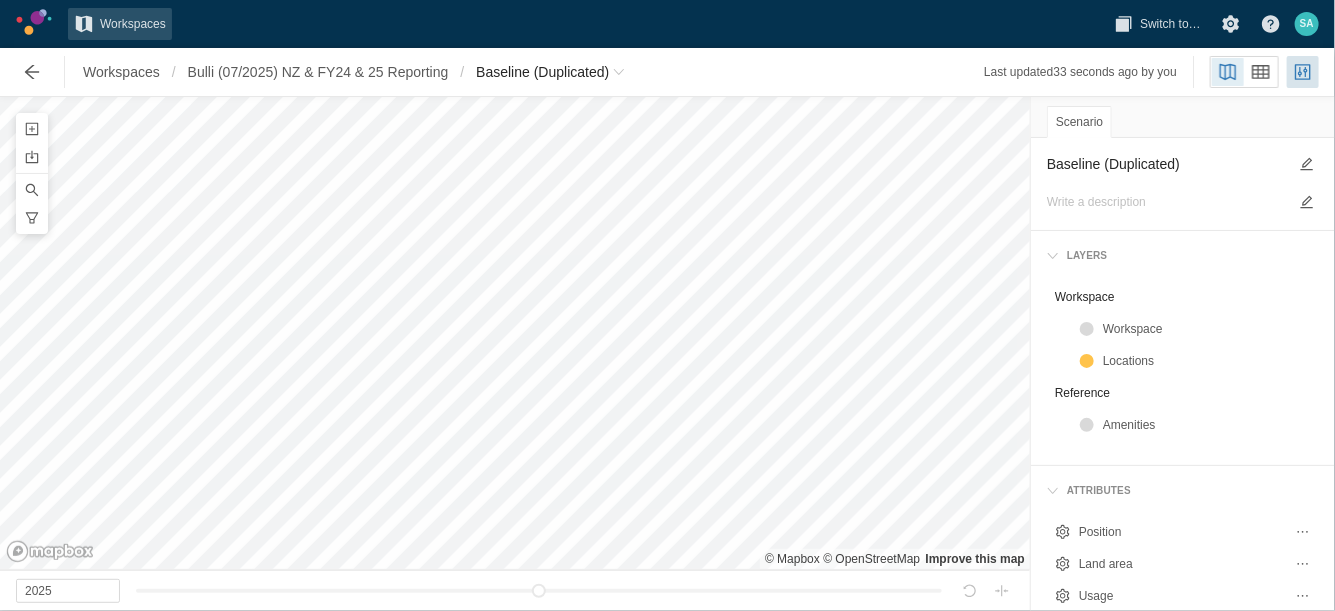 click on "Baseline (Duplicated)" at bounding box center (1167, 164) 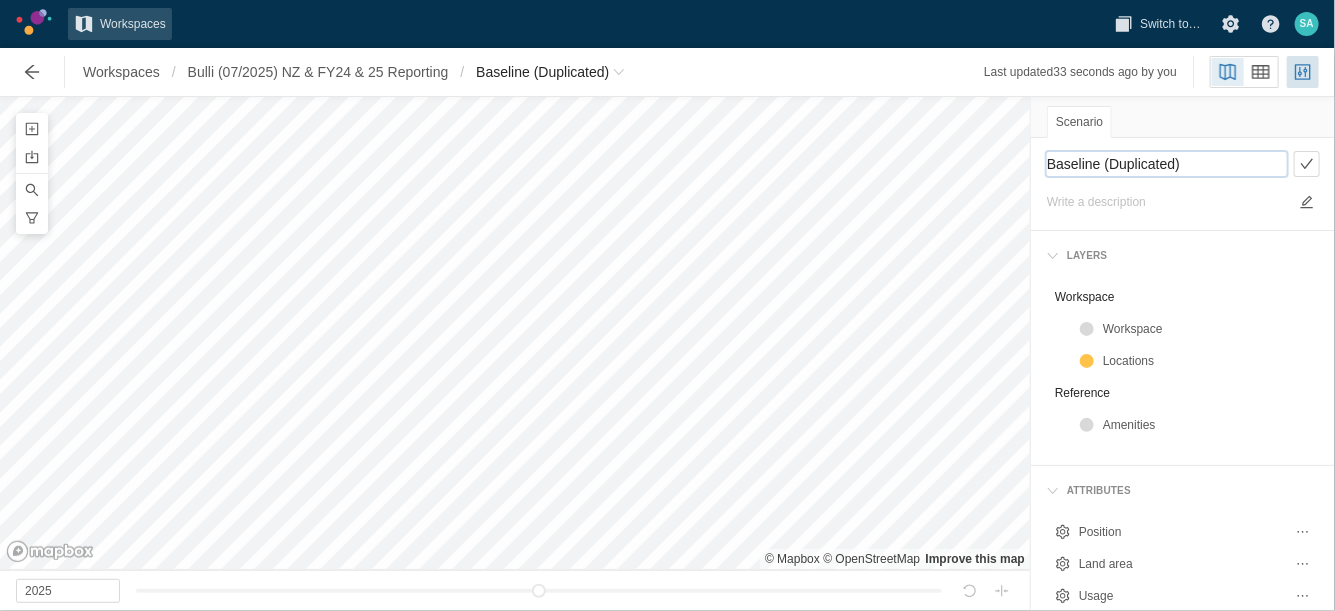 click on "Baseline (Duplicated)" at bounding box center [1167, 164] 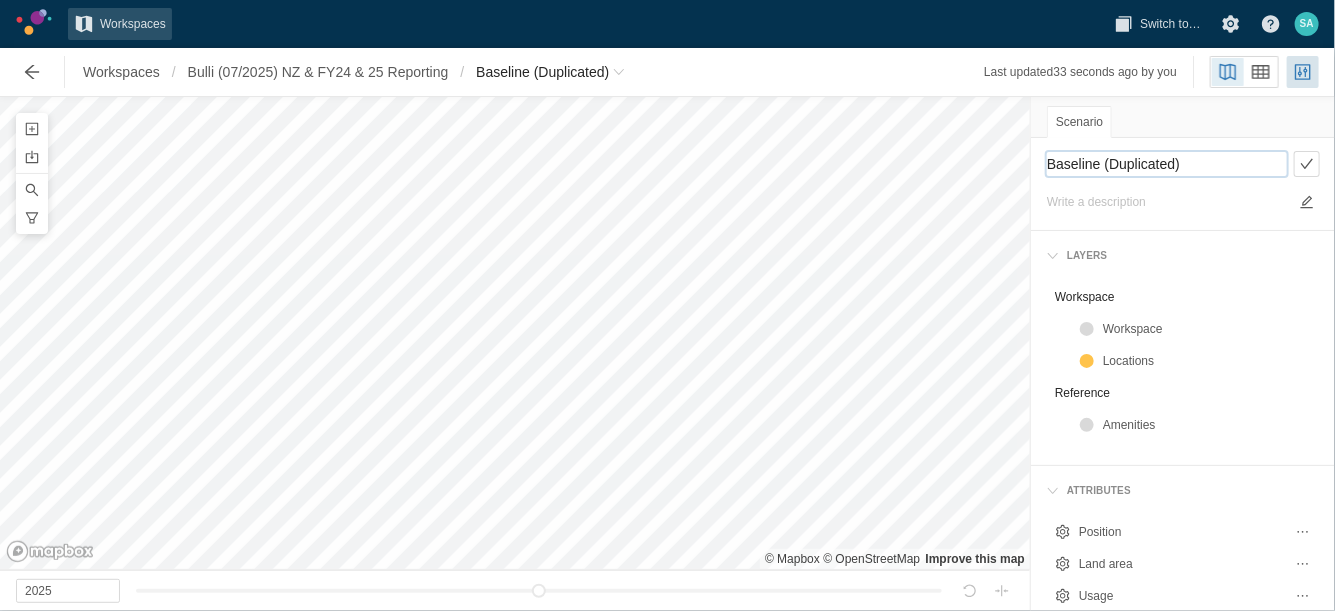 paste on "Landcom target +NCC and Sustainable Buildings SEPP" 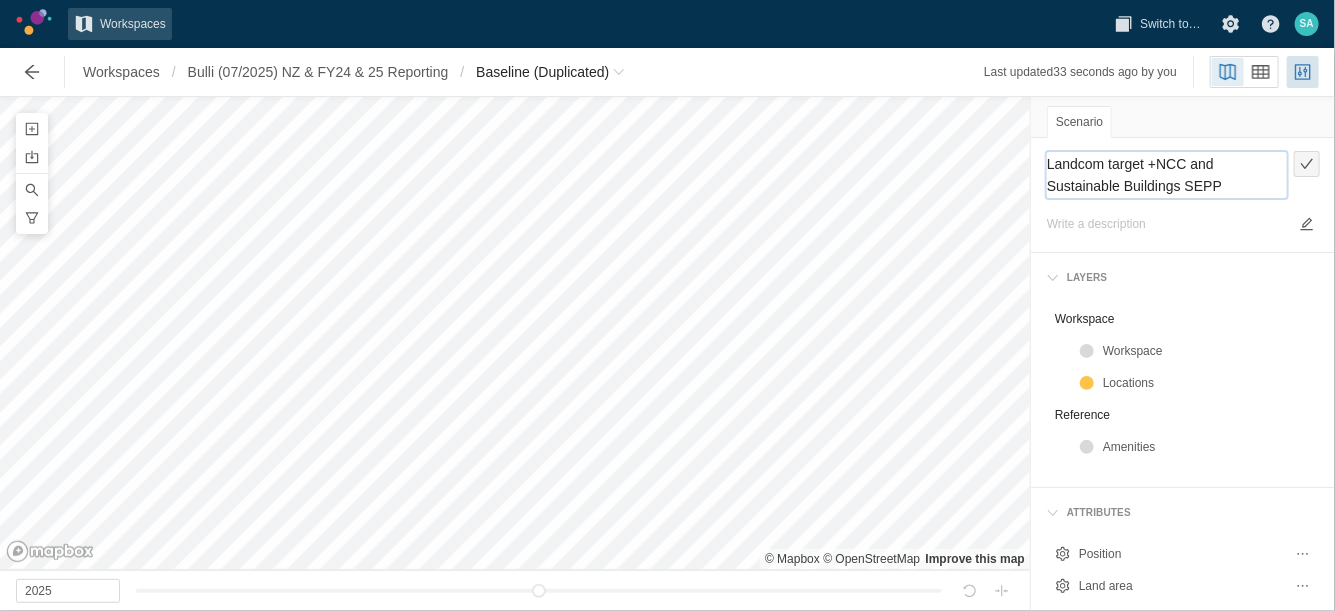 type on "Landcom target +NCC and Sustainable Buildings SEPP" 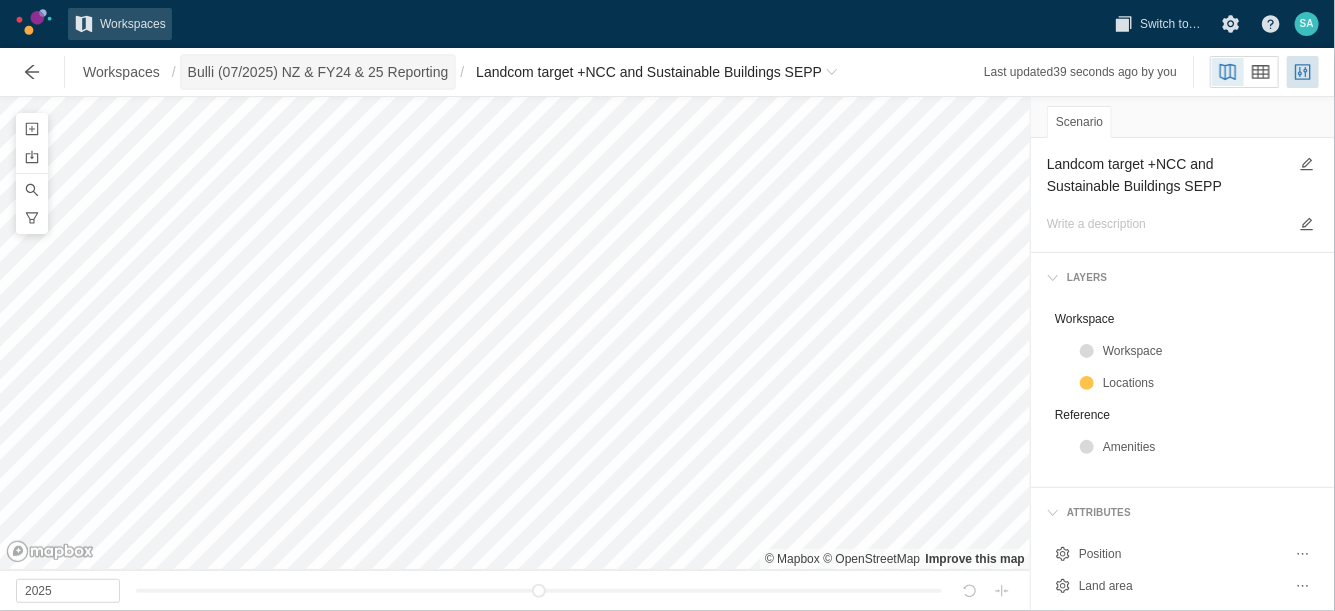 click on "Bulli (07/2025) NZ & FY24 & 25 Reporting" at bounding box center (318, 72) 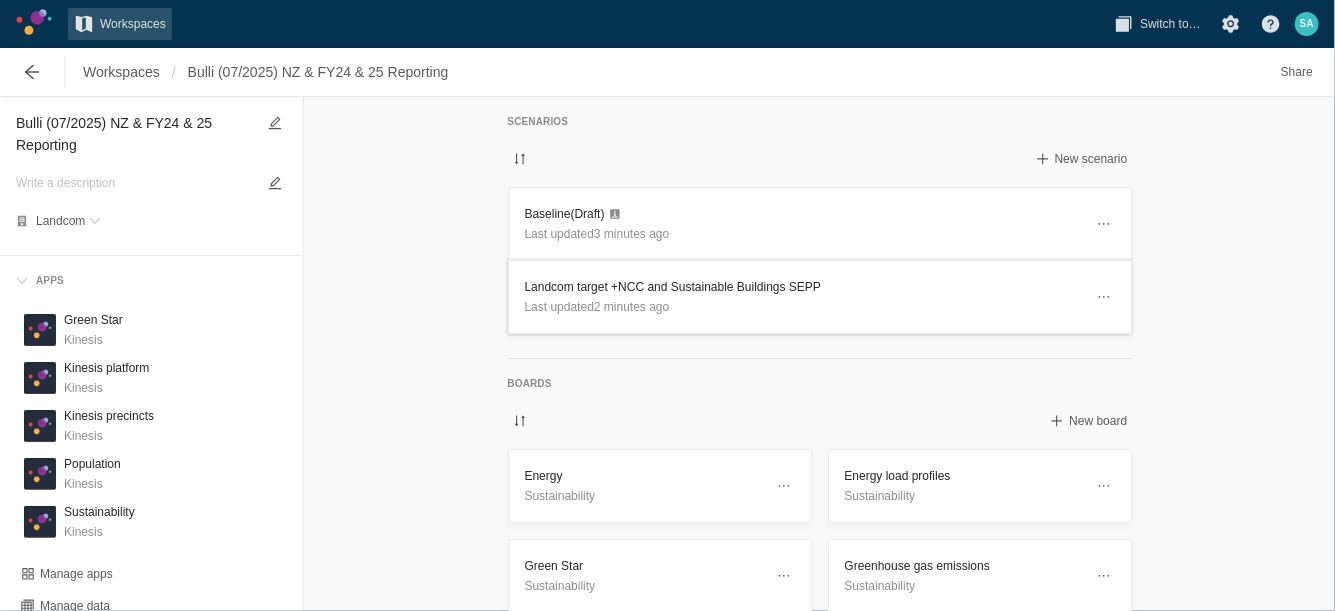 click on "Landcom target +NCC and Sustainable Buildings SEPP" at bounding box center (804, 287) 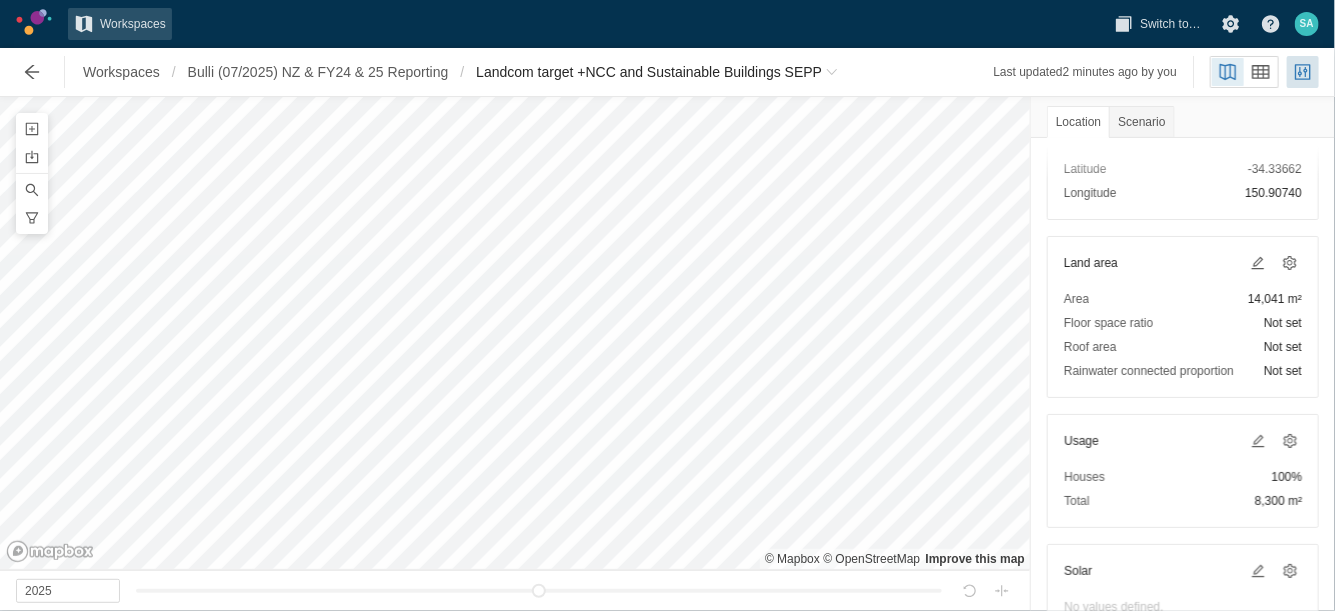 scroll, scrollTop: 159, scrollLeft: 0, axis: vertical 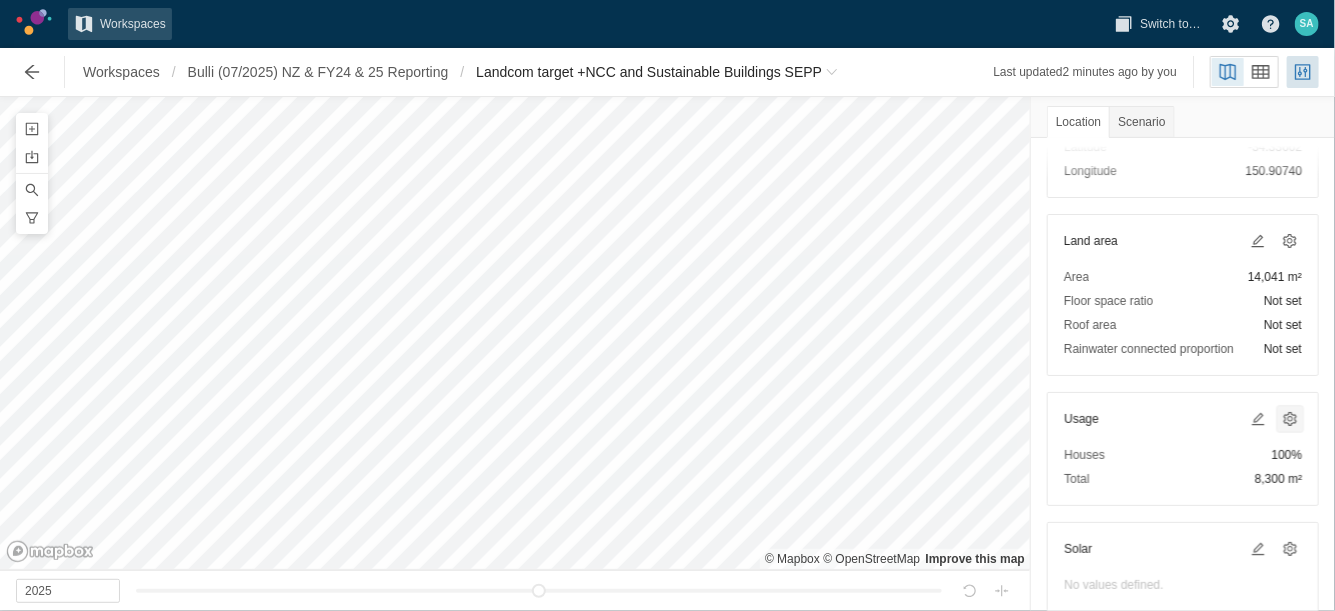 click at bounding box center (1290, 419) 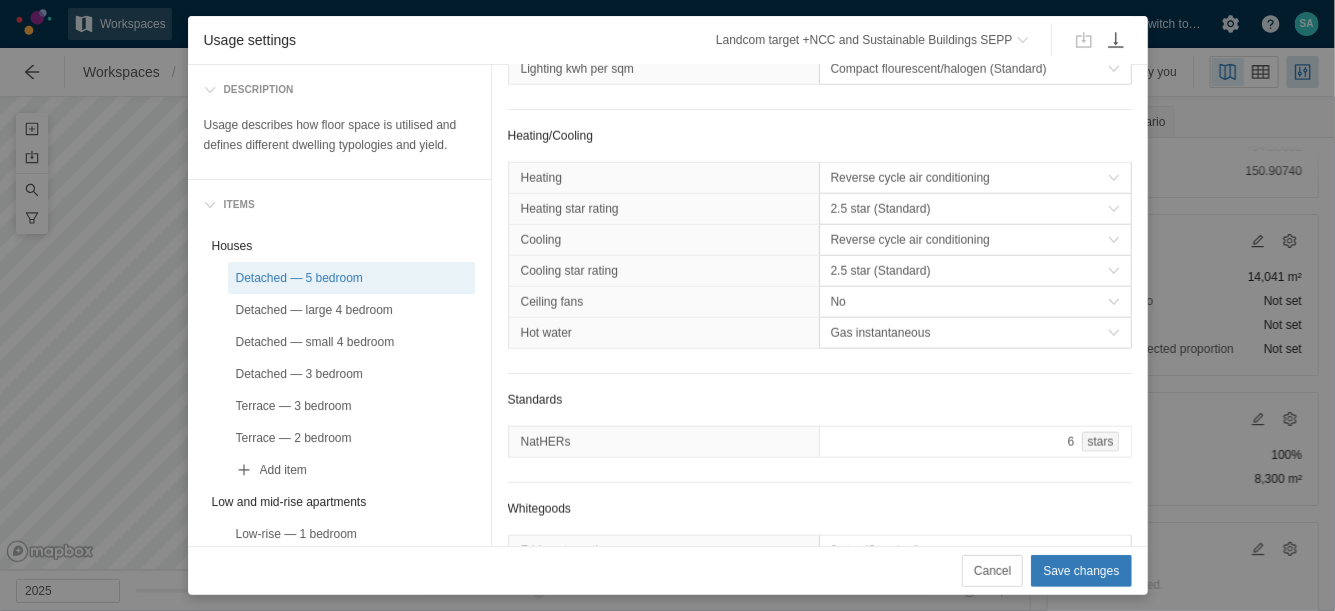 scroll, scrollTop: 948, scrollLeft: 0, axis: vertical 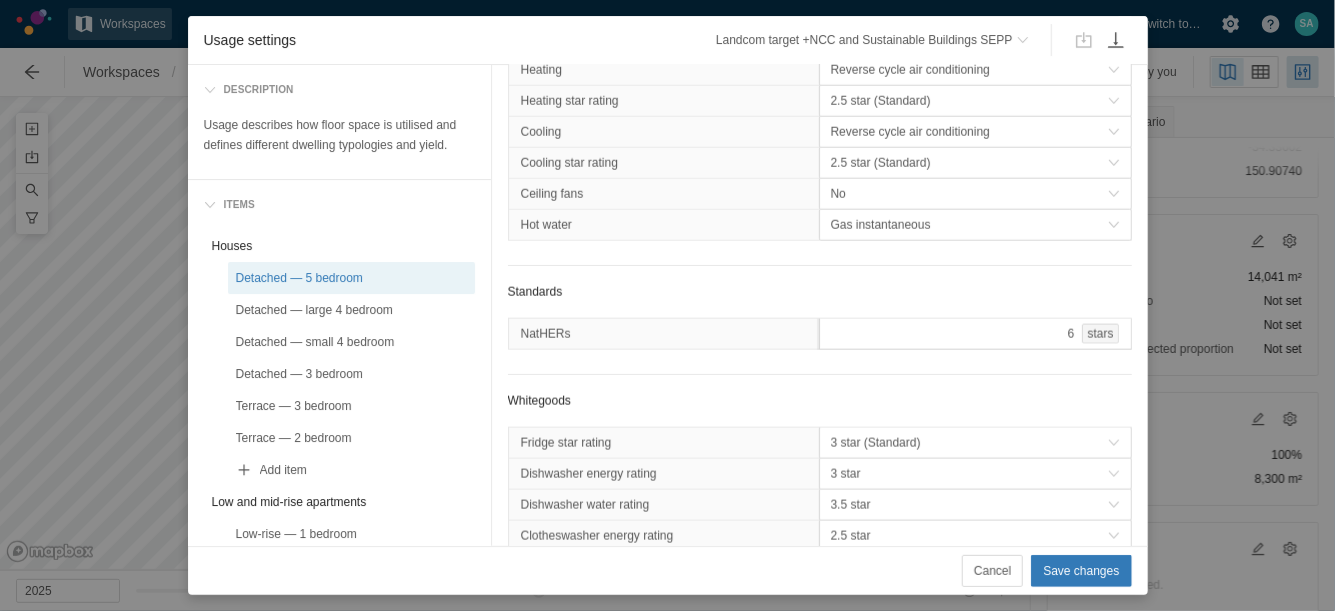 click on "6 stars" at bounding box center (975, 334) 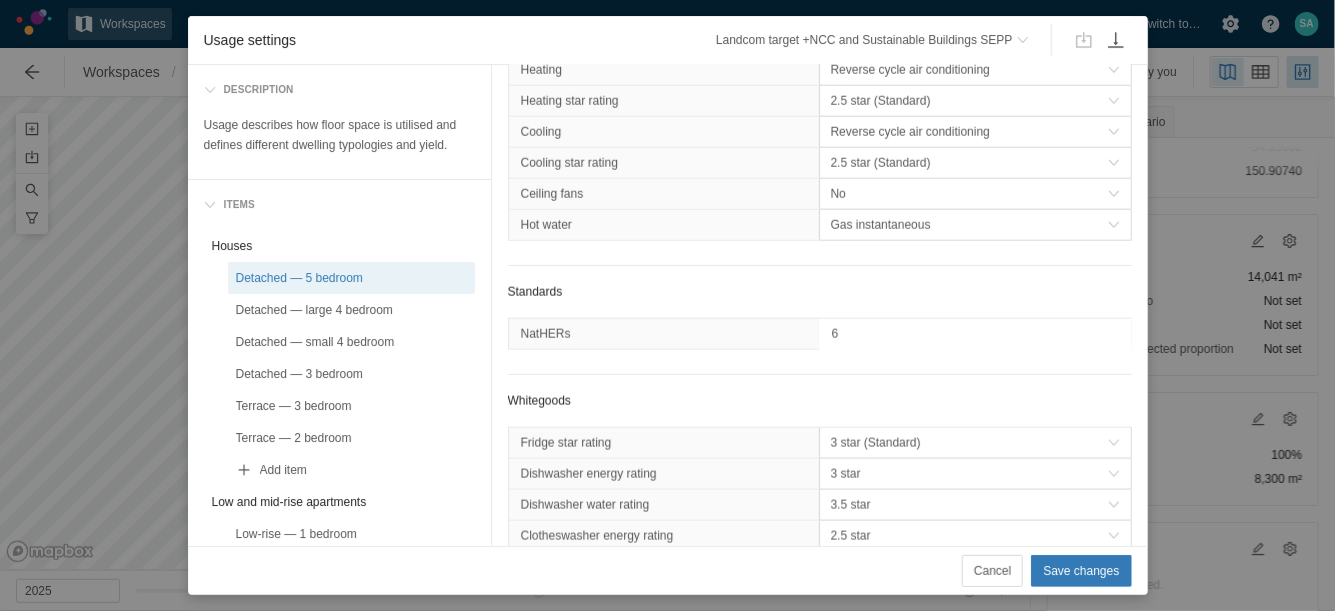 type on "7" 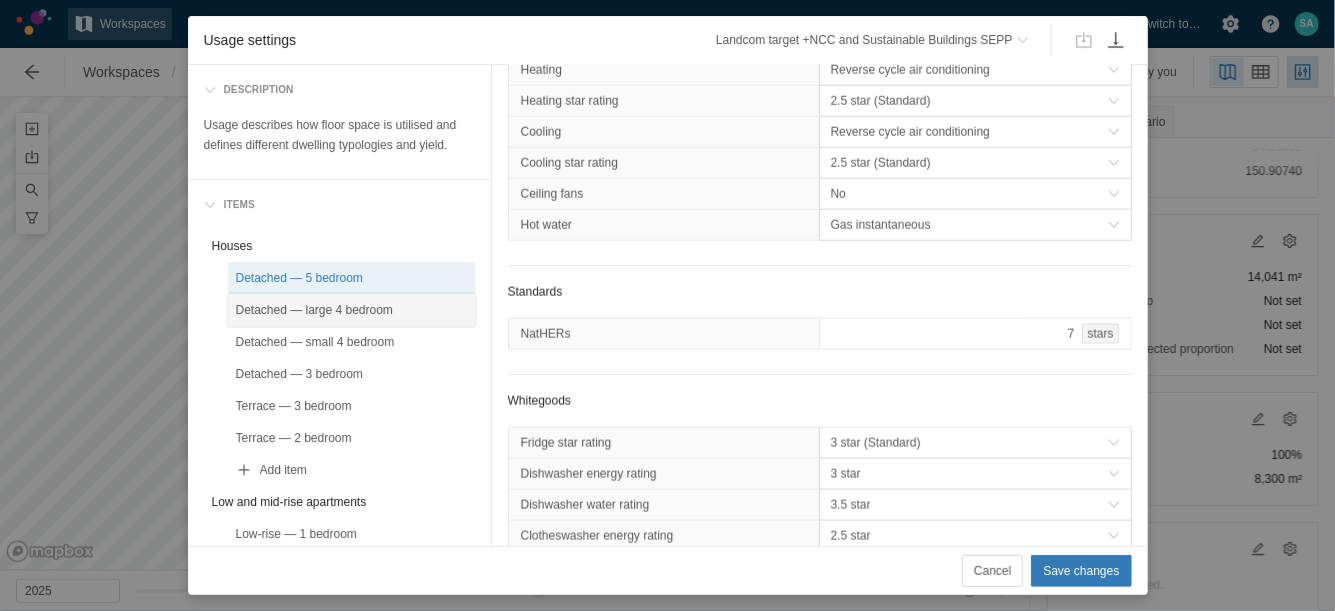 click on "Detached — large 4 bedroom" at bounding box center (351, 310) 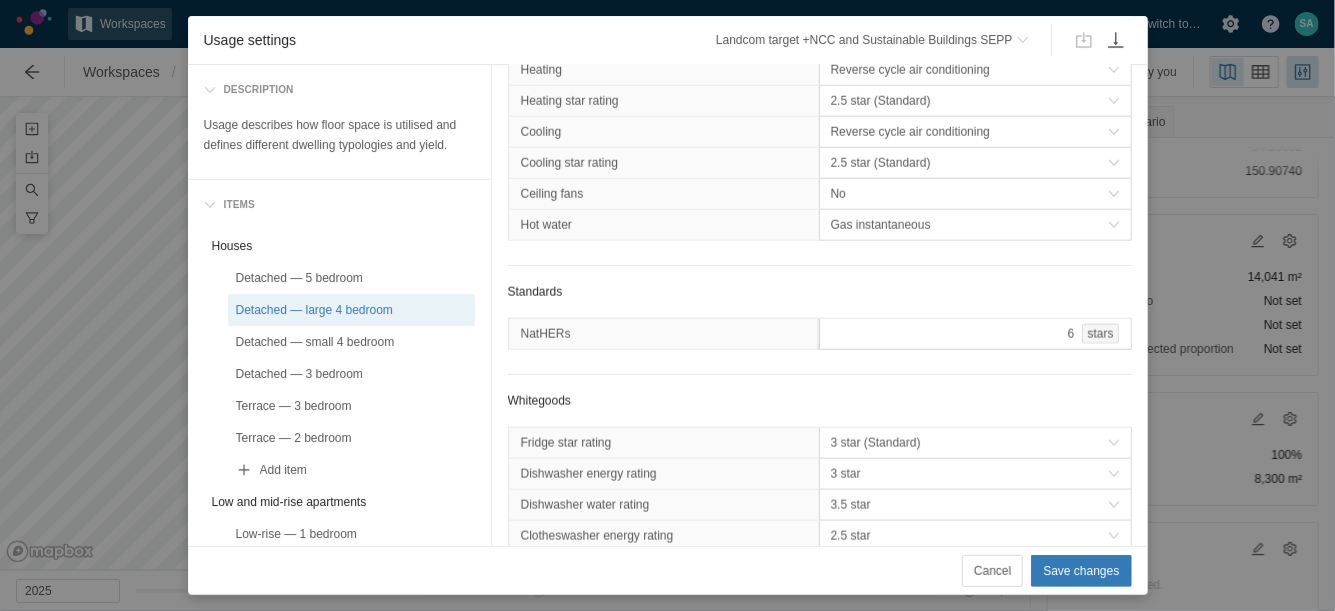 click on "6 stars" at bounding box center (975, 334) 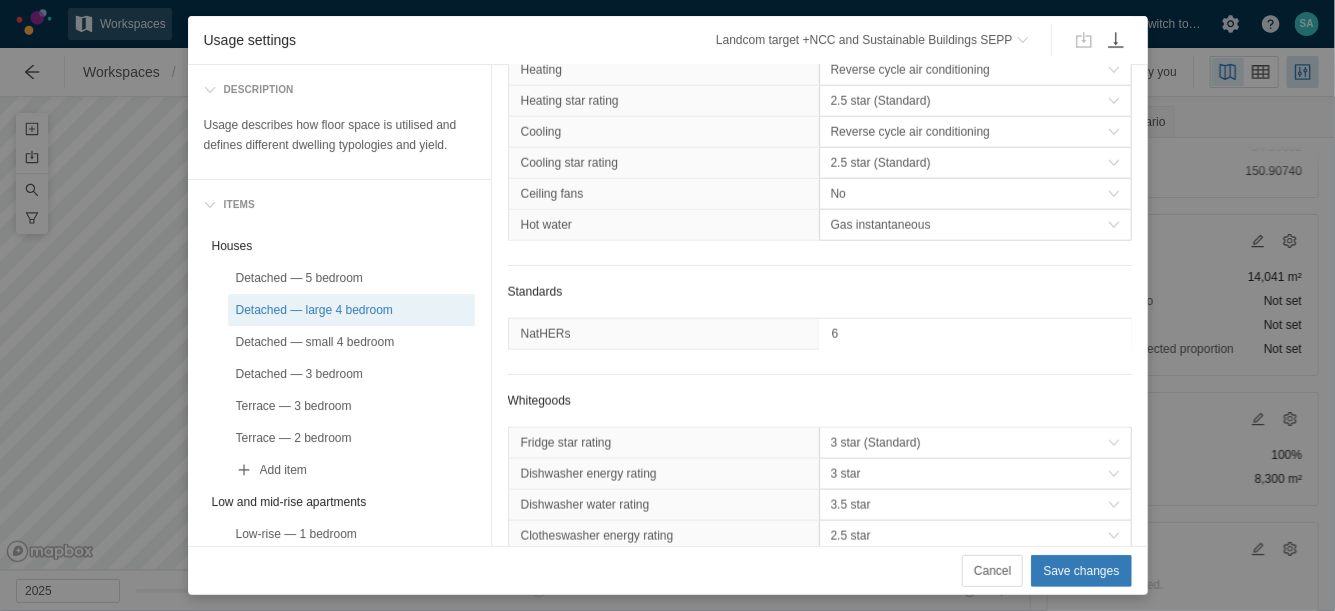 type on "7" 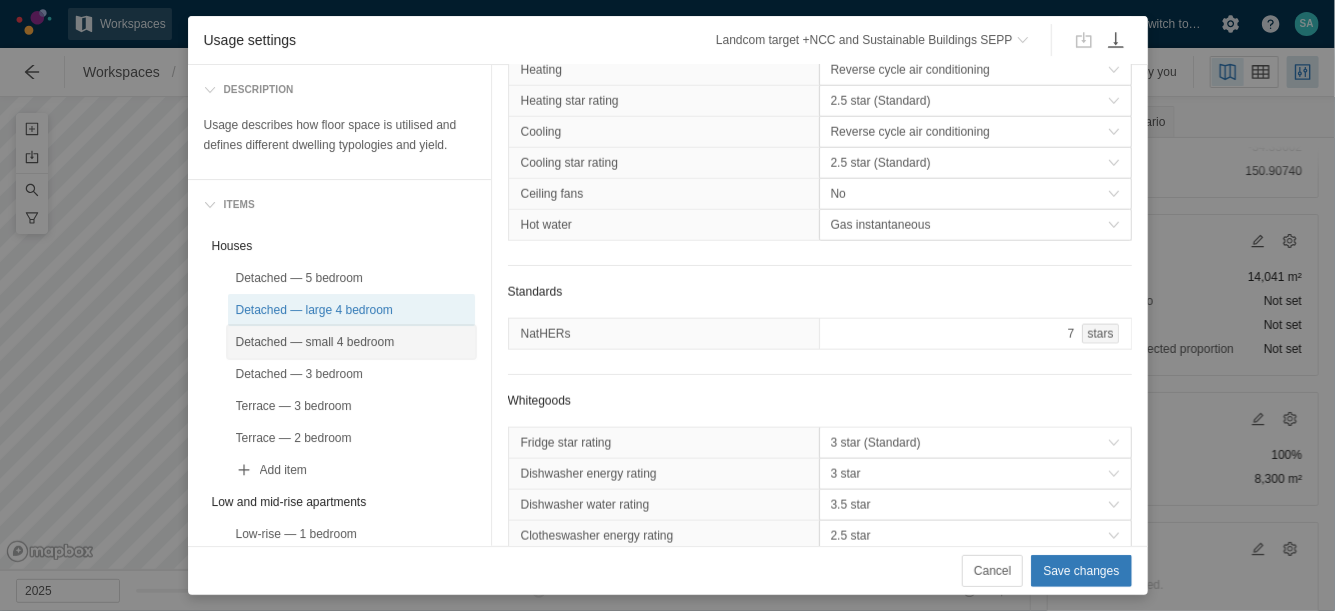 click on "Detached — small 4 bedroom" at bounding box center [351, 342] 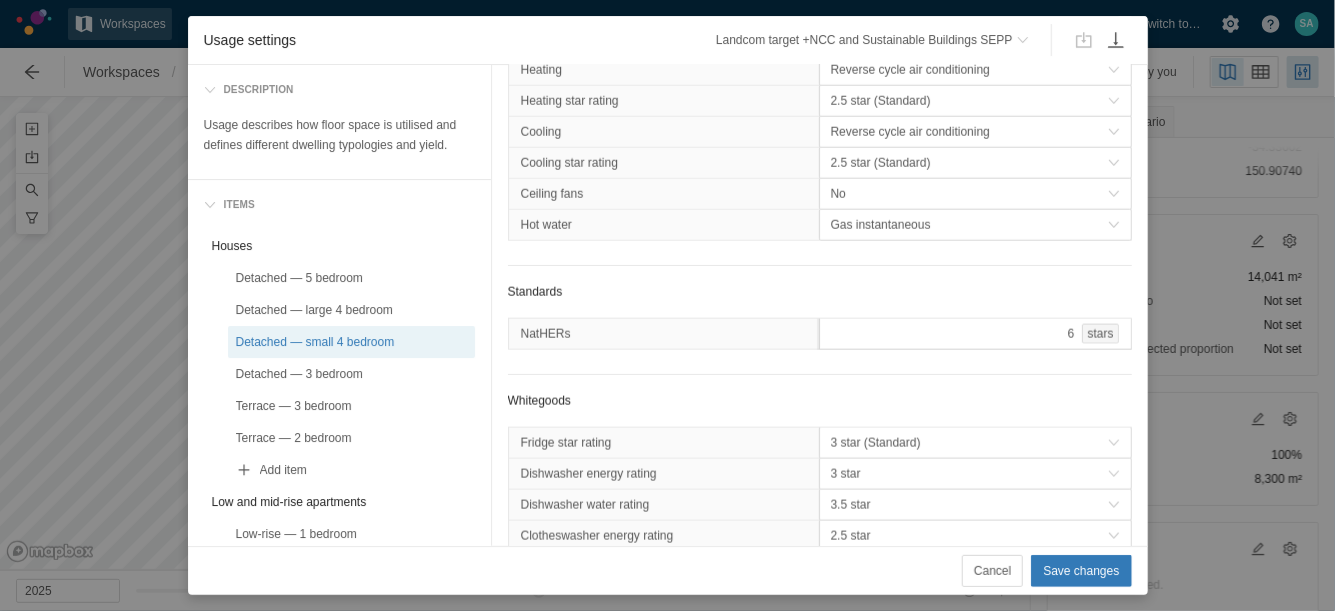 click on "6 stars" at bounding box center [975, 334] 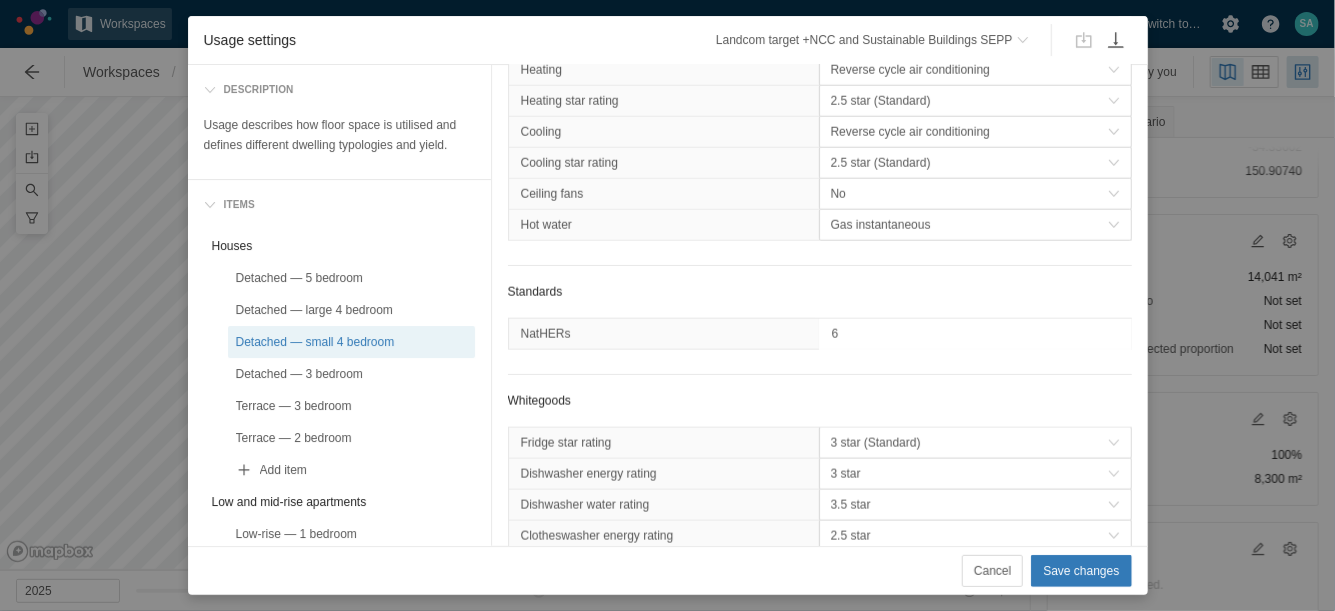 type on "7" 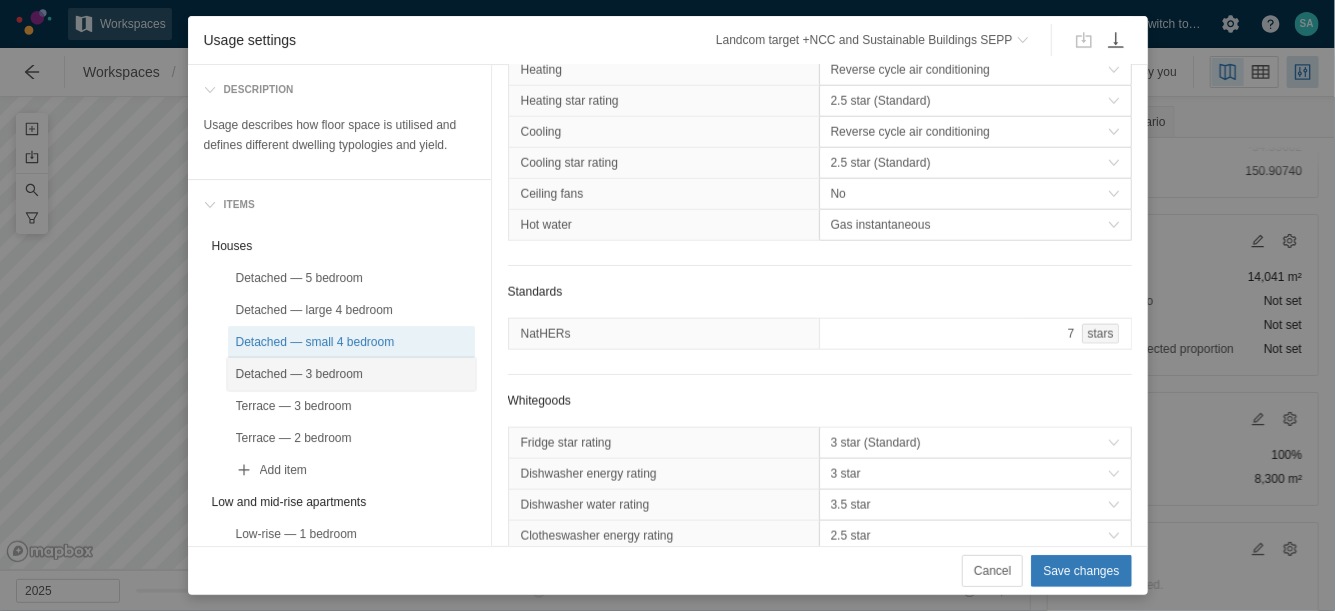 click on "Detached — 3 bedroom" at bounding box center [351, 374] 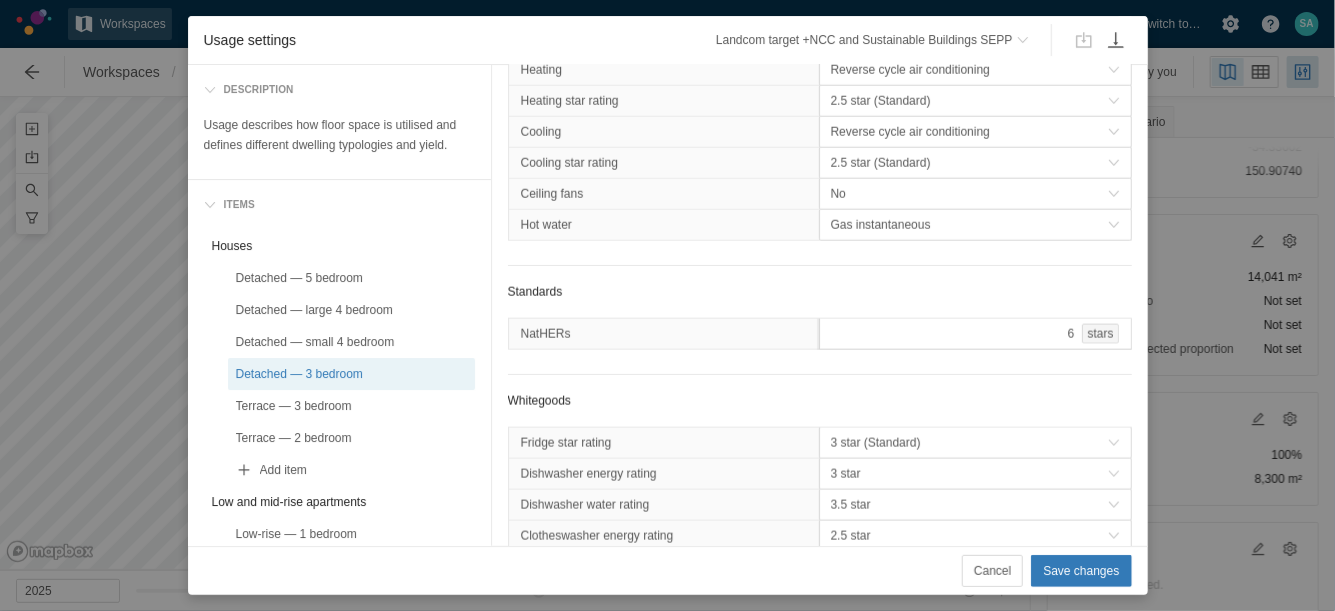 click on "6 stars" at bounding box center (975, 334) 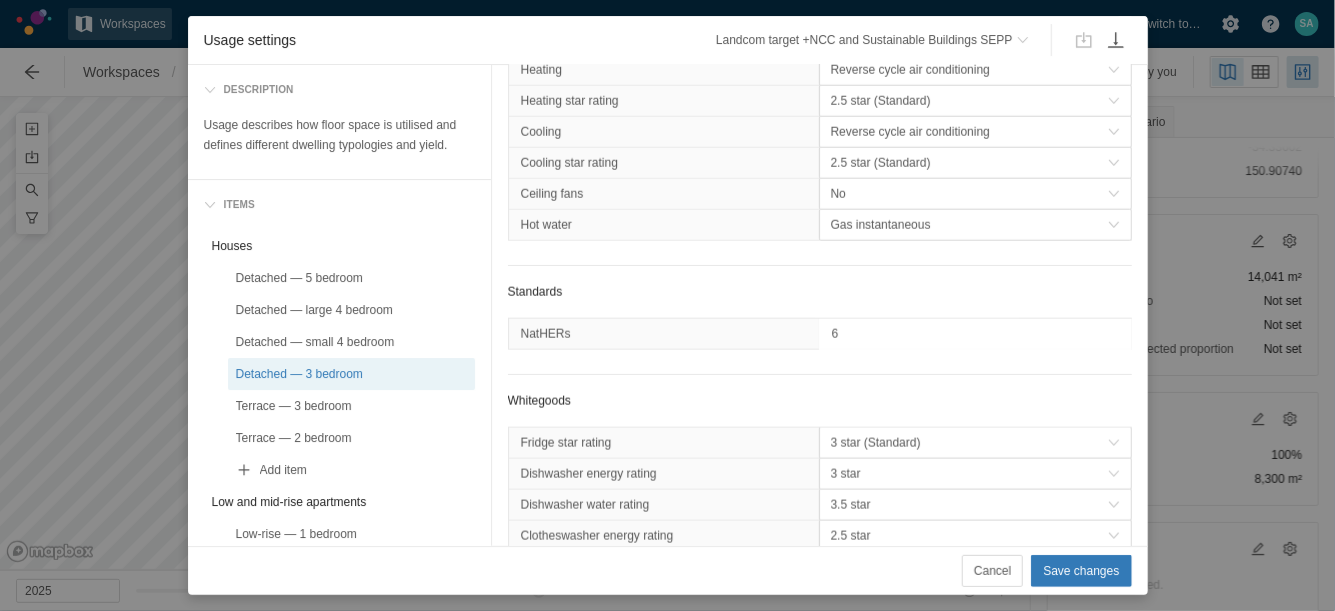 type on "7" 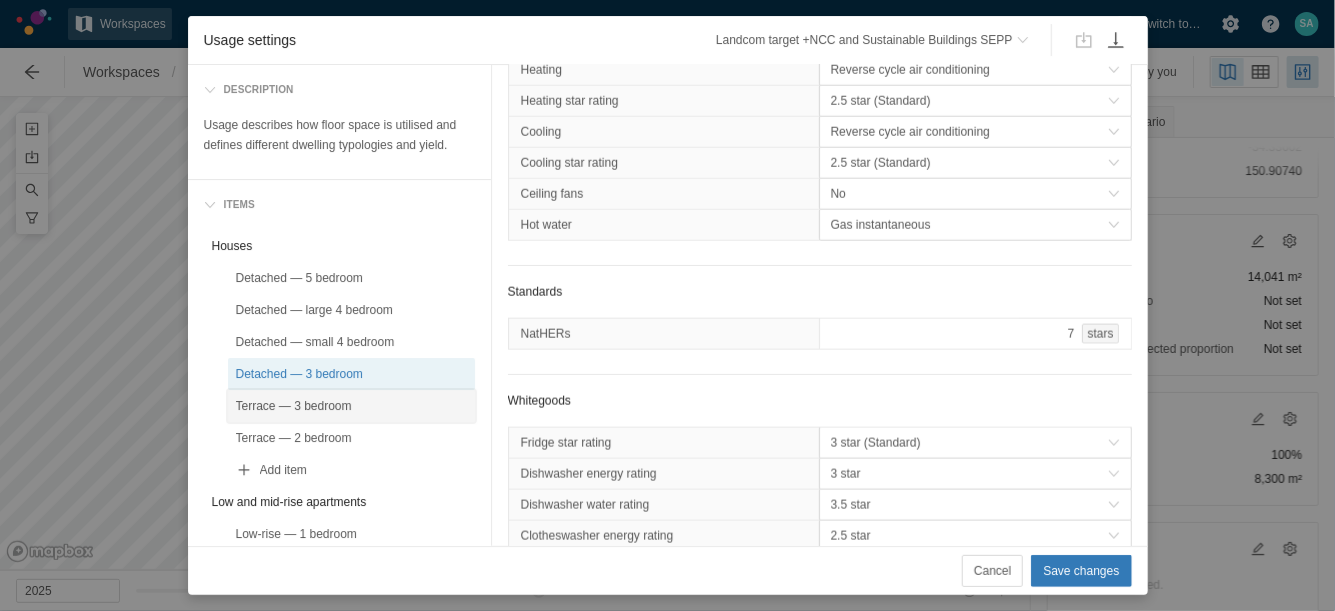 click on "Terrace — 3 bedroom" at bounding box center [351, 406] 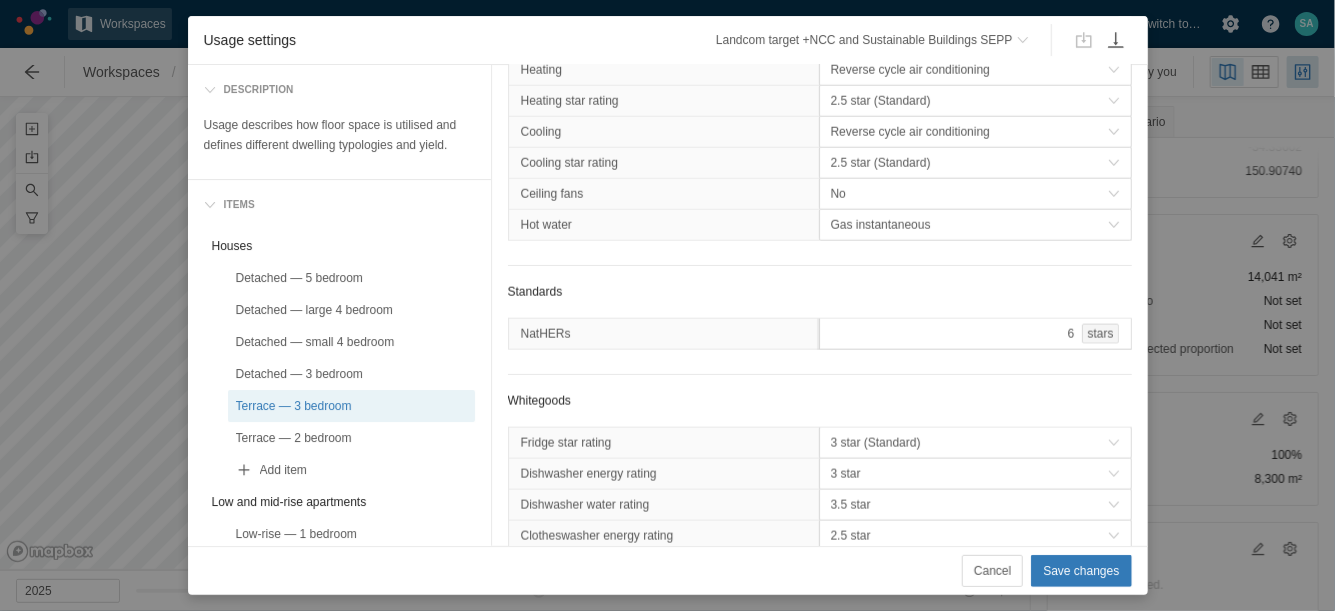 click on "6 stars" at bounding box center [975, 334] 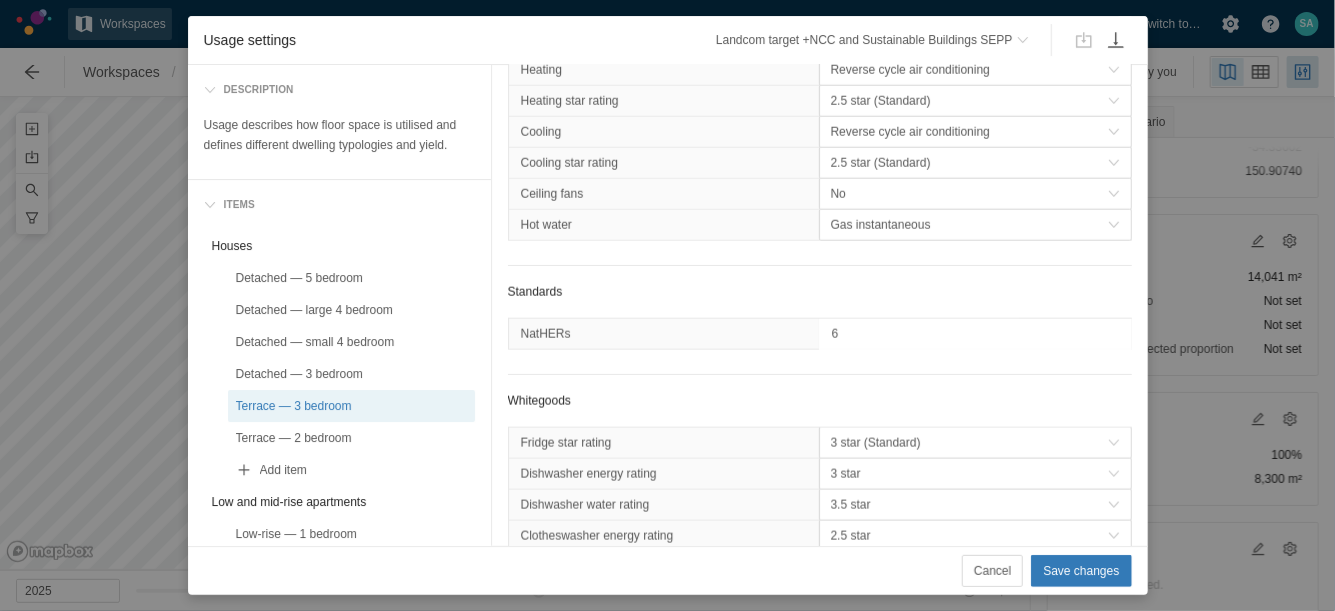 type on "7" 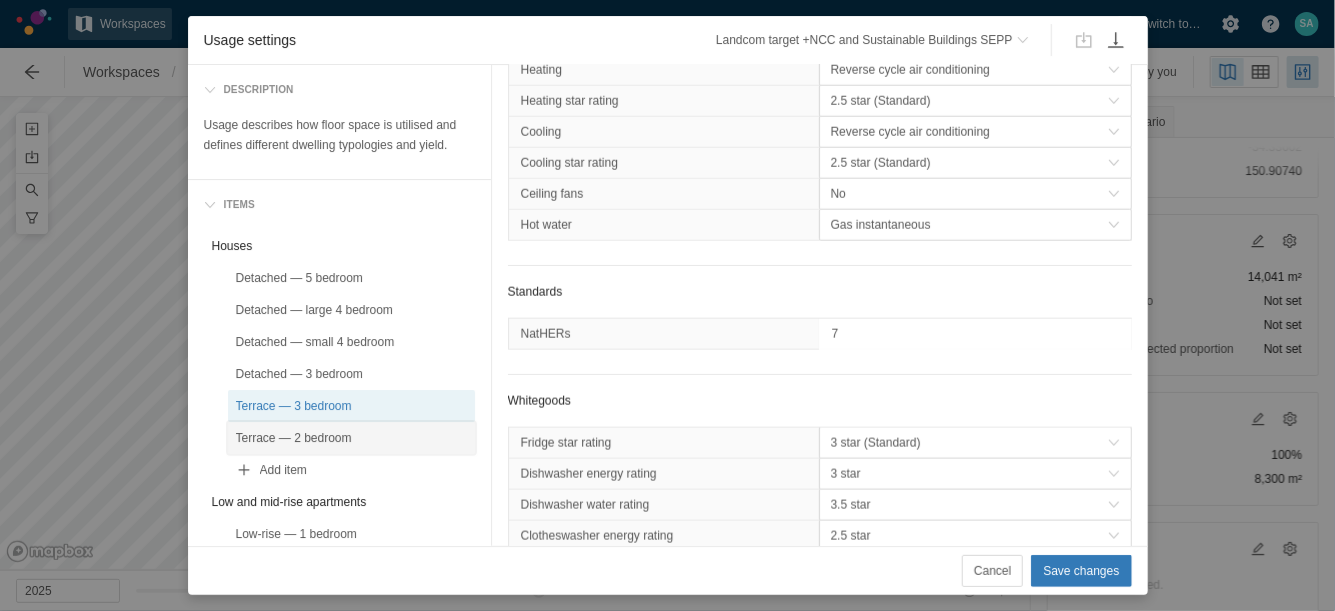 click on "Terrace — 2 bedroom" at bounding box center [351, 438] 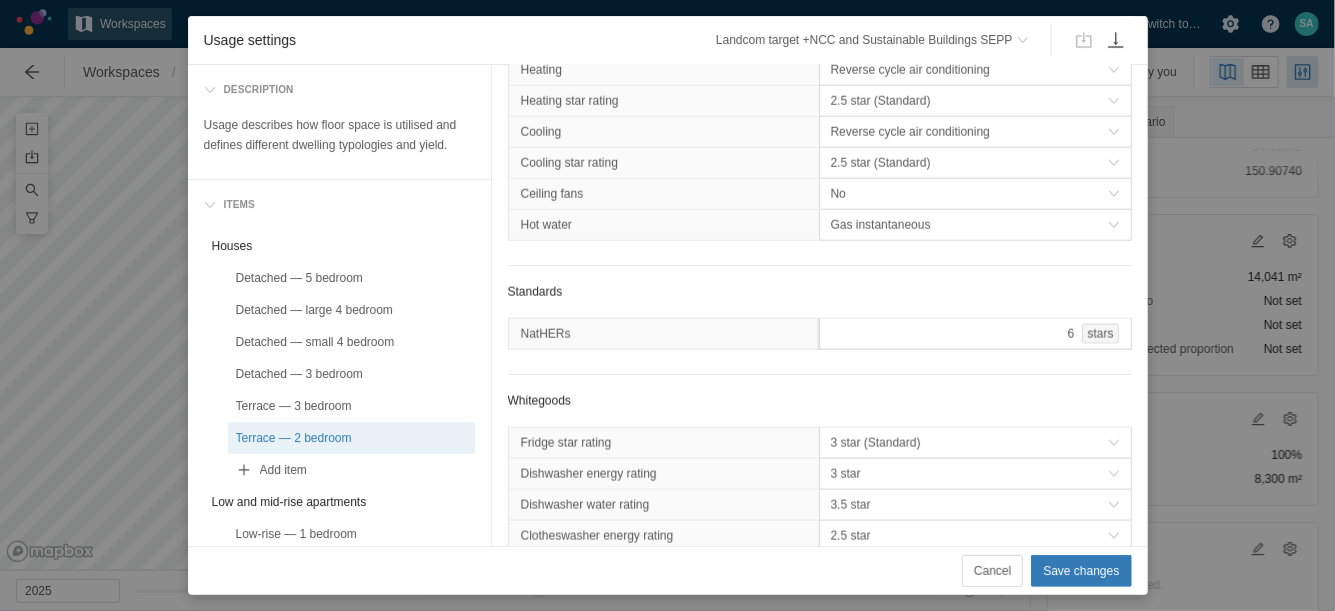 click on "6 stars" at bounding box center [975, 334] 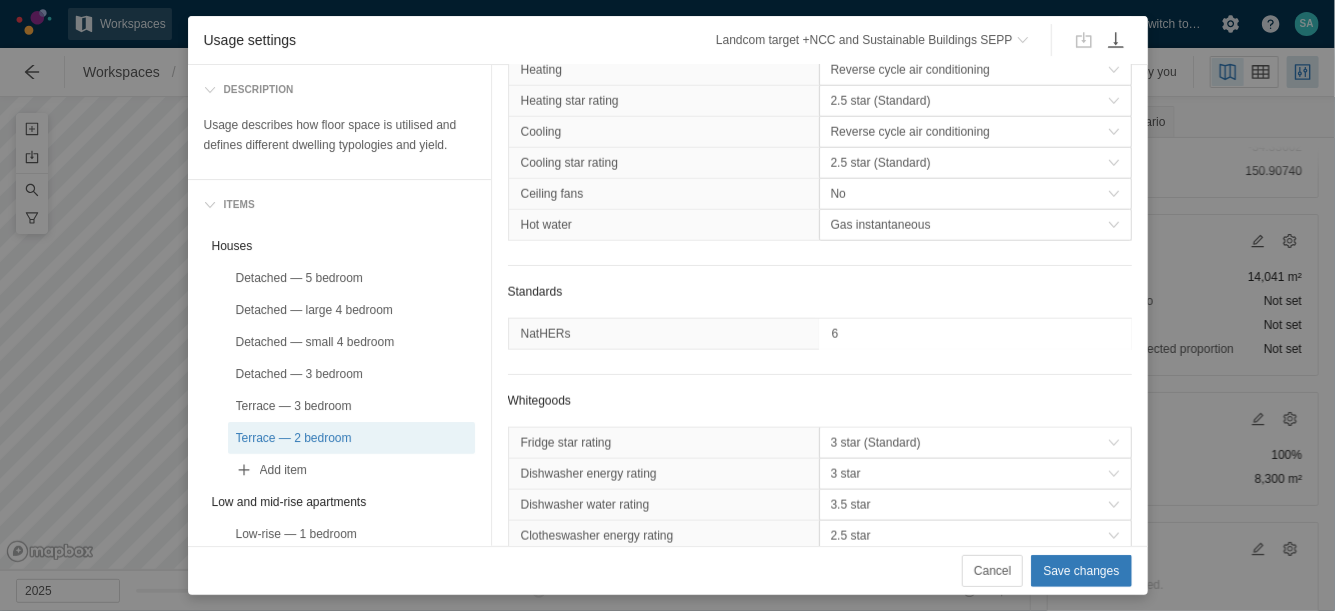 type on "7" 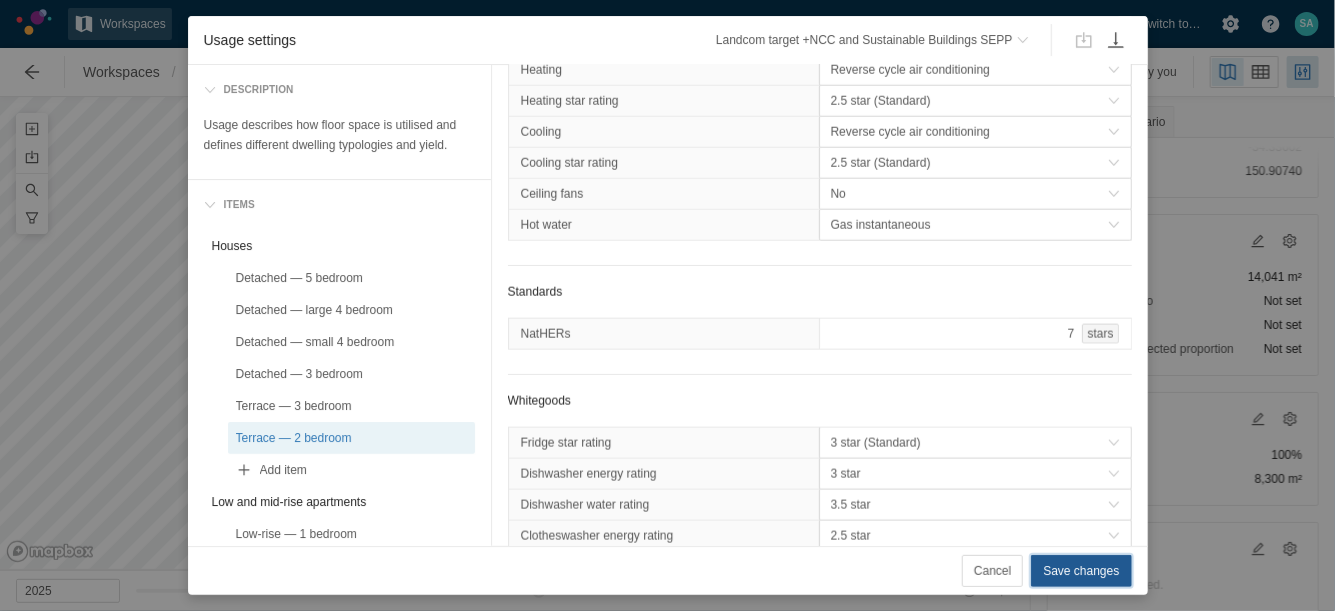 click on "Save changes" at bounding box center [1081, 571] 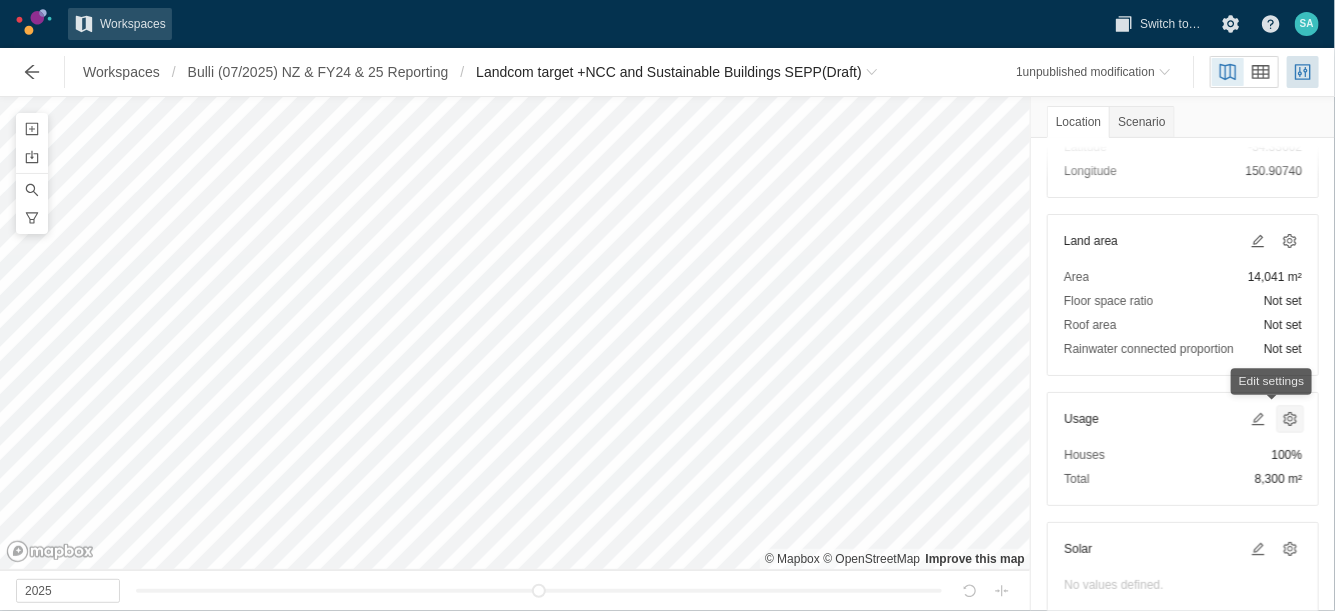 click at bounding box center [1290, 419] 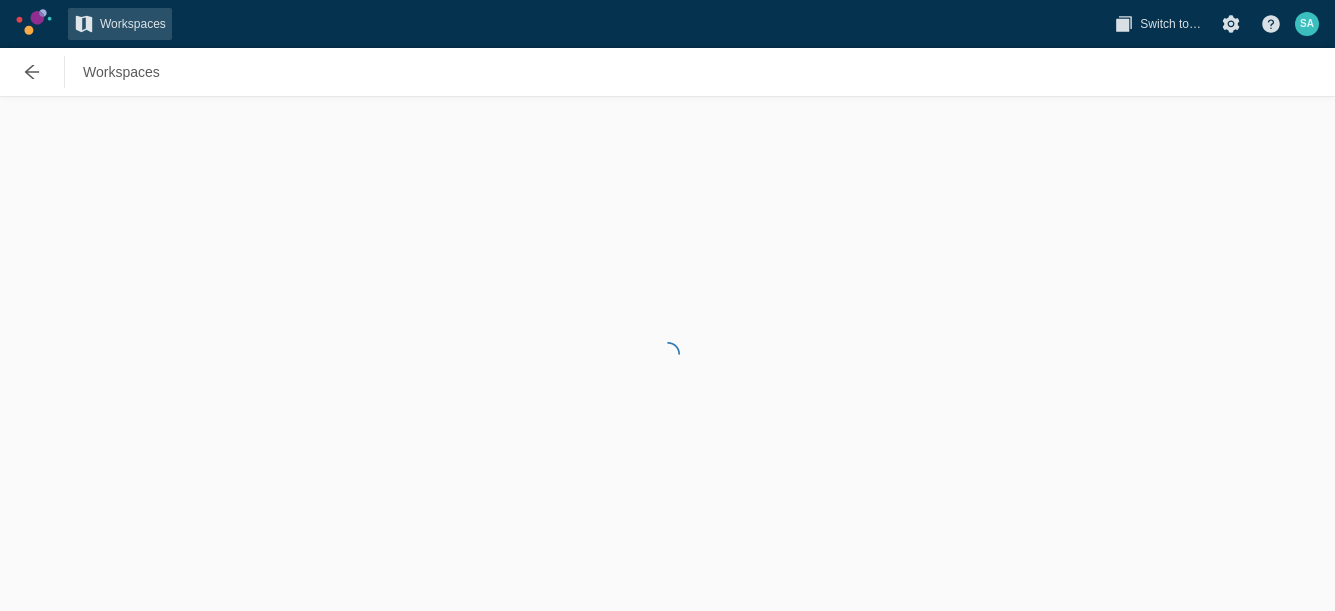 scroll, scrollTop: 0, scrollLeft: 0, axis: both 